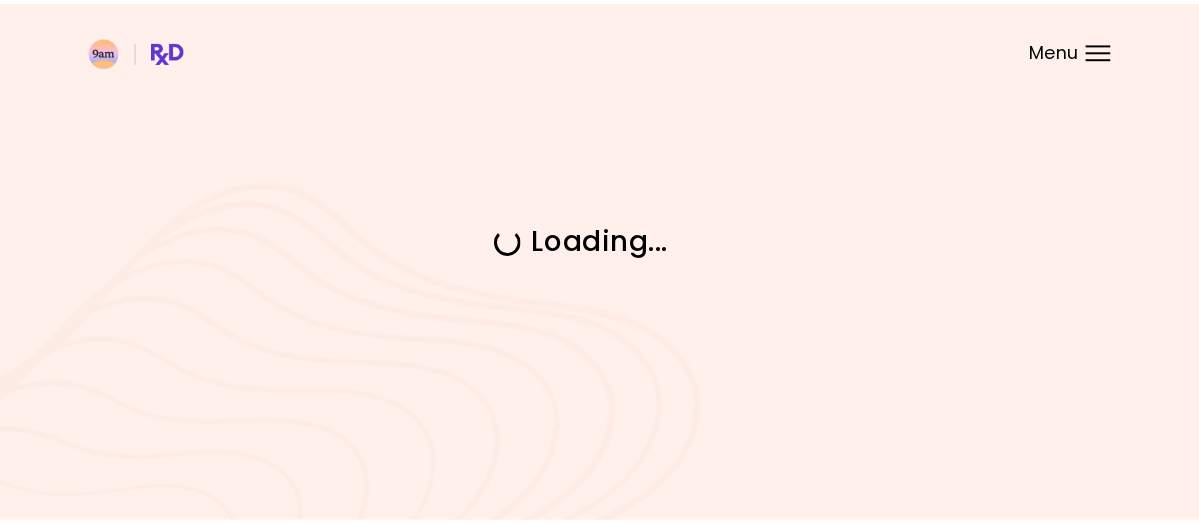 scroll, scrollTop: 0, scrollLeft: 0, axis: both 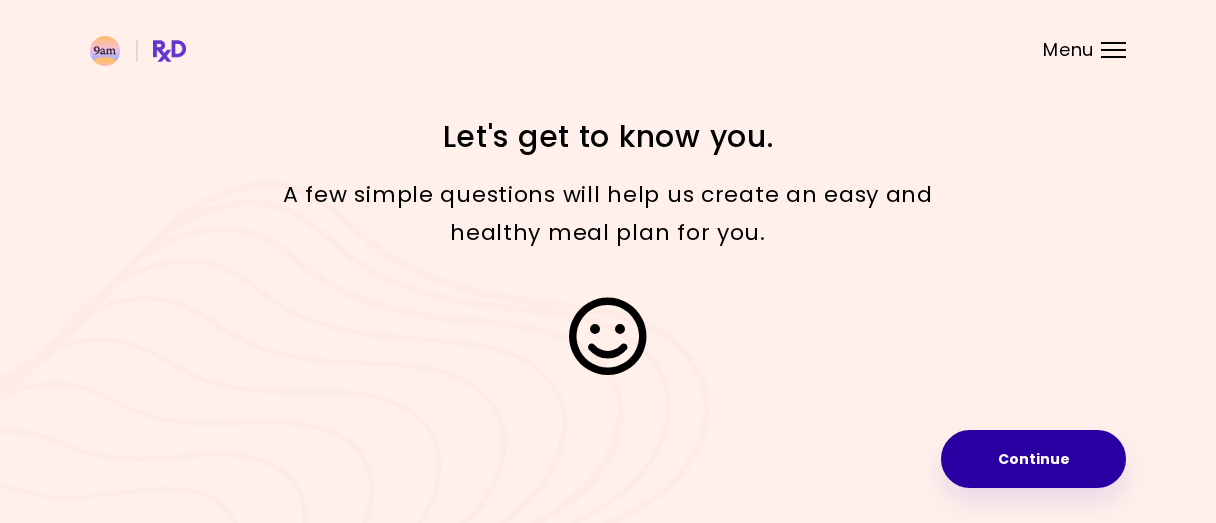 click on "Continue" at bounding box center (1033, 459) 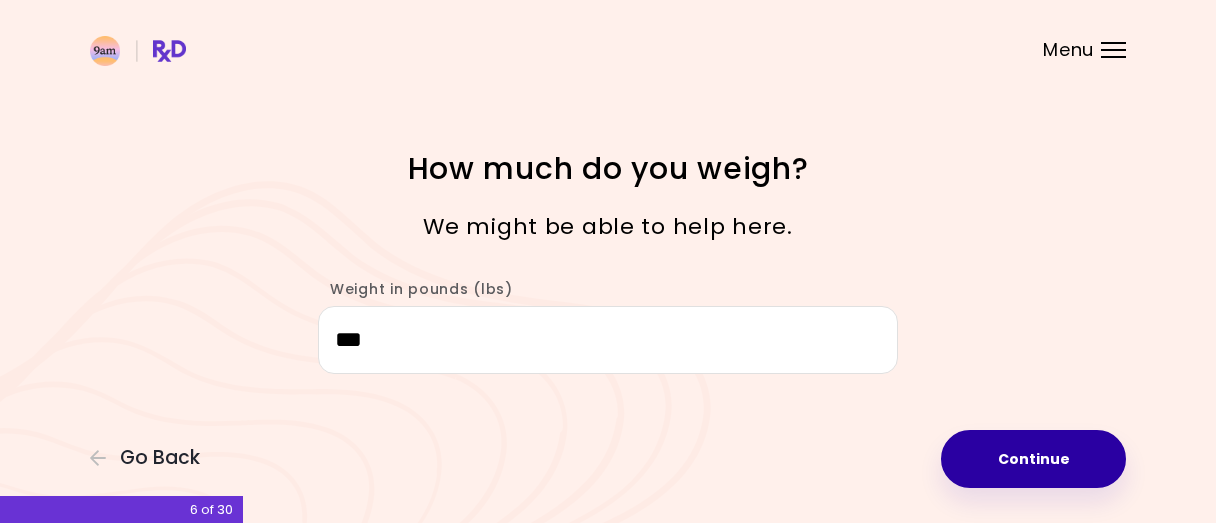 click on "Continue" at bounding box center (1033, 459) 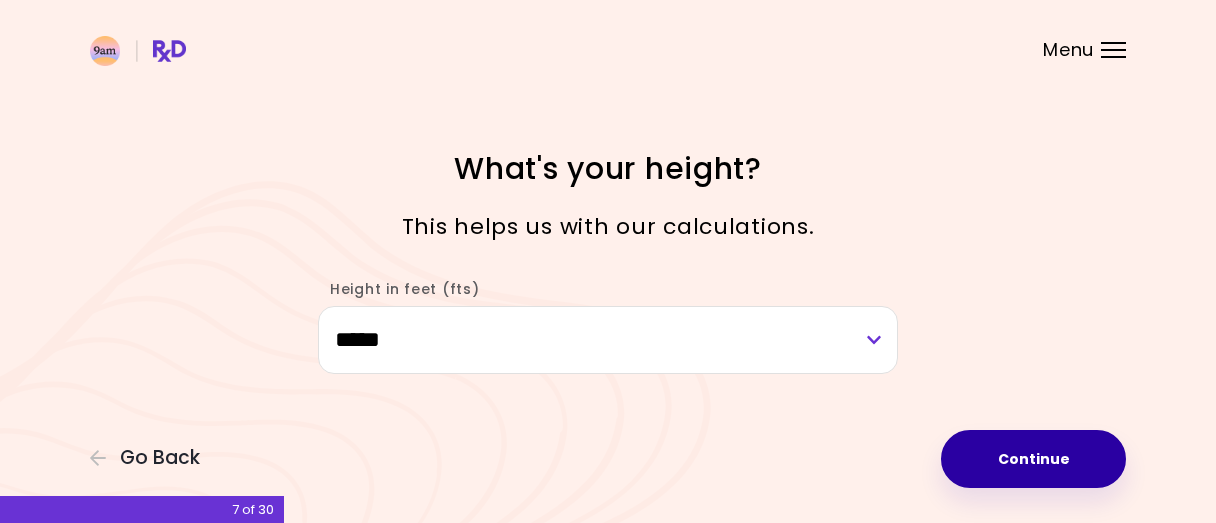 click on "Continue" at bounding box center [1033, 459] 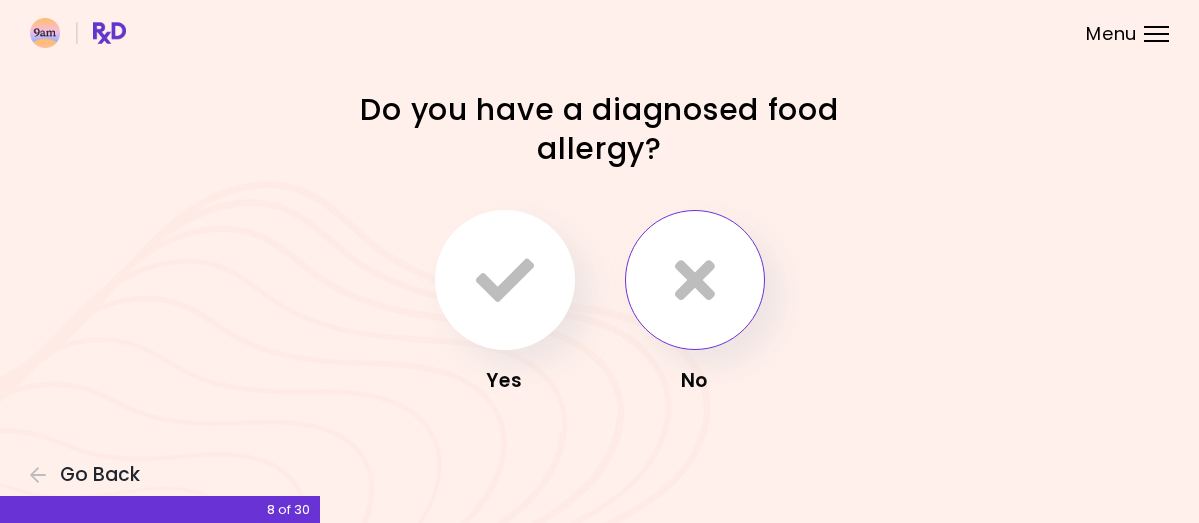 click at bounding box center (695, 280) 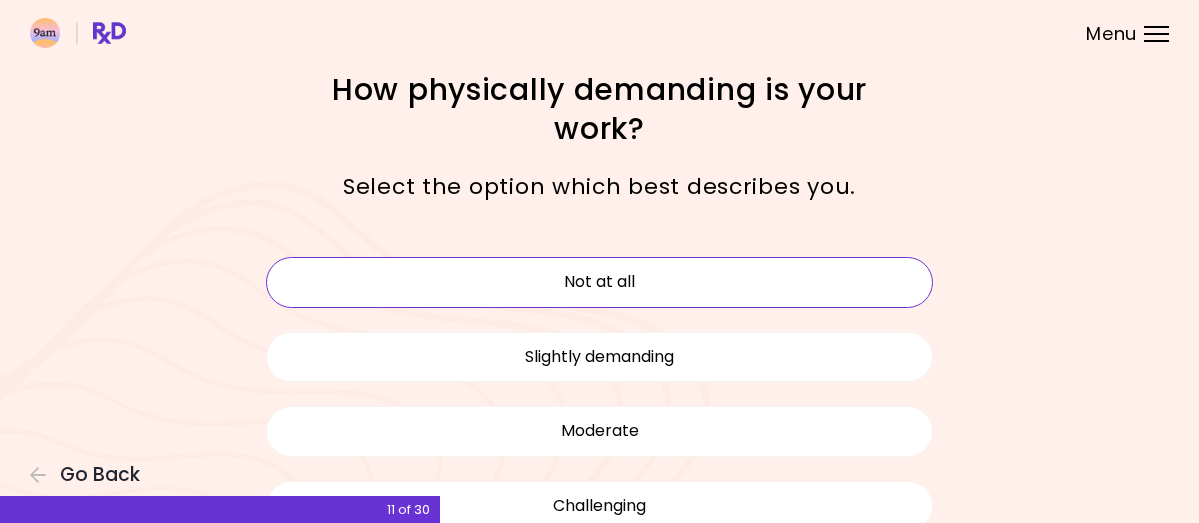 scroll, scrollTop: 100, scrollLeft: 0, axis: vertical 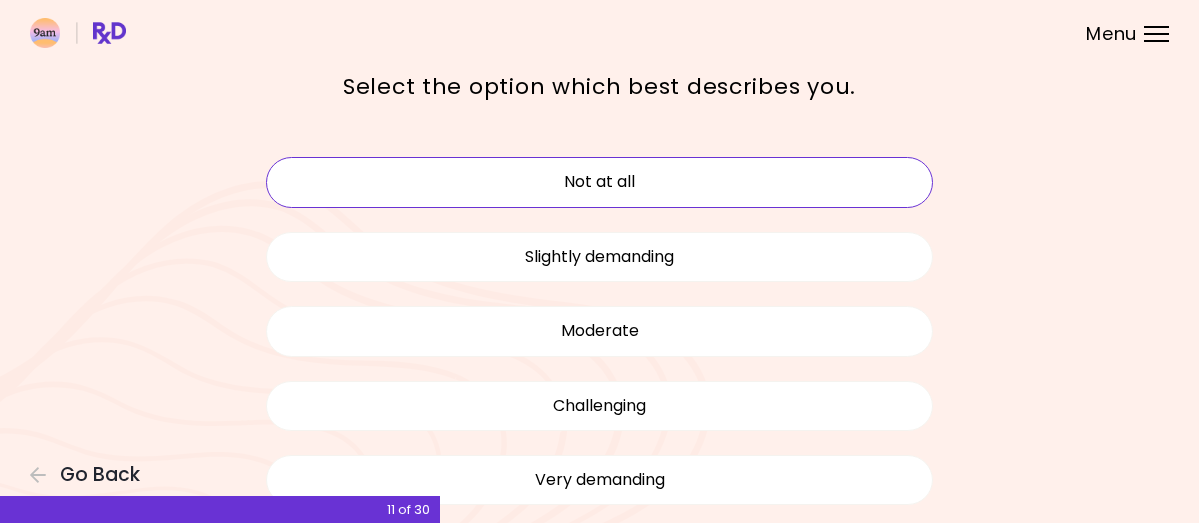 click on "Not at all" at bounding box center (600, 182) 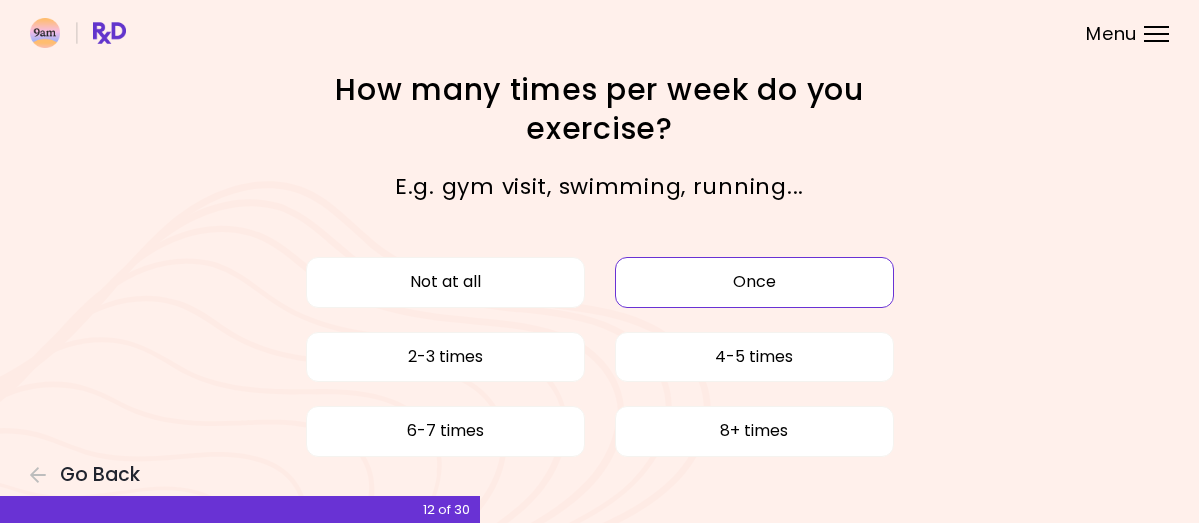 click on "Once" at bounding box center (754, 282) 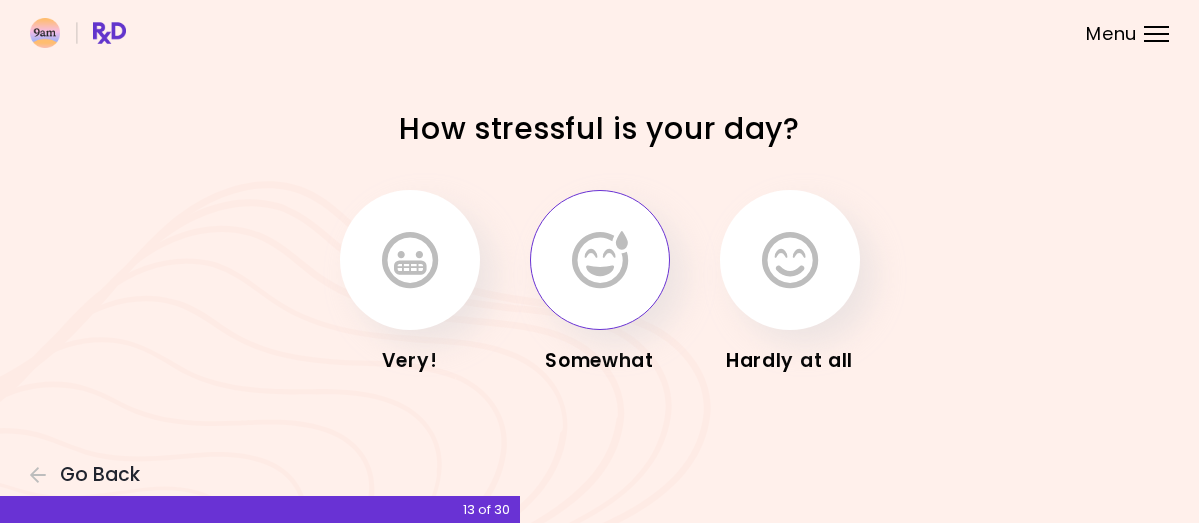 click at bounding box center [600, 260] 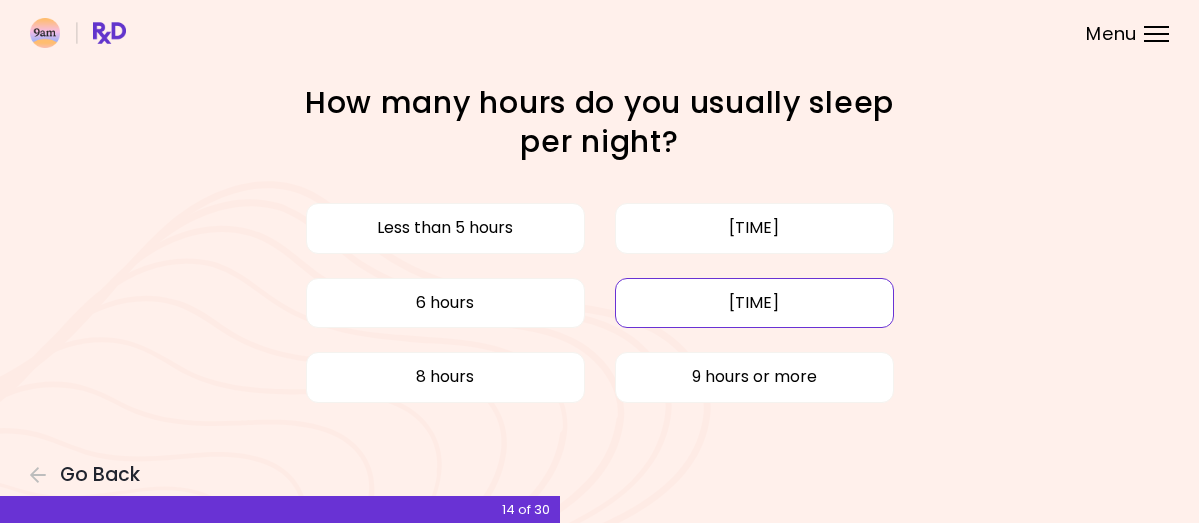 click on "[TIME]" at bounding box center [754, 303] 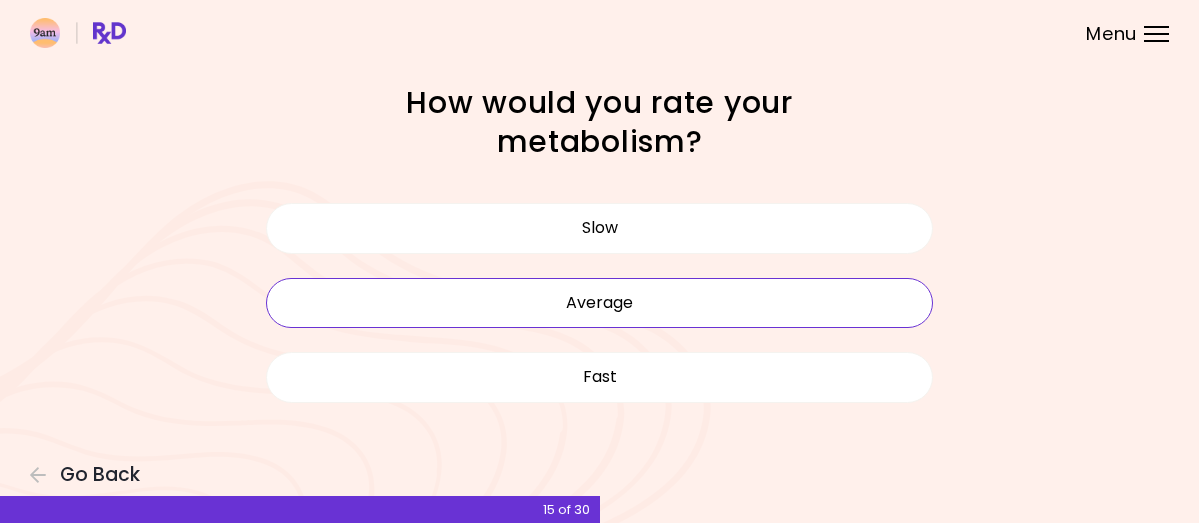click on "Average" at bounding box center [600, 303] 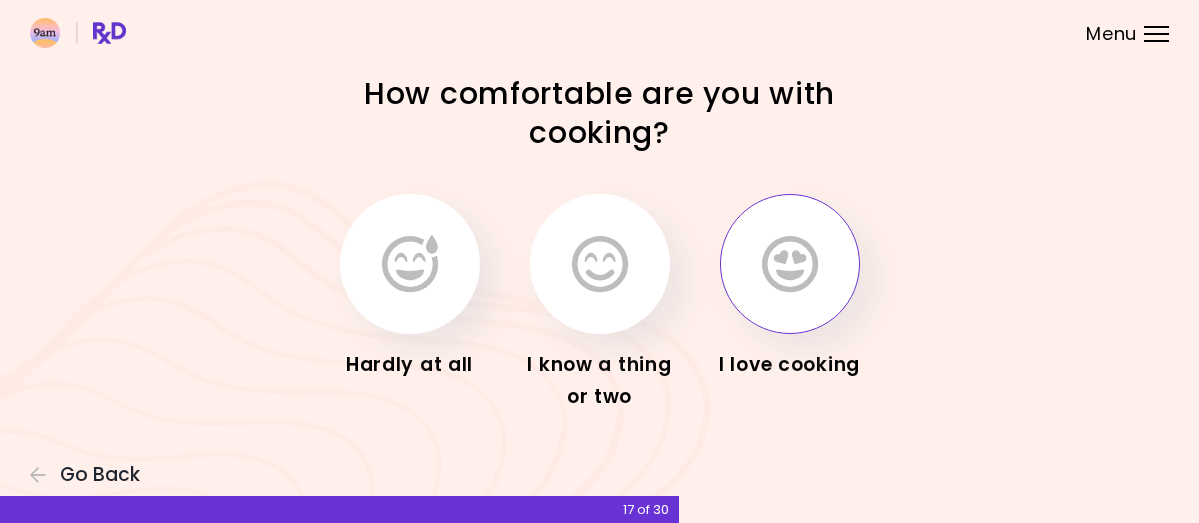 click at bounding box center [790, 264] 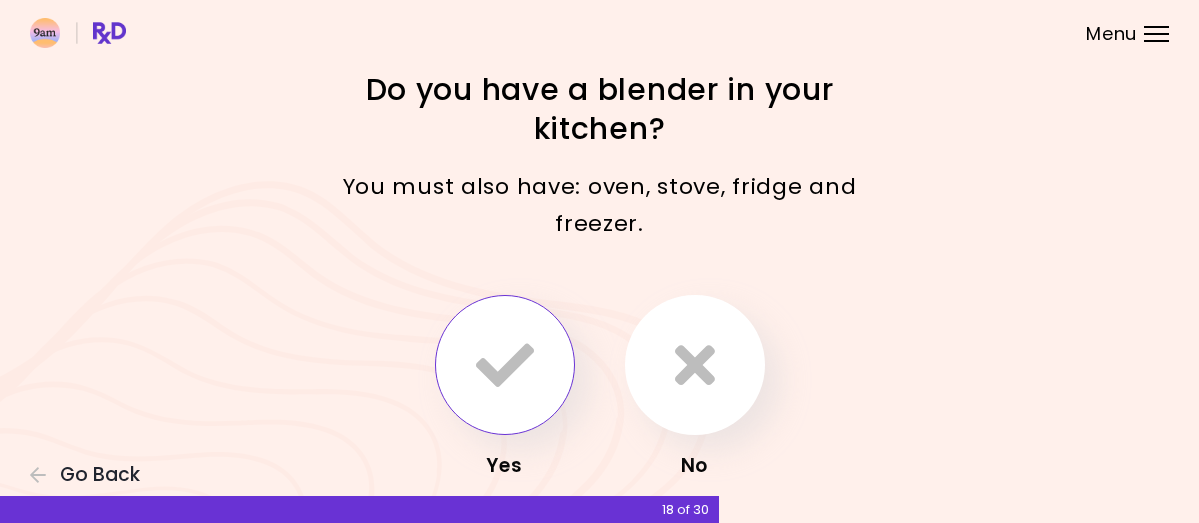 click at bounding box center (505, 365) 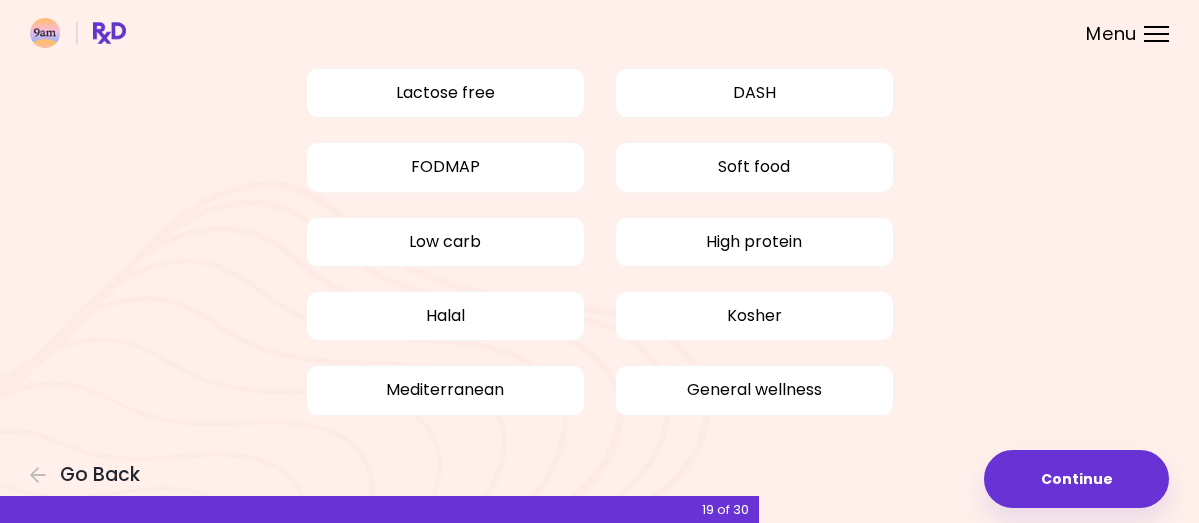 scroll, scrollTop: 0, scrollLeft: 0, axis: both 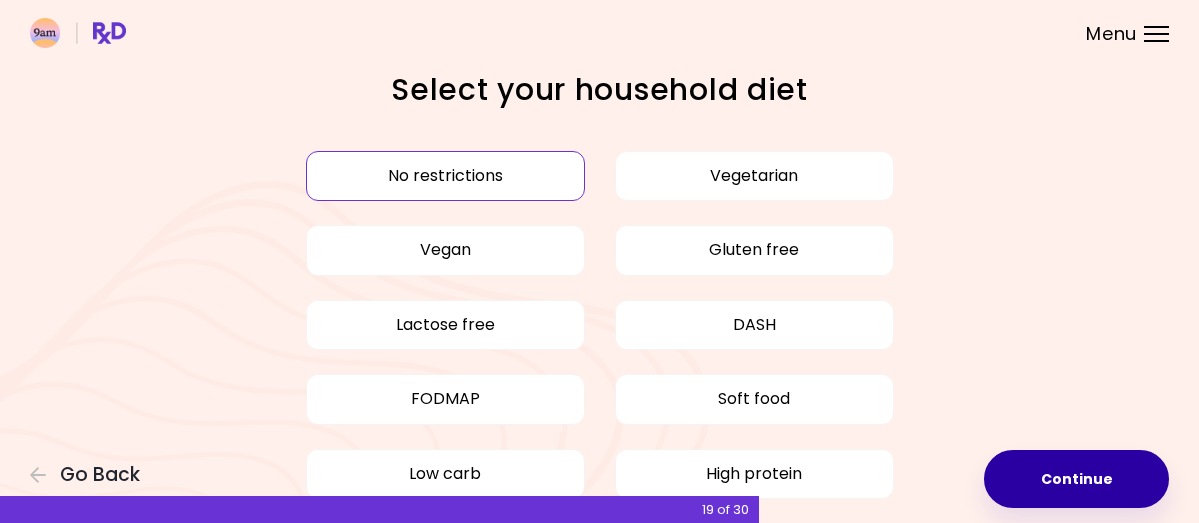 click on "Continue" at bounding box center (1076, 479) 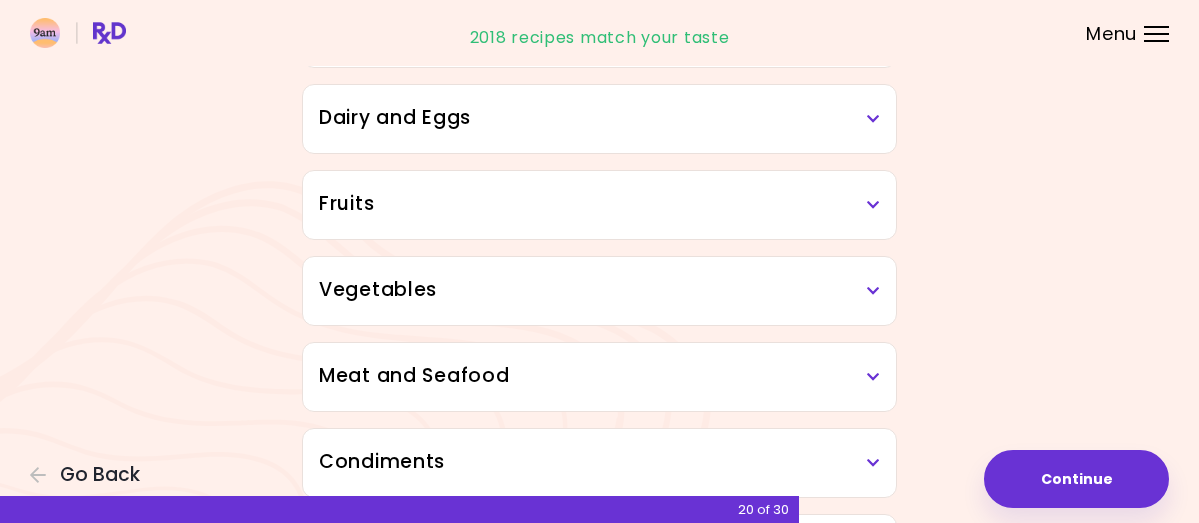 scroll, scrollTop: 100, scrollLeft: 0, axis: vertical 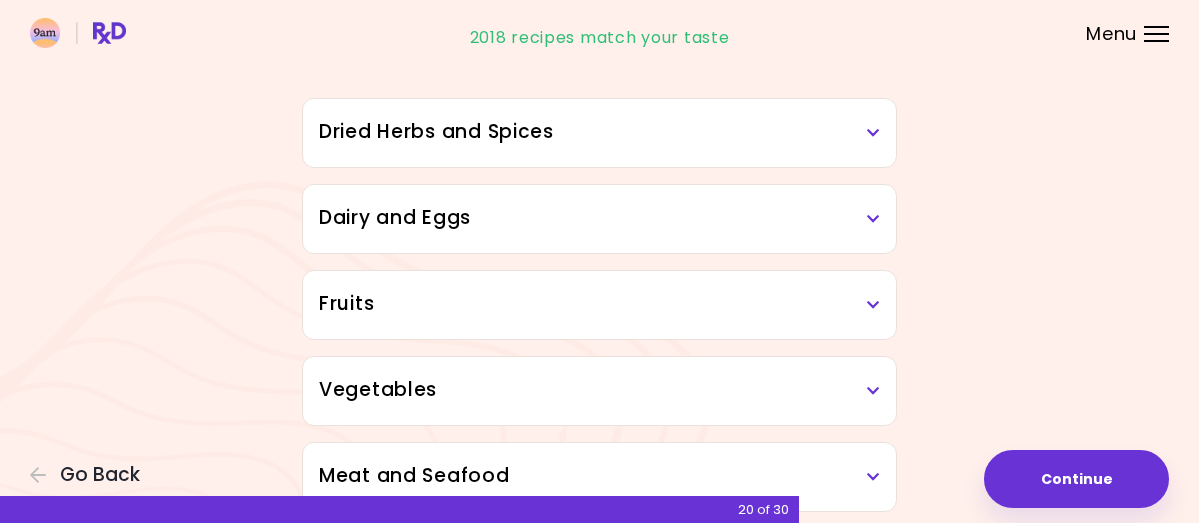 click on "Dried Herbs and Spices" at bounding box center [599, 132] 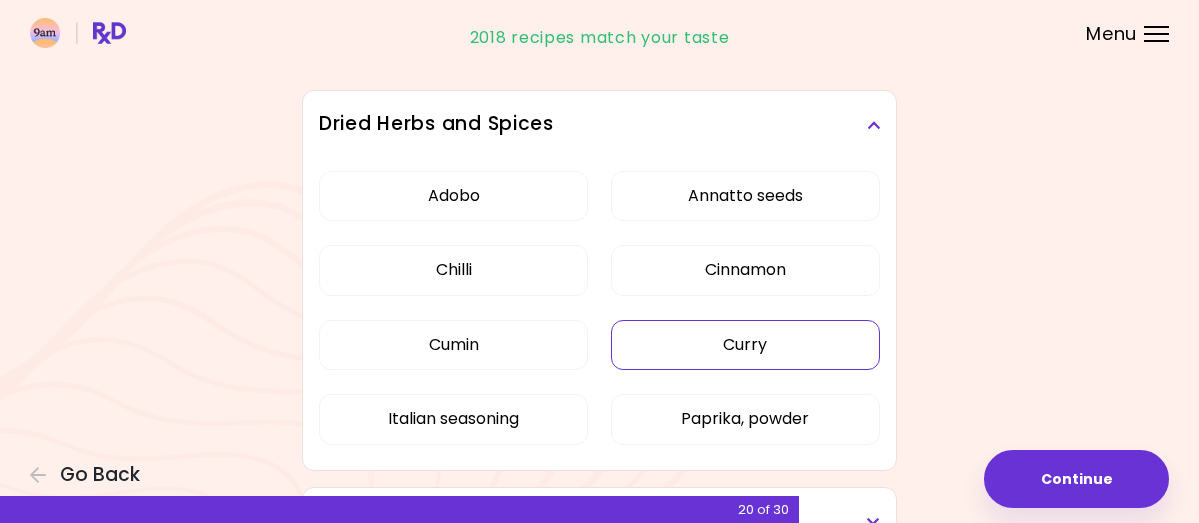 scroll, scrollTop: 100, scrollLeft: 0, axis: vertical 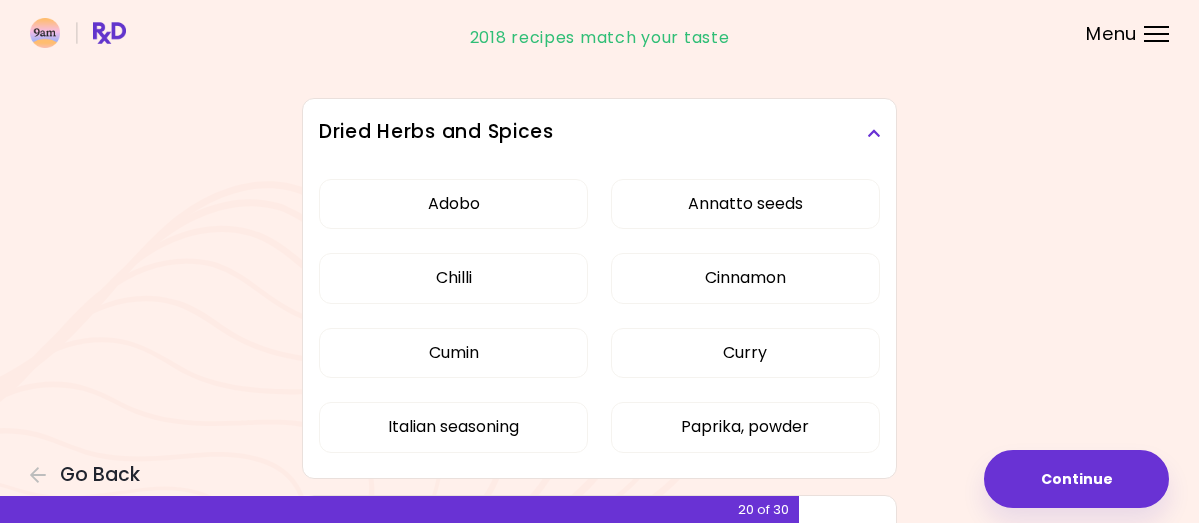 click on "Dried Herbs and Spices" at bounding box center [599, 132] 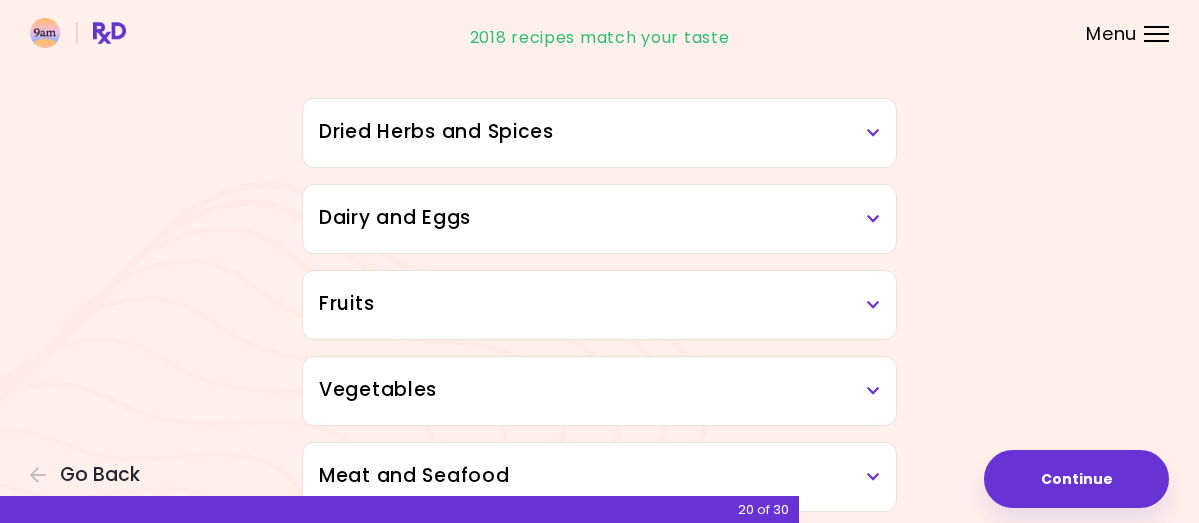 scroll, scrollTop: 200, scrollLeft: 0, axis: vertical 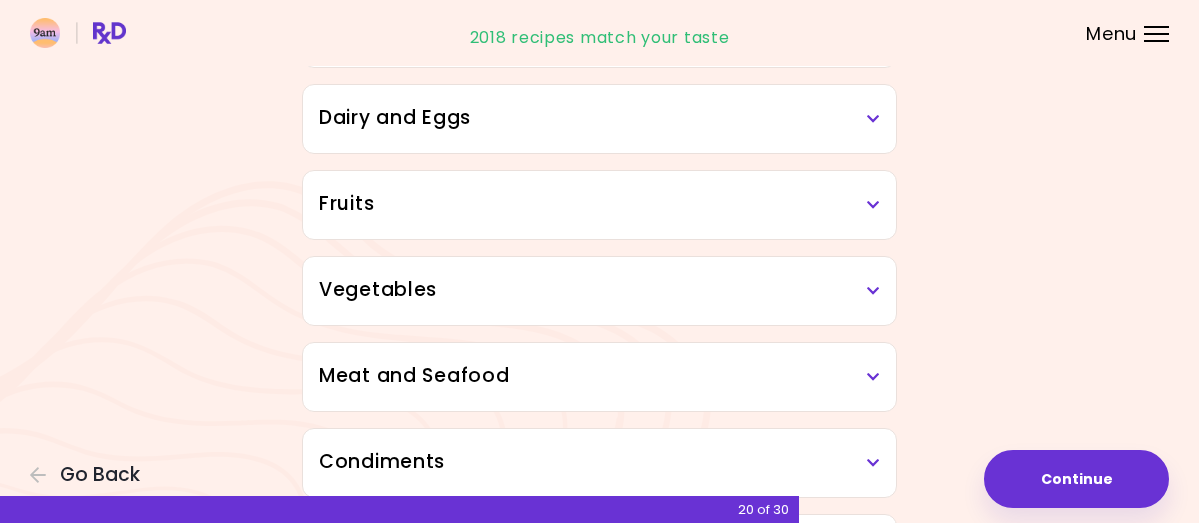 click on "Dairy and Eggs" at bounding box center [599, 119] 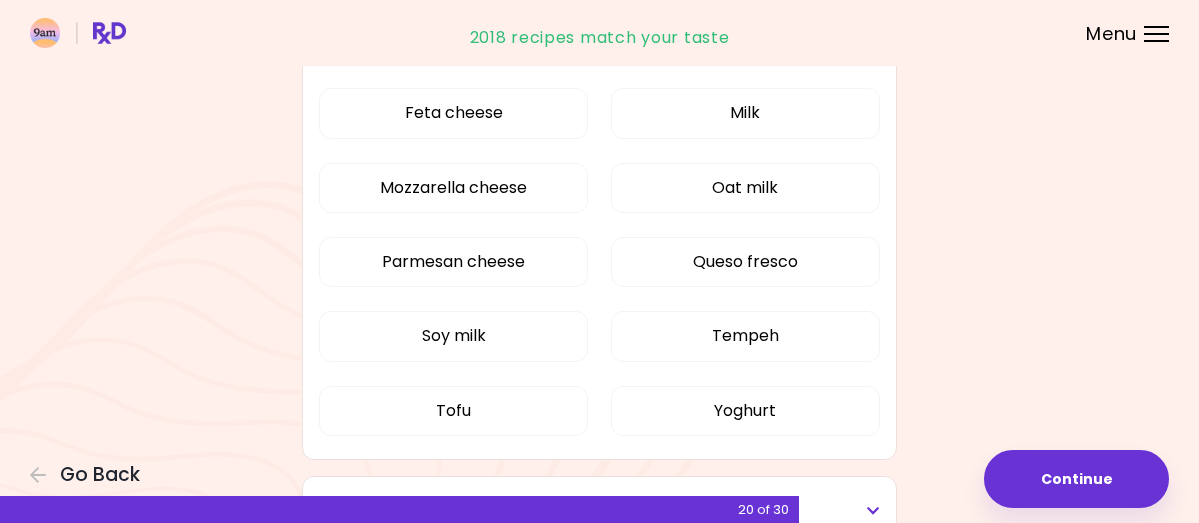 scroll, scrollTop: 400, scrollLeft: 0, axis: vertical 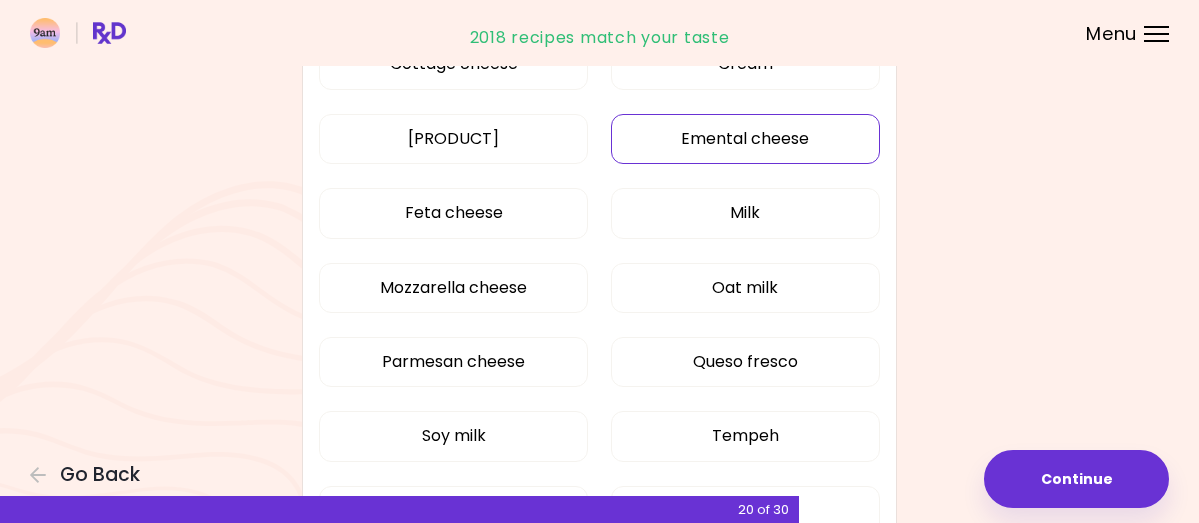 click on "Emental cheese" at bounding box center [745, 139] 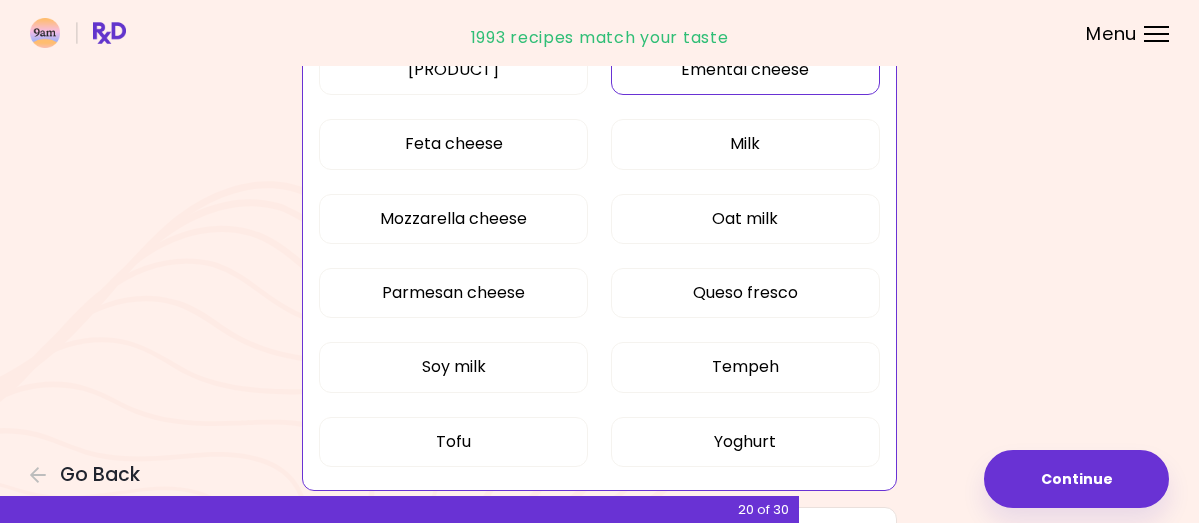scroll, scrollTop: 500, scrollLeft: 0, axis: vertical 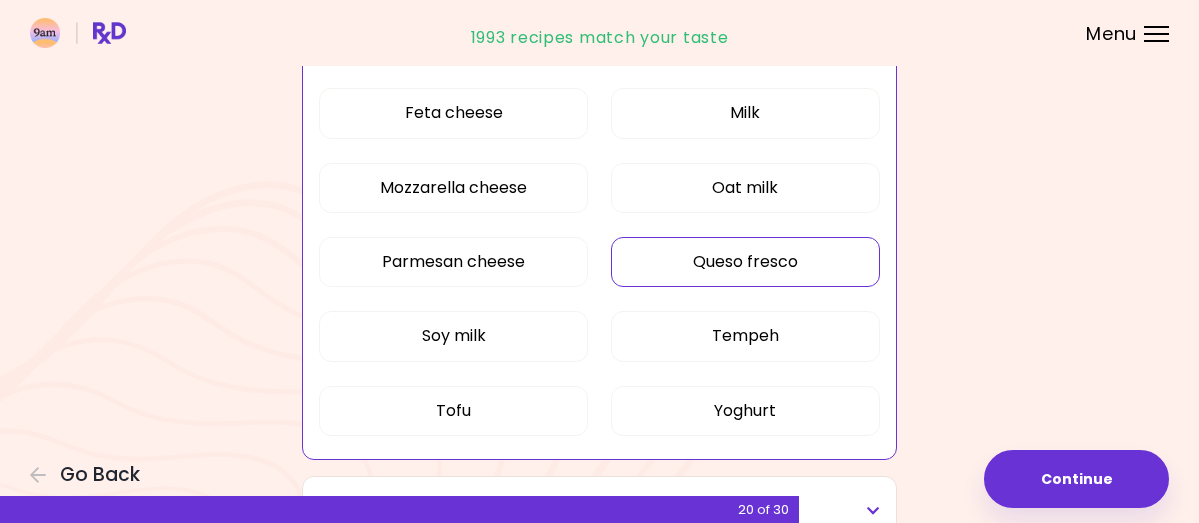 click on "Queso fresco" at bounding box center [745, 262] 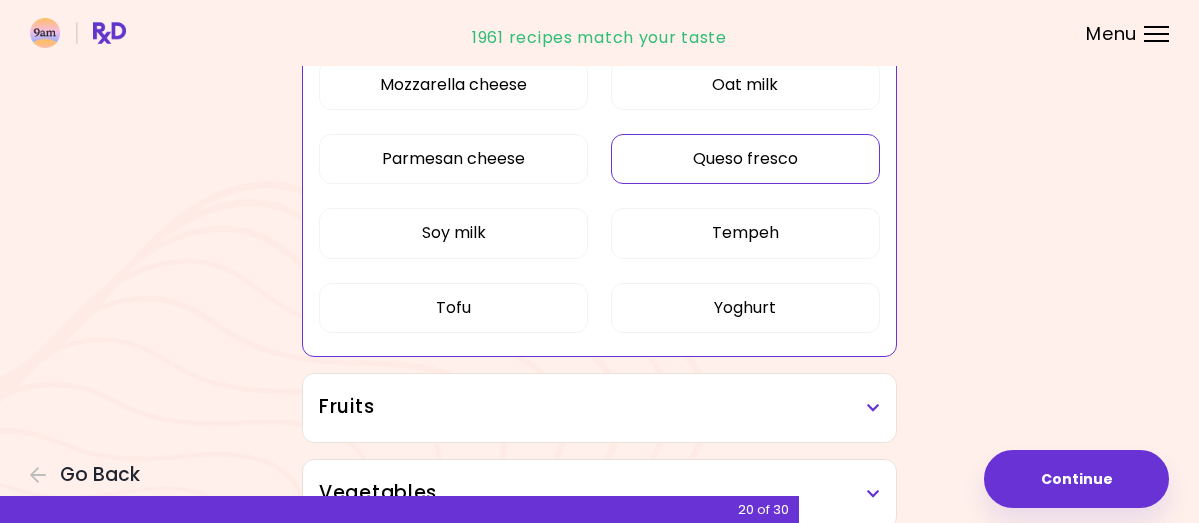 scroll, scrollTop: 700, scrollLeft: 0, axis: vertical 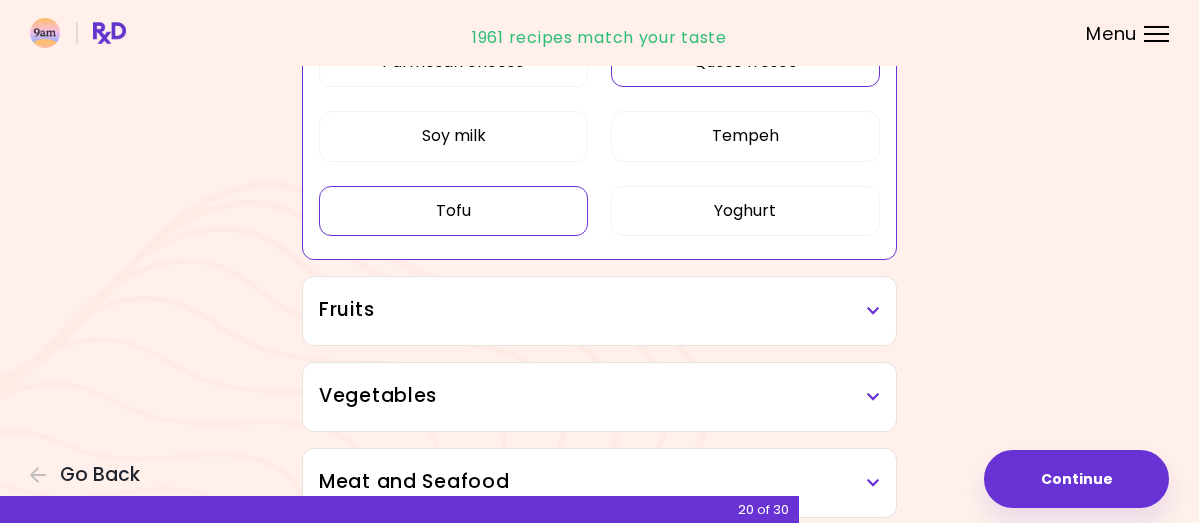 click on "Tofu" at bounding box center (453, 211) 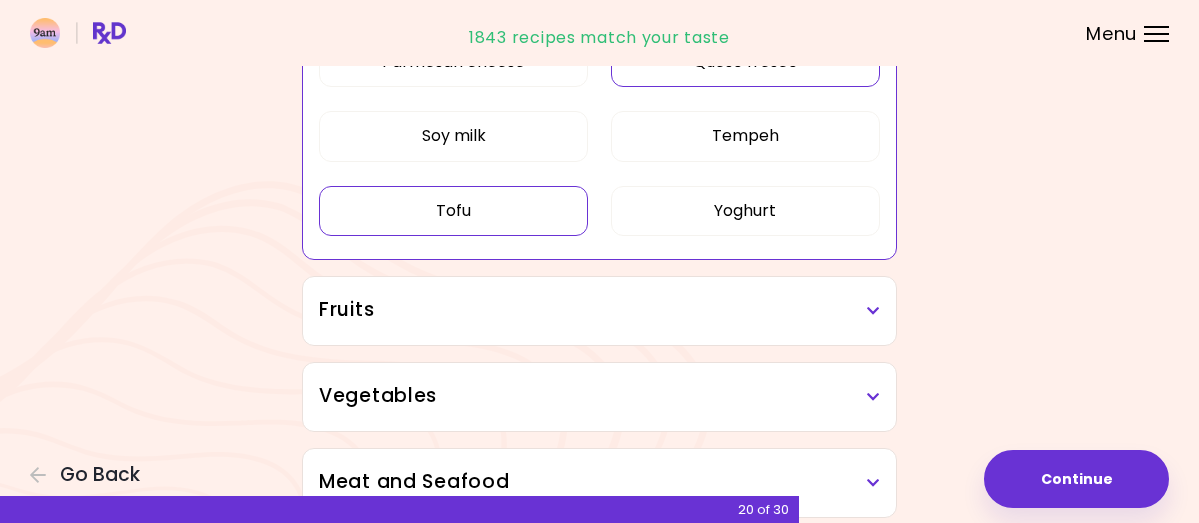 scroll, scrollTop: 600, scrollLeft: 0, axis: vertical 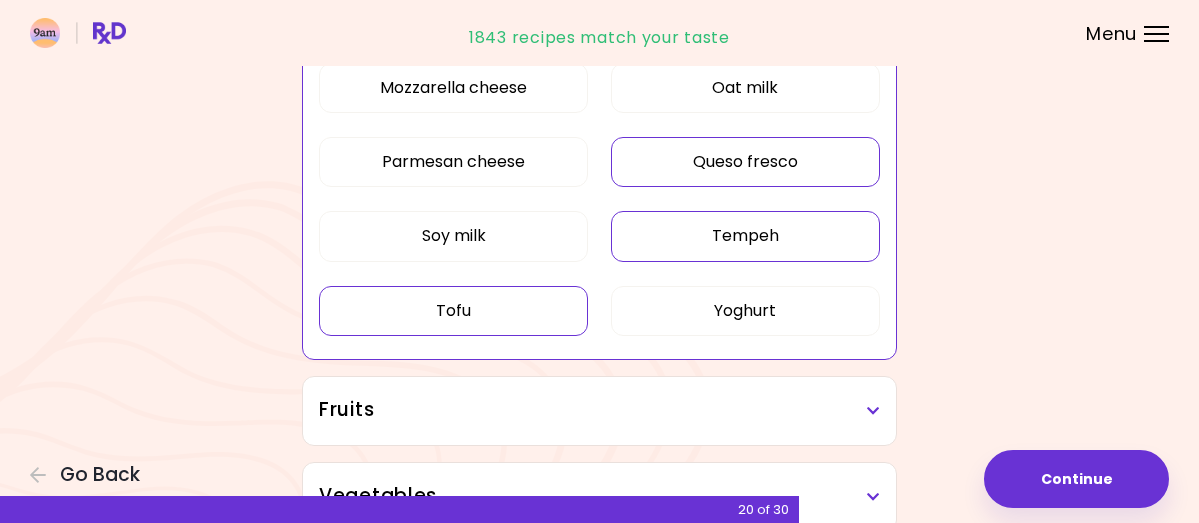 click on "Tempeh" at bounding box center [745, 236] 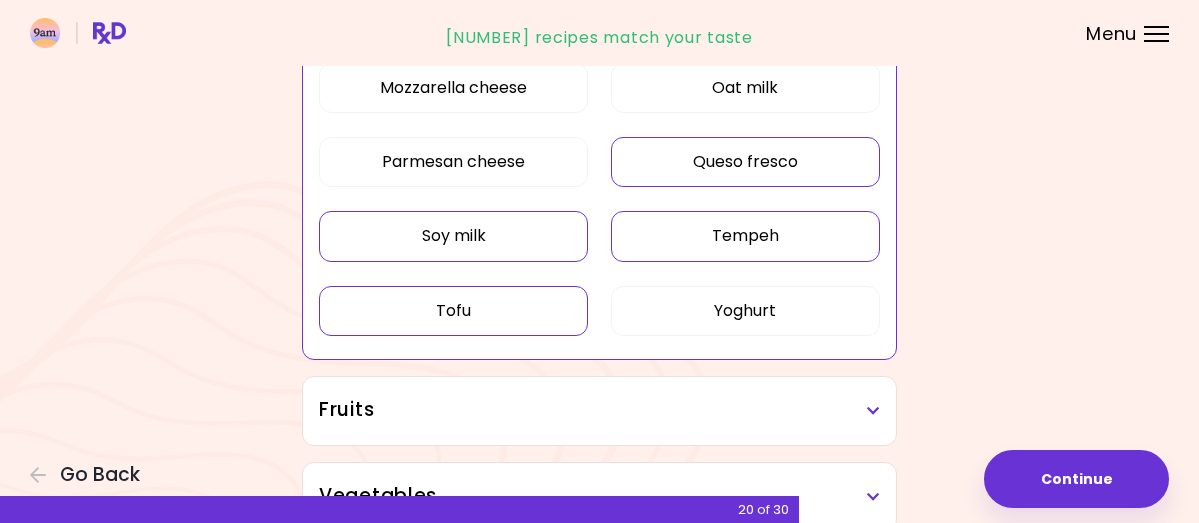 click on "Soy milk" at bounding box center (453, 236) 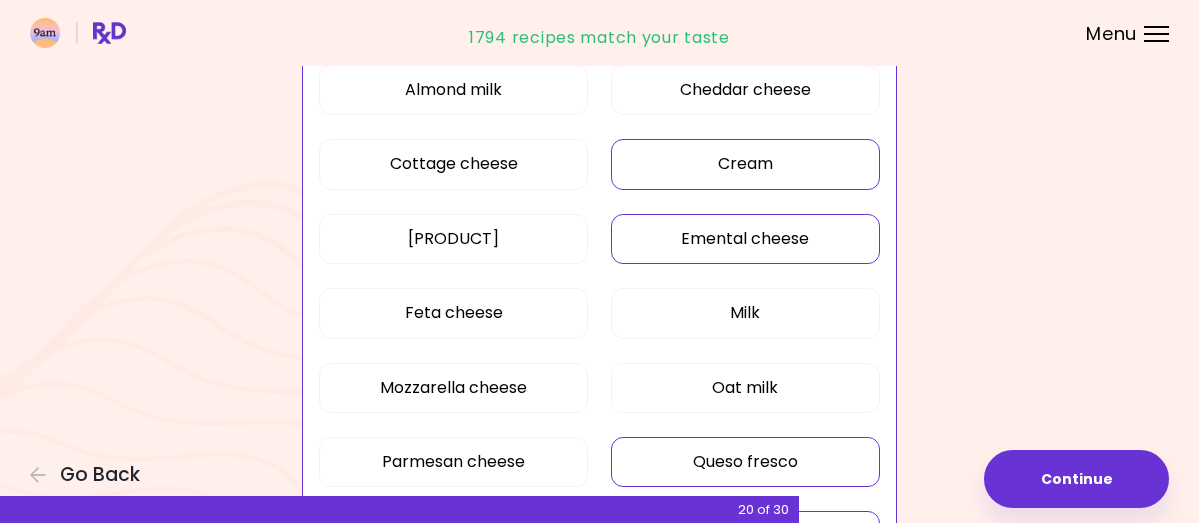 scroll, scrollTop: 100, scrollLeft: 0, axis: vertical 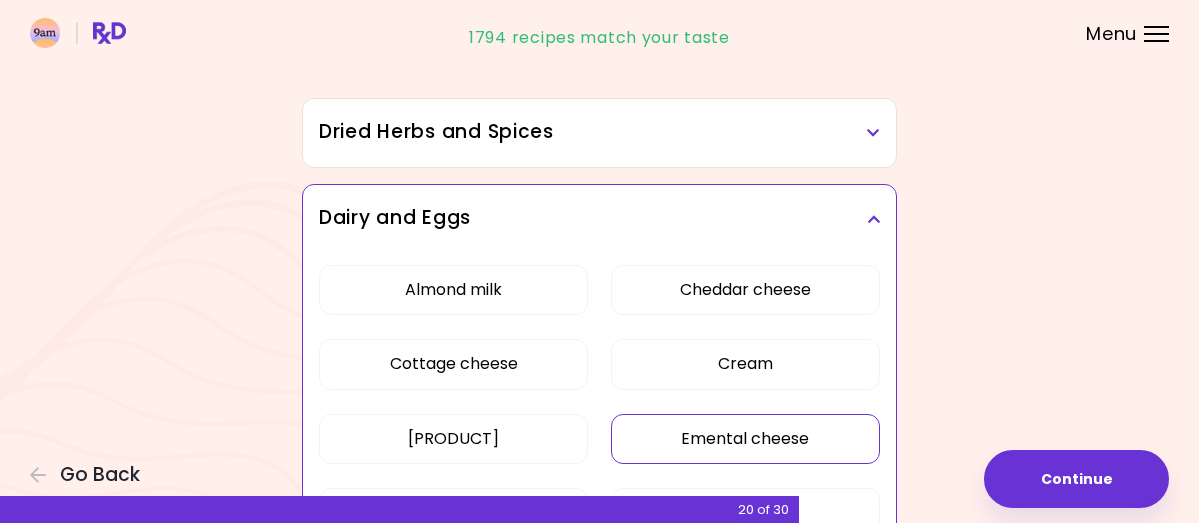 click on "Dairy and Eggs" at bounding box center (599, 218) 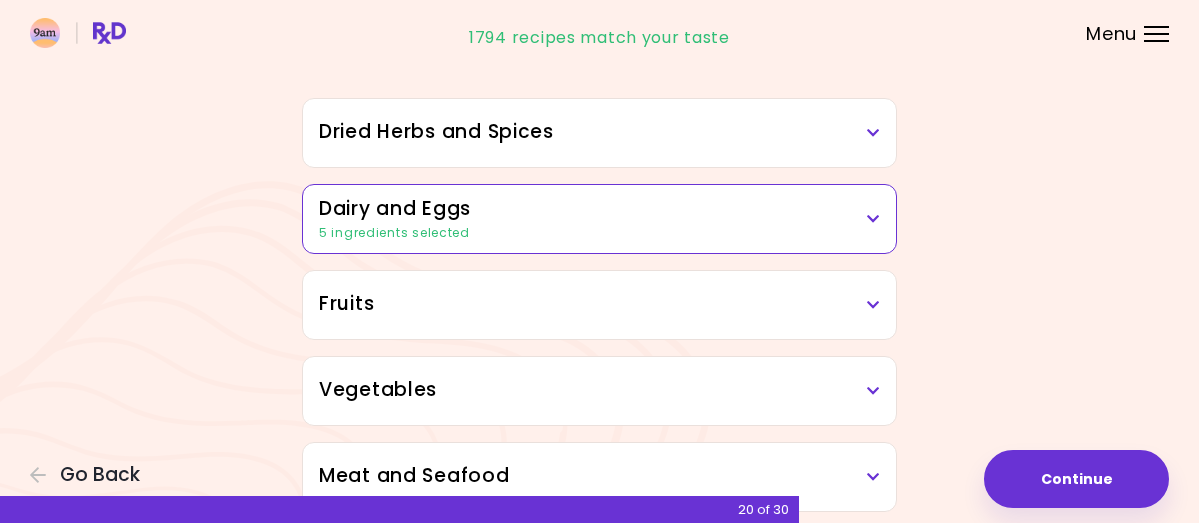 scroll, scrollTop: 200, scrollLeft: 0, axis: vertical 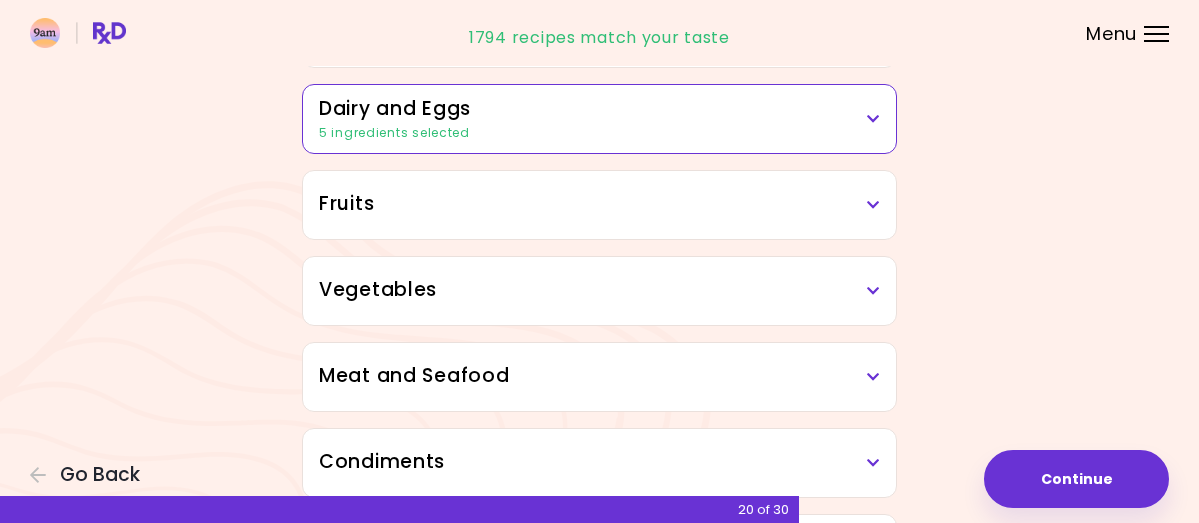 click on "Fruits" at bounding box center (599, 204) 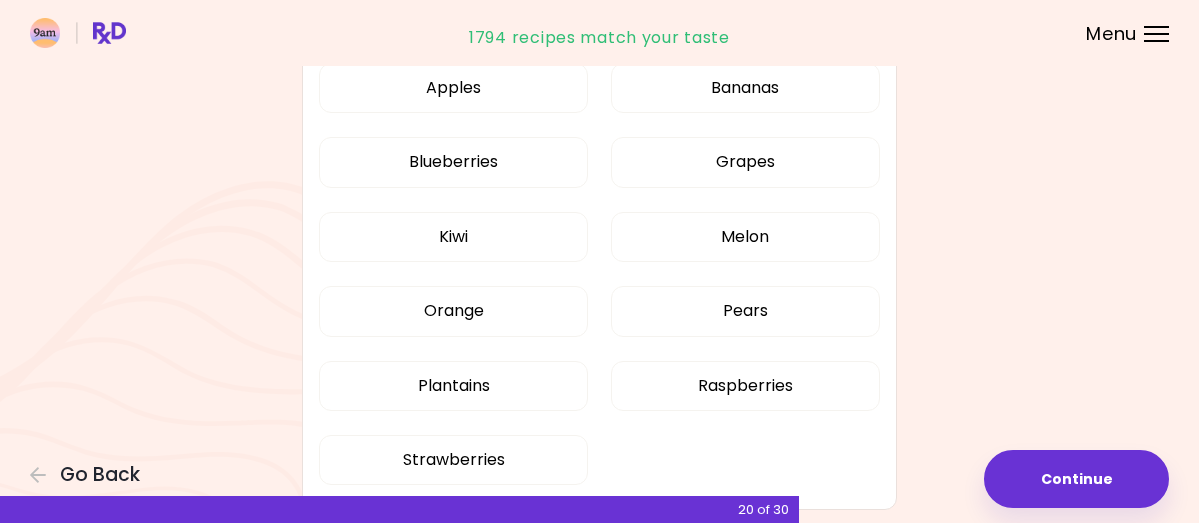 scroll, scrollTop: 200, scrollLeft: 0, axis: vertical 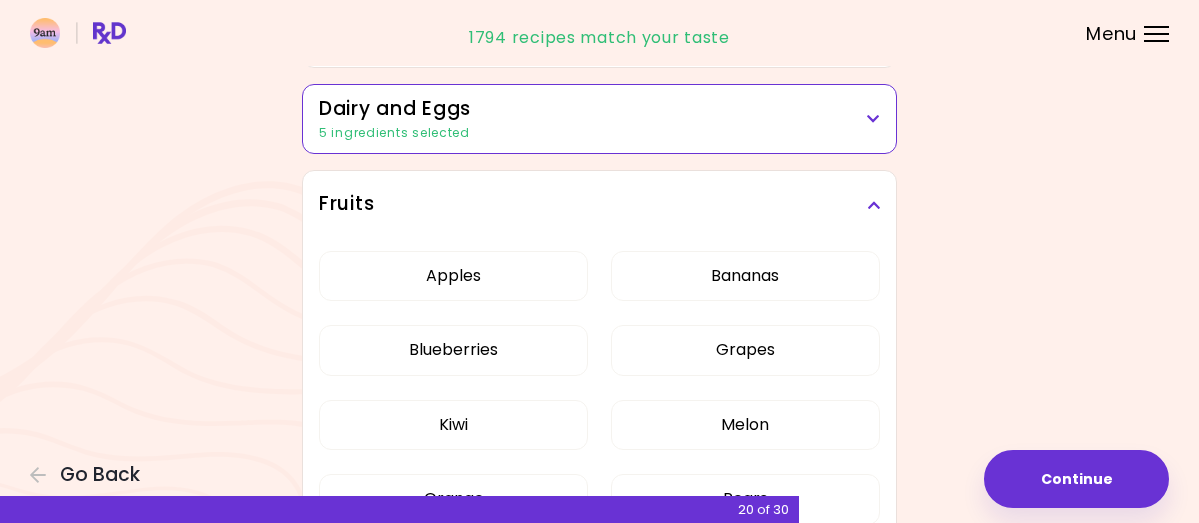 click at bounding box center (873, 205) 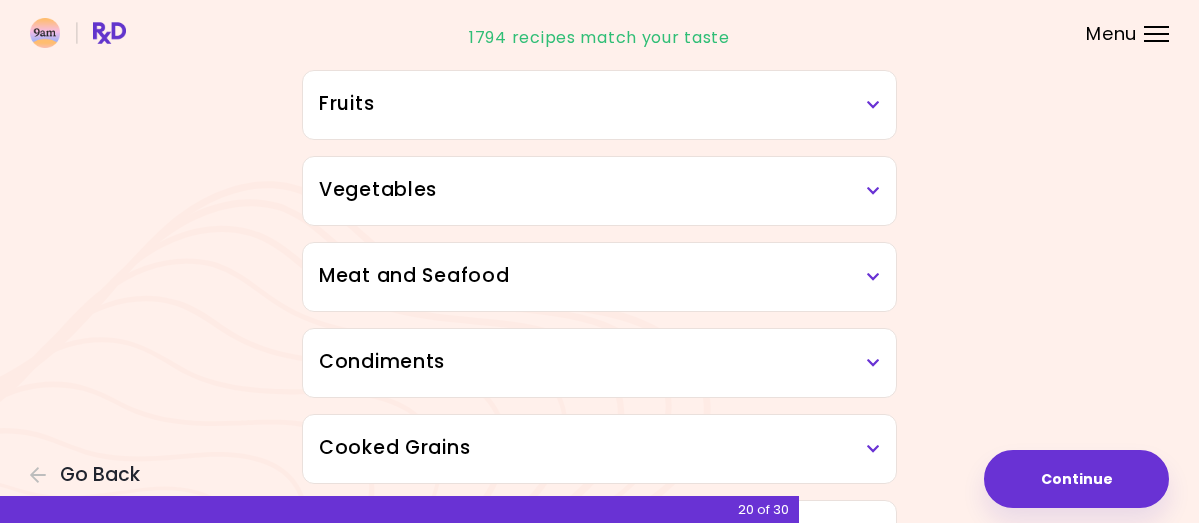 scroll, scrollTop: 400, scrollLeft: 0, axis: vertical 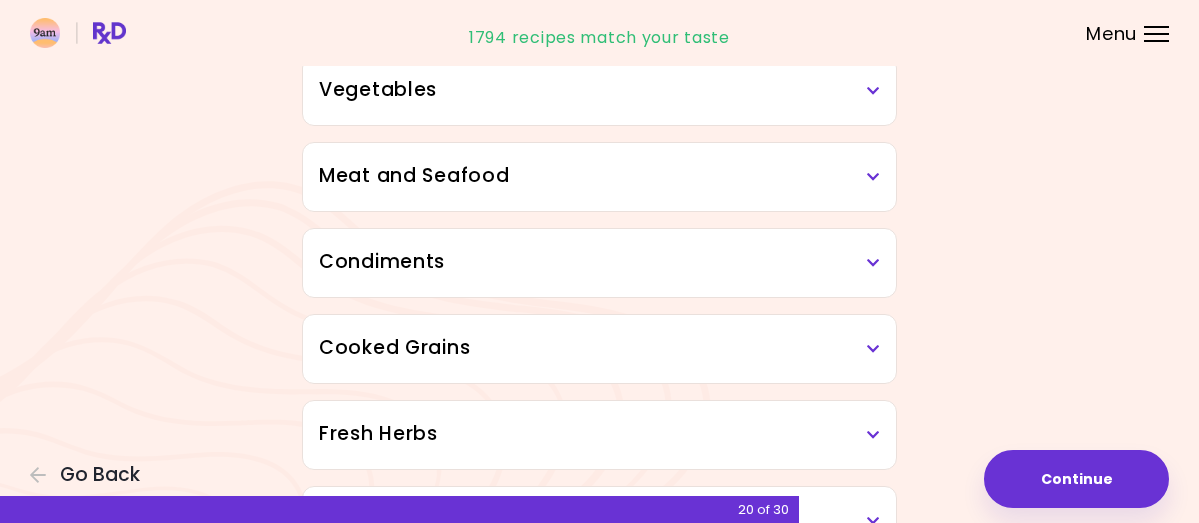 click on "Vegetables" at bounding box center (599, 91) 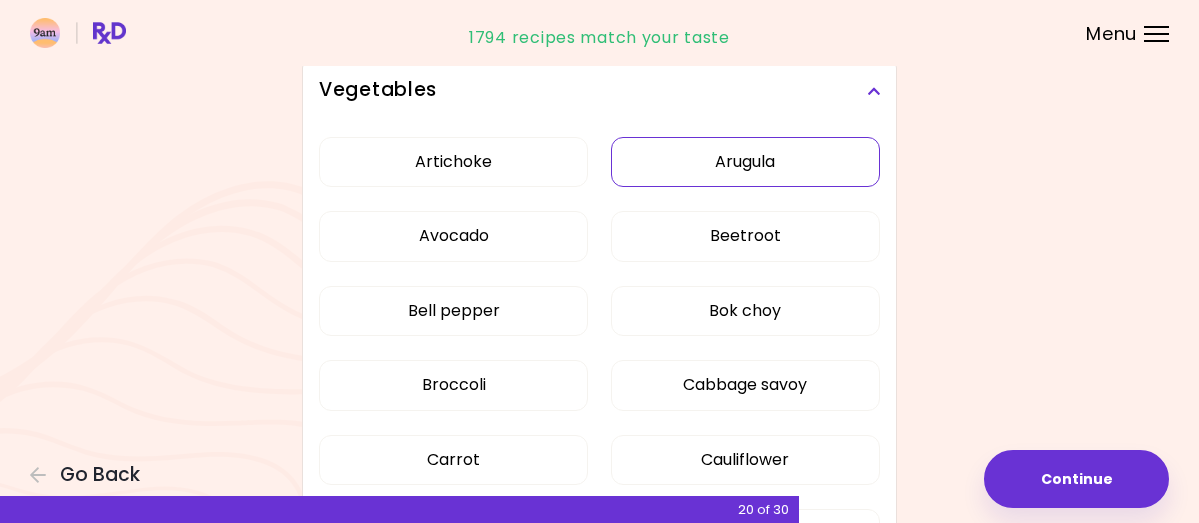 scroll, scrollTop: 500, scrollLeft: 0, axis: vertical 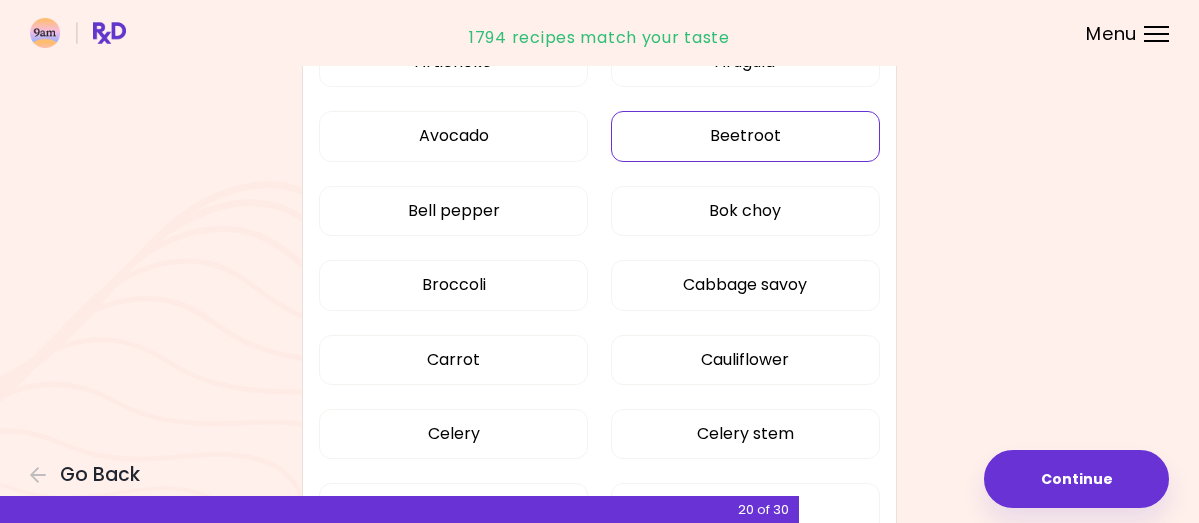 click on "Beetroot" at bounding box center (745, 136) 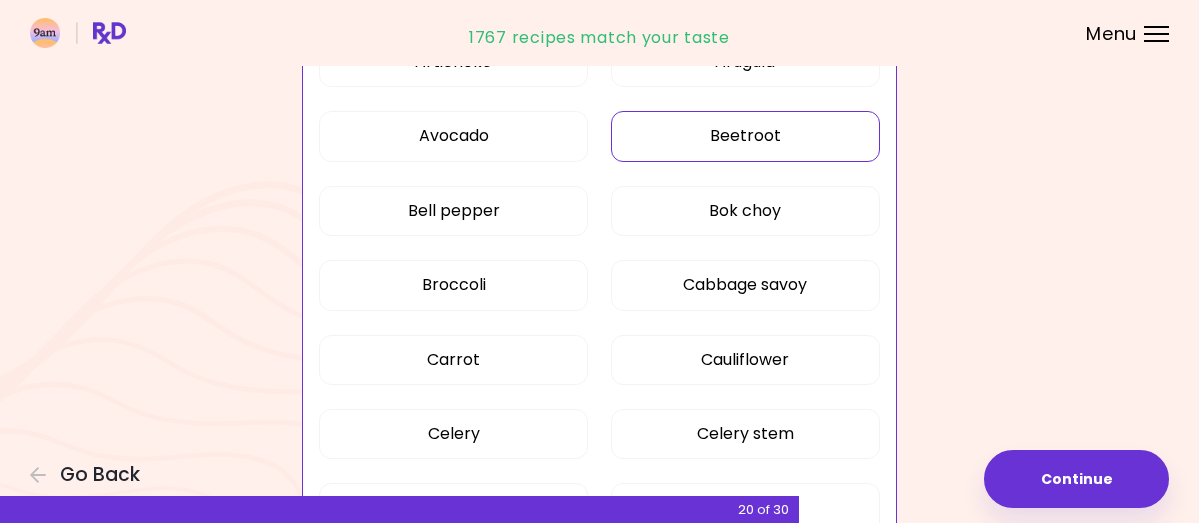 scroll, scrollTop: 600, scrollLeft: 0, axis: vertical 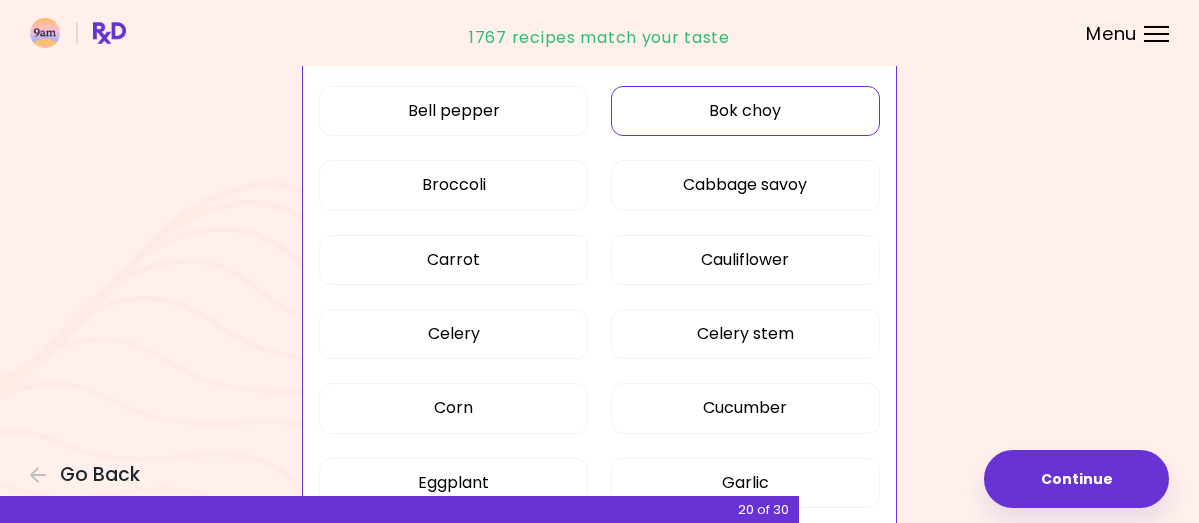 click on "Bok choy" at bounding box center [745, 111] 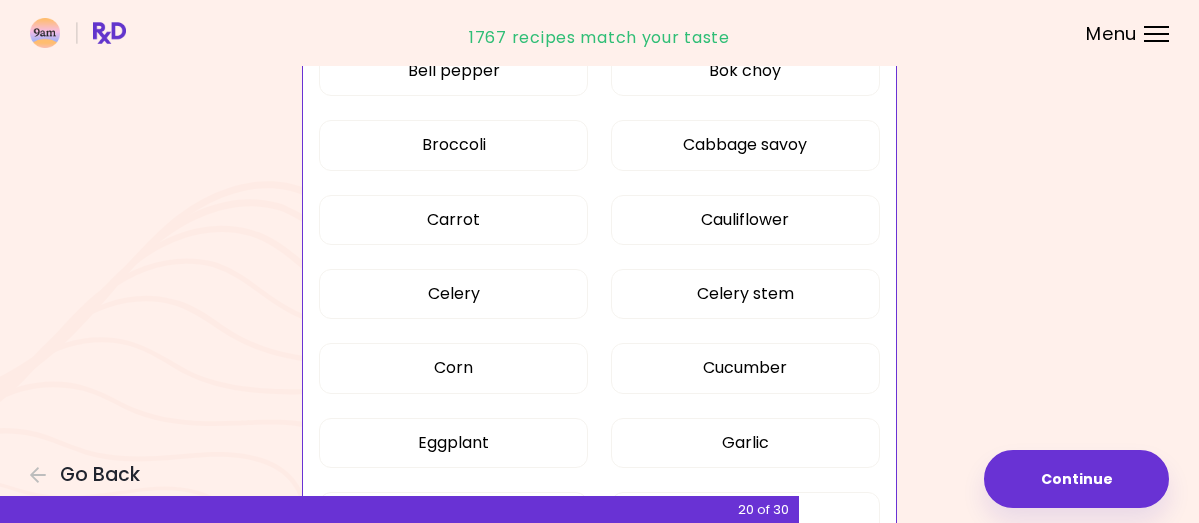 scroll, scrollTop: 700, scrollLeft: 0, axis: vertical 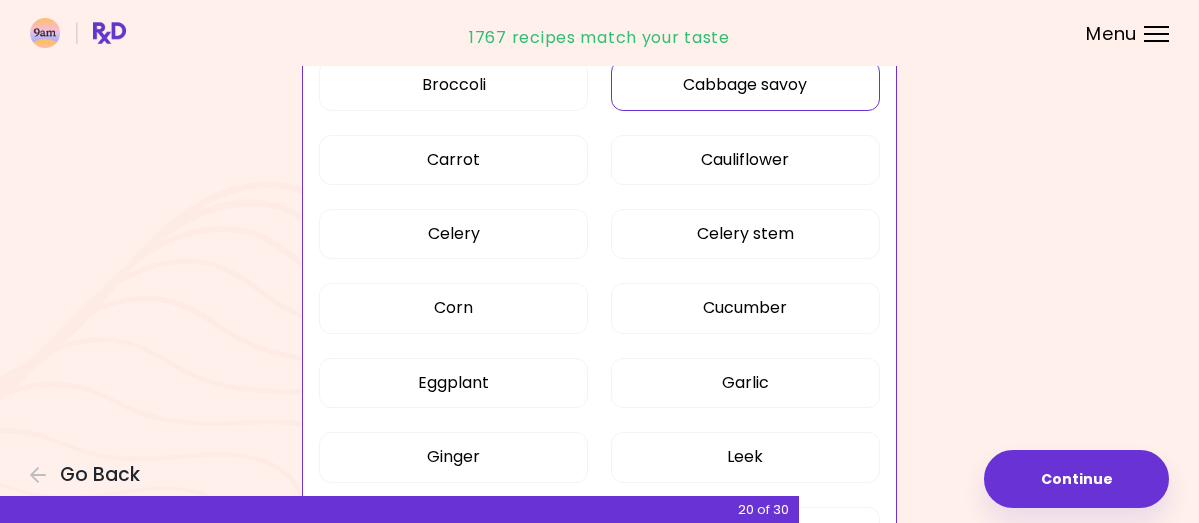 click on "Cabbage savoy" at bounding box center (745, 85) 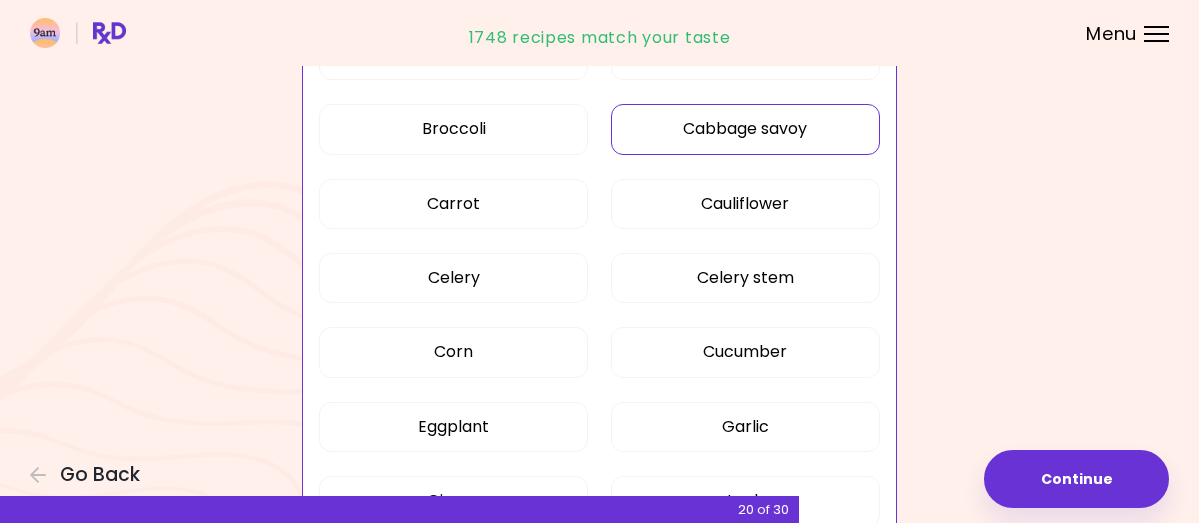 scroll, scrollTop: 600, scrollLeft: 0, axis: vertical 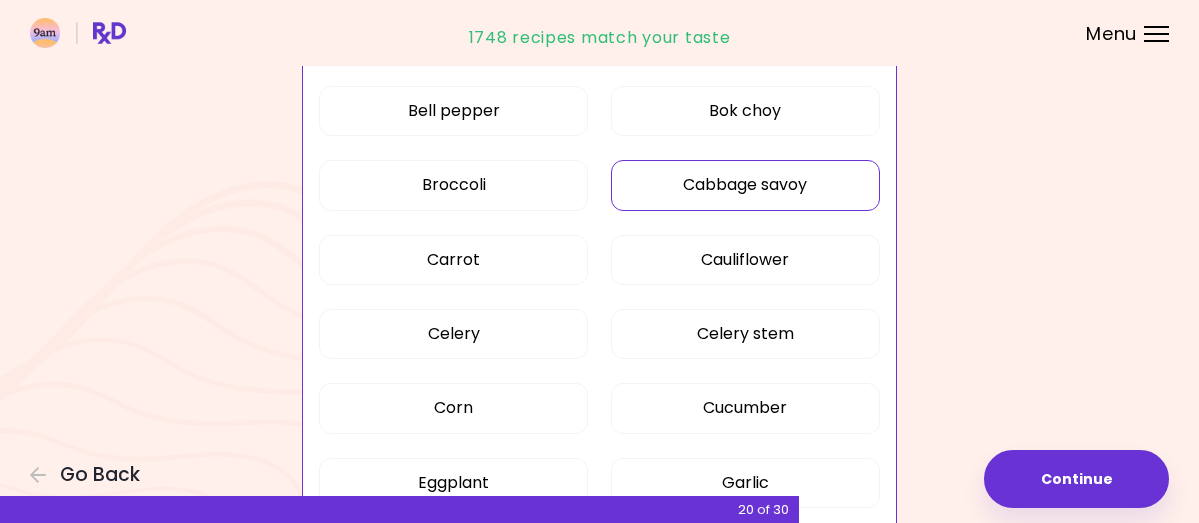 click on "Cabbage savoy" at bounding box center (745, 185) 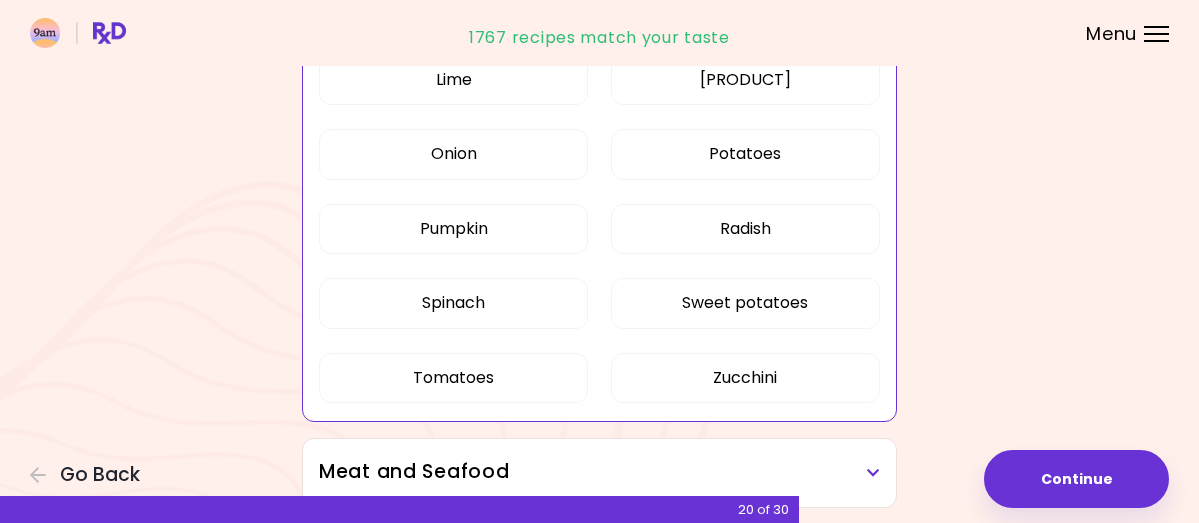 scroll, scrollTop: 1300, scrollLeft: 0, axis: vertical 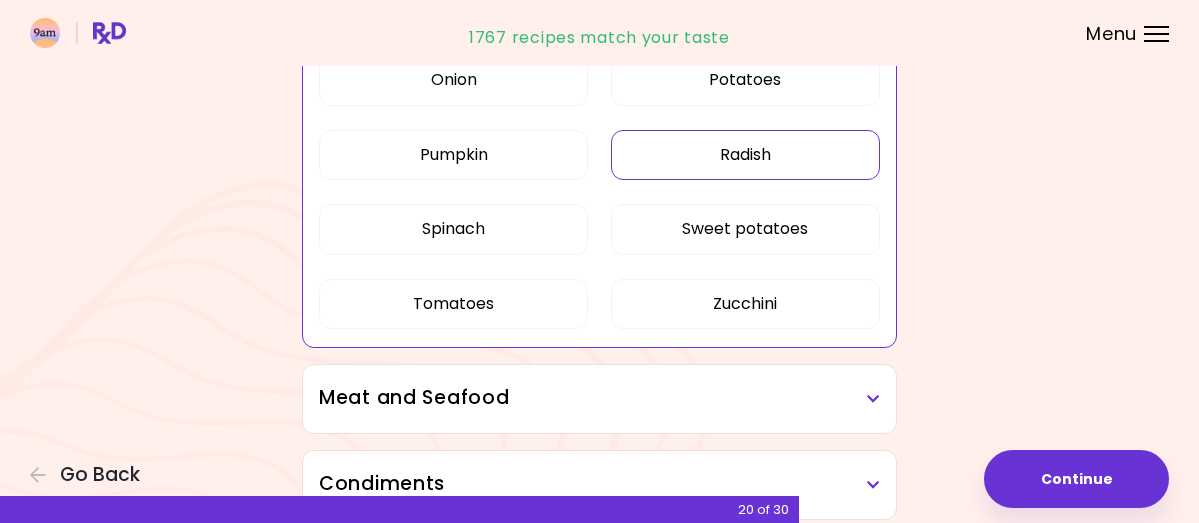 click on "Radish" at bounding box center (745, 155) 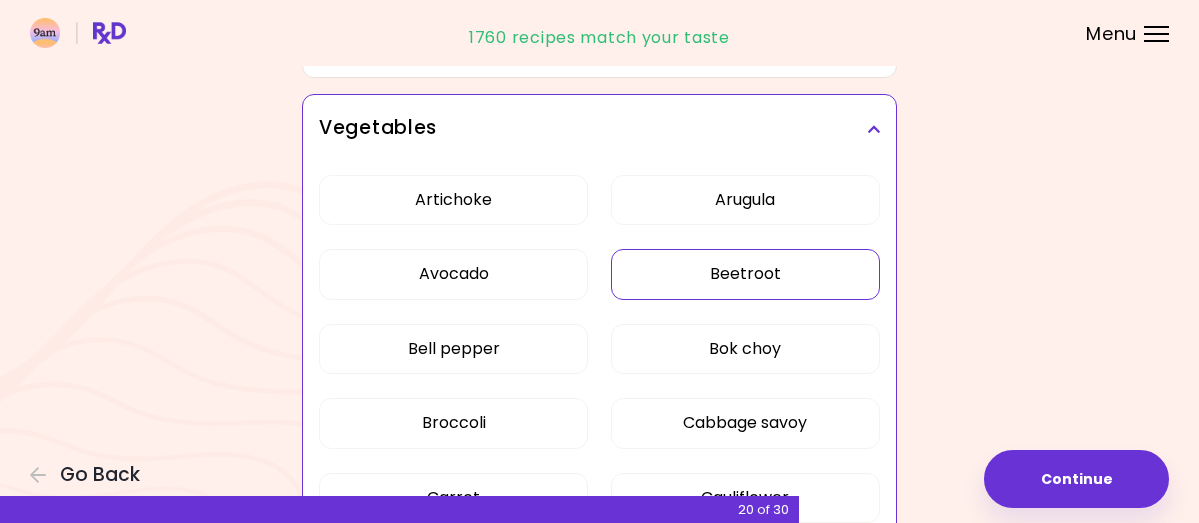 scroll, scrollTop: 300, scrollLeft: 0, axis: vertical 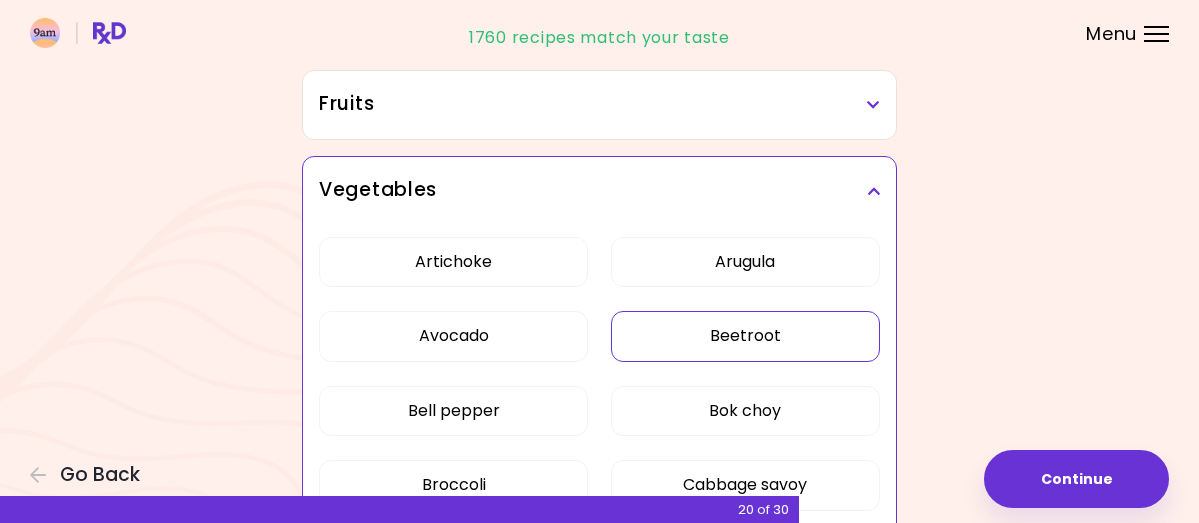 click on "Vegetables" at bounding box center [599, 190] 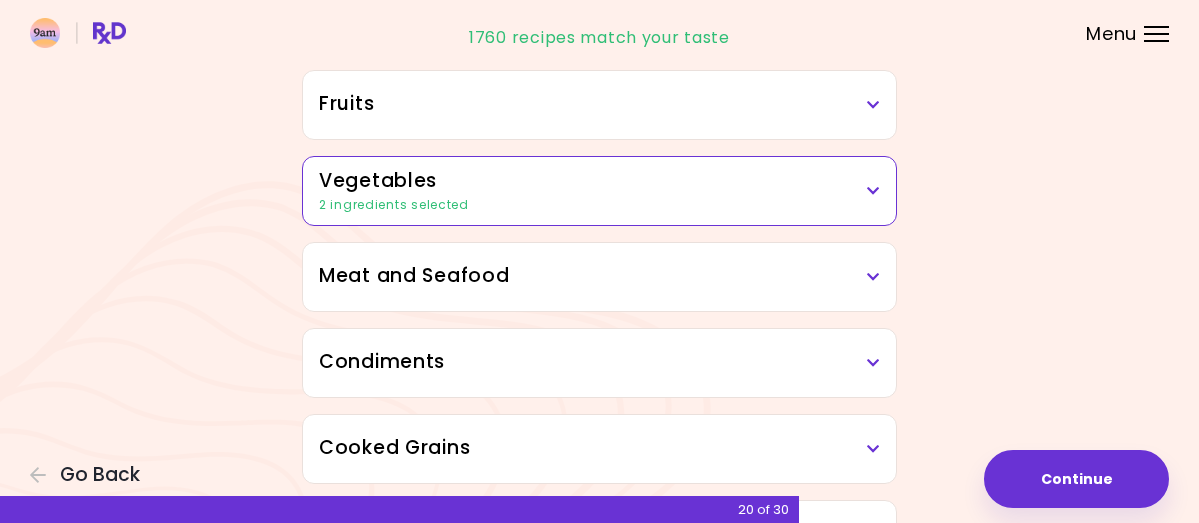 scroll, scrollTop: 400, scrollLeft: 0, axis: vertical 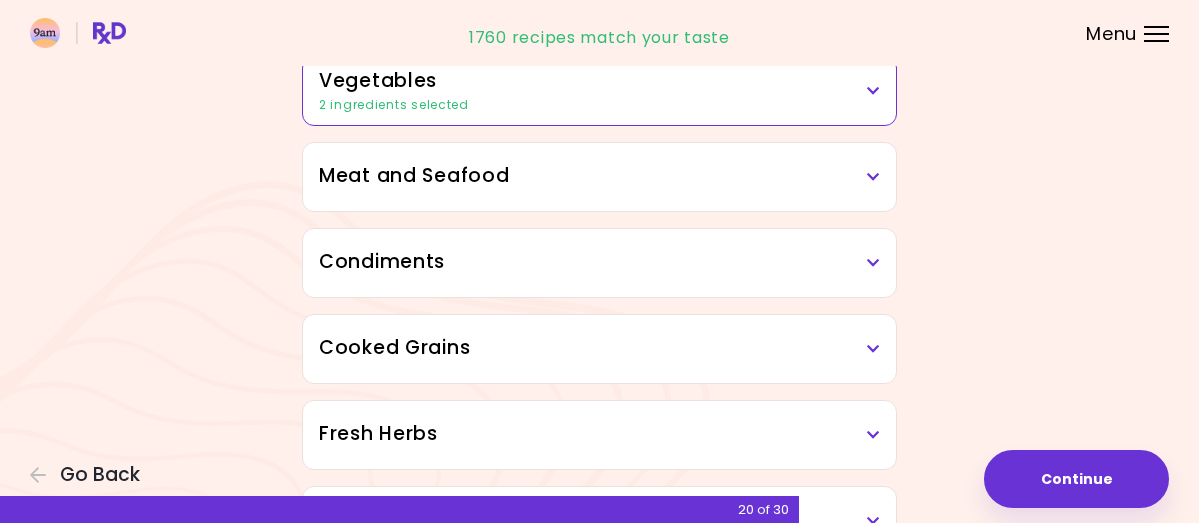 click on "Meat and Seafood" at bounding box center (599, 176) 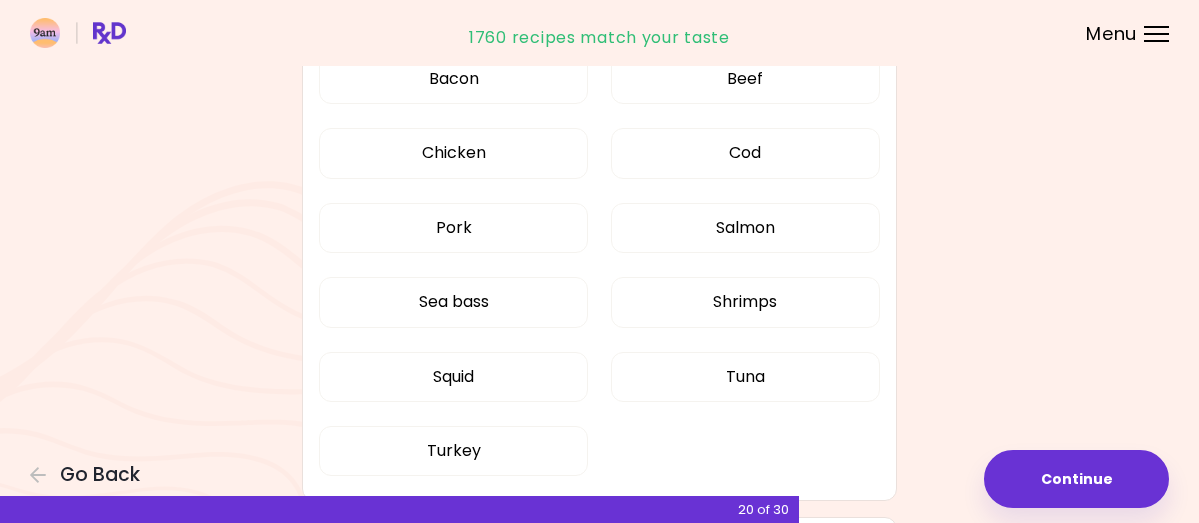 scroll, scrollTop: 600, scrollLeft: 0, axis: vertical 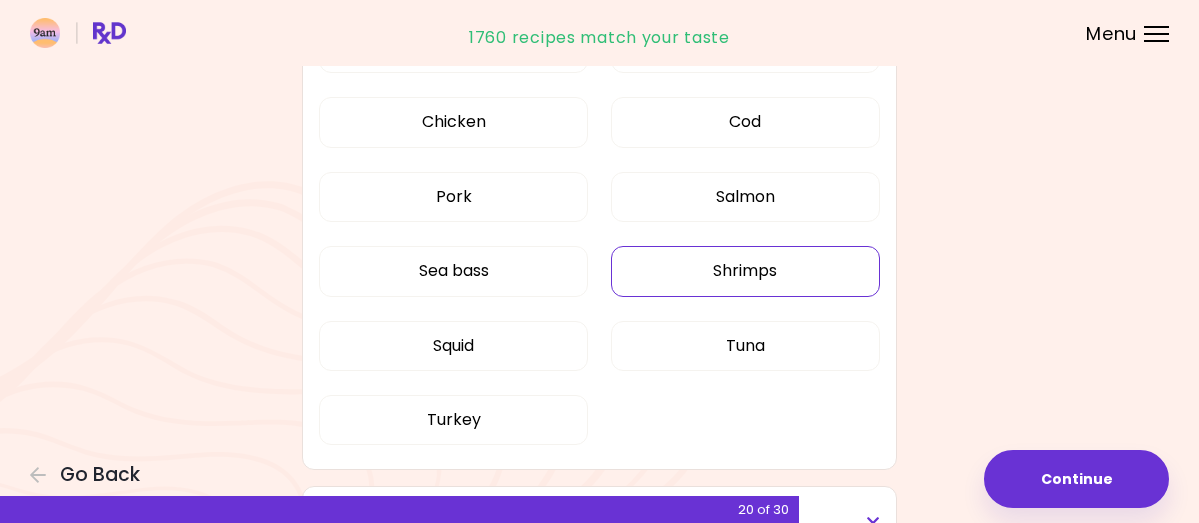 click on "Shrimps" at bounding box center [745, 271] 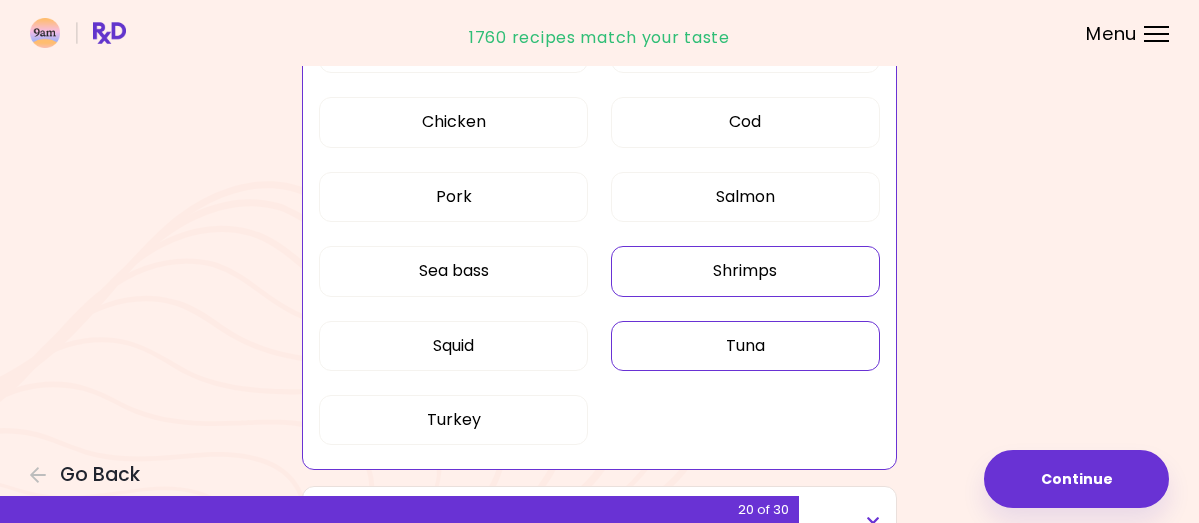 click on "Tuna" at bounding box center [745, 346] 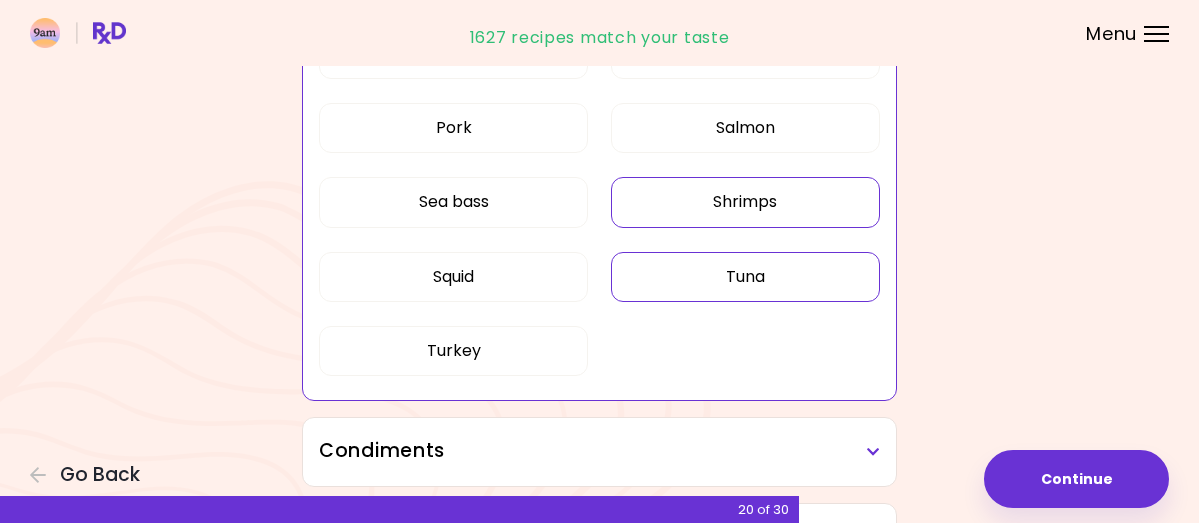 scroll, scrollTop: 700, scrollLeft: 0, axis: vertical 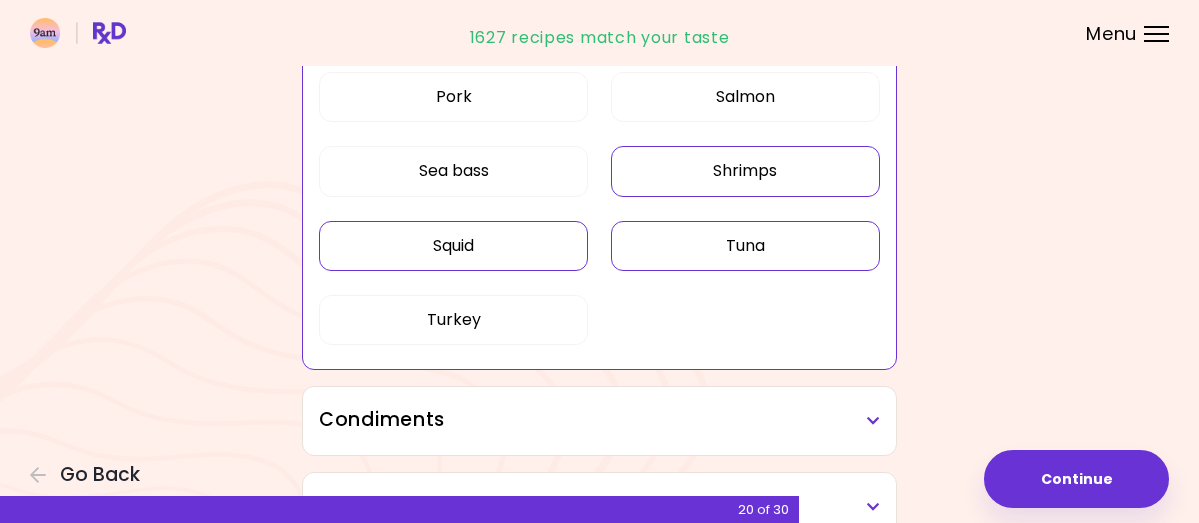 click on "Squid" at bounding box center [453, 246] 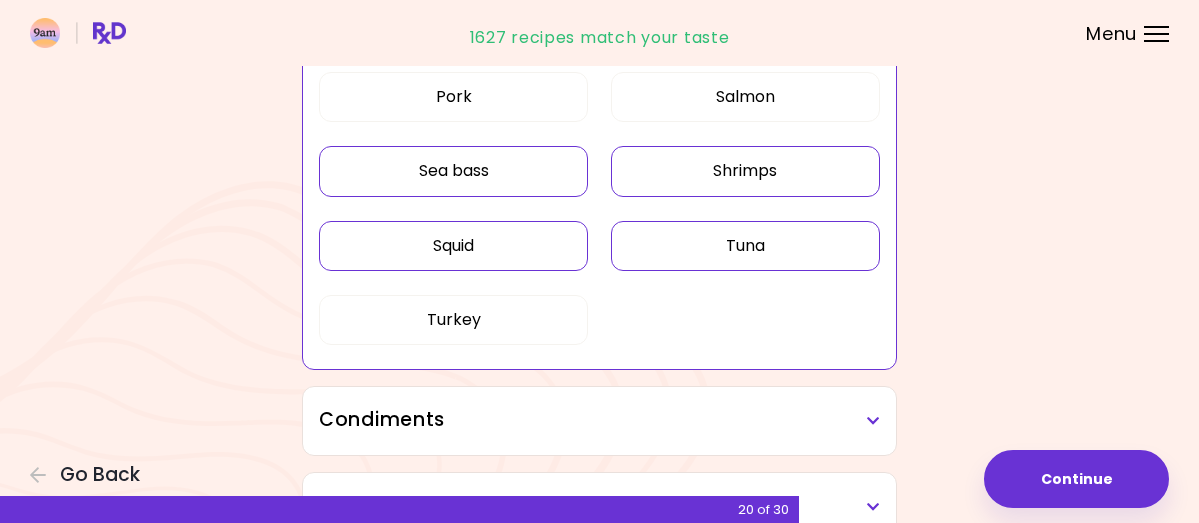 click on "Sea bass" at bounding box center (453, 171) 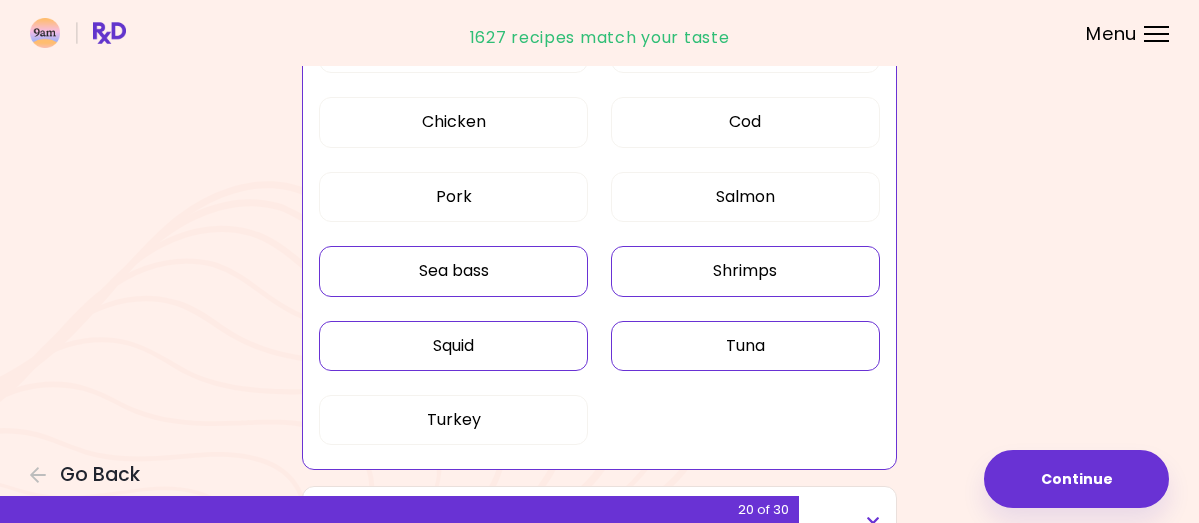 scroll, scrollTop: 500, scrollLeft: 0, axis: vertical 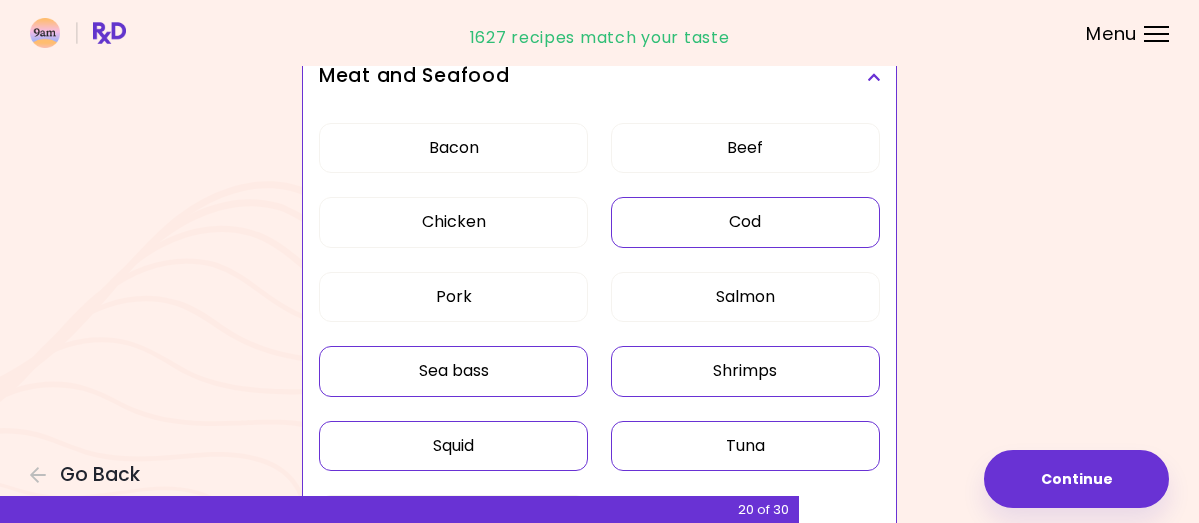 click on "Cod" at bounding box center (745, 222) 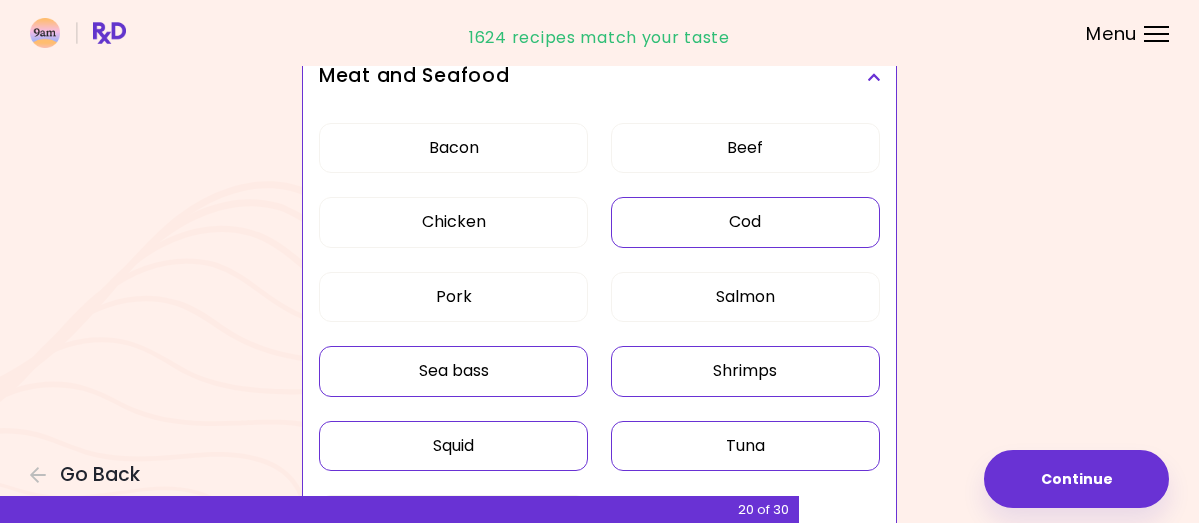 click on "Meat and Seafood" at bounding box center (599, 76) 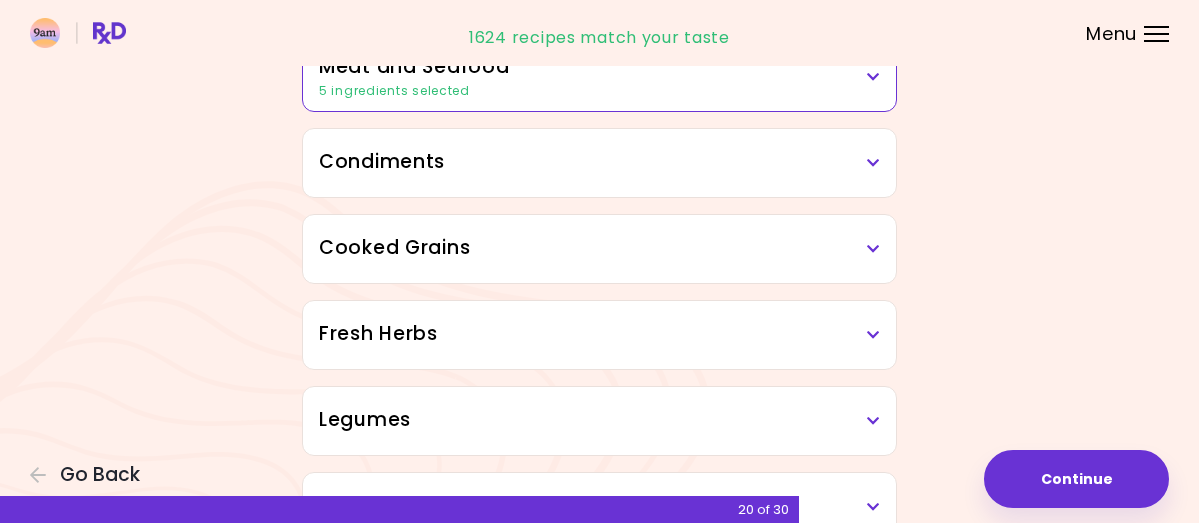 click on "Condiments" at bounding box center (599, 162) 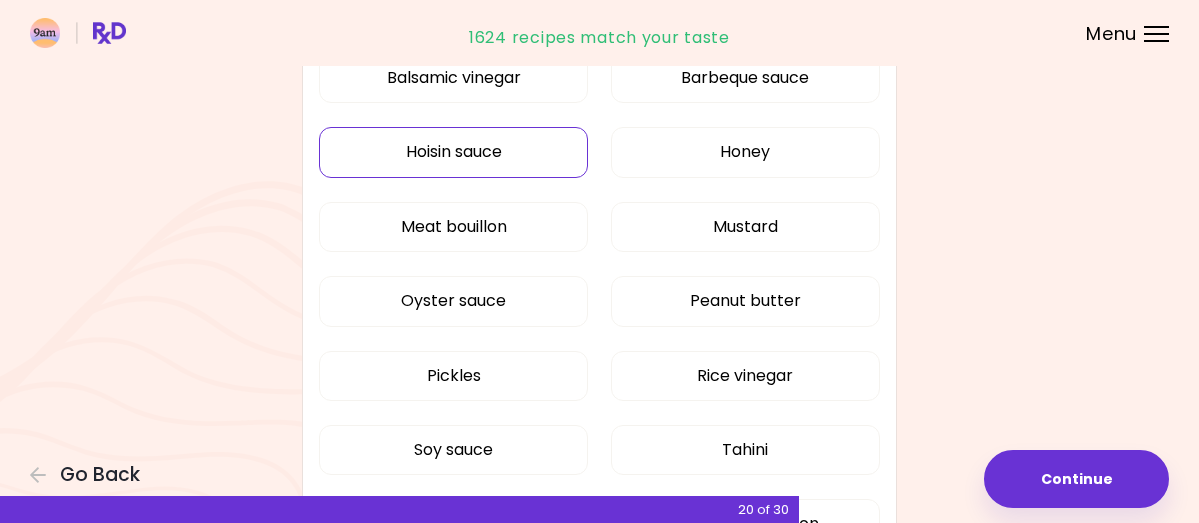 scroll, scrollTop: 700, scrollLeft: 0, axis: vertical 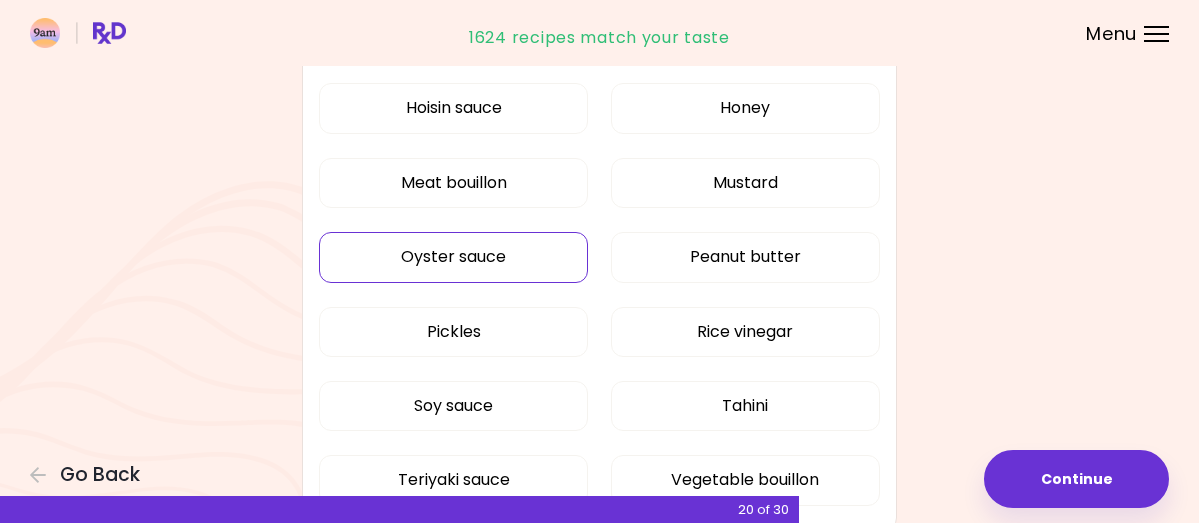 click on "Oyster sauce" at bounding box center [453, 257] 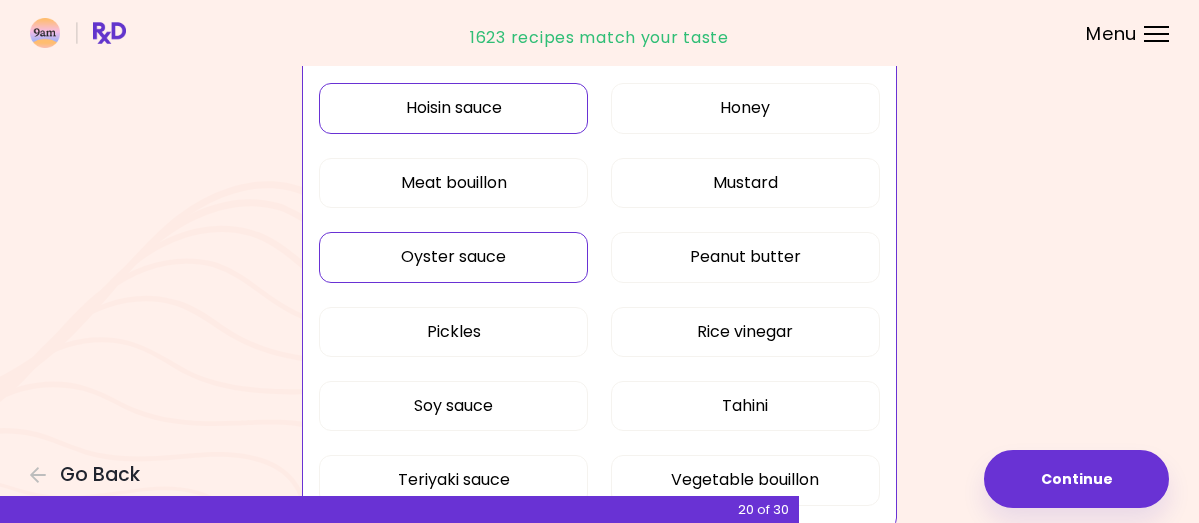 click on "Hoisin sauce" at bounding box center [453, 108] 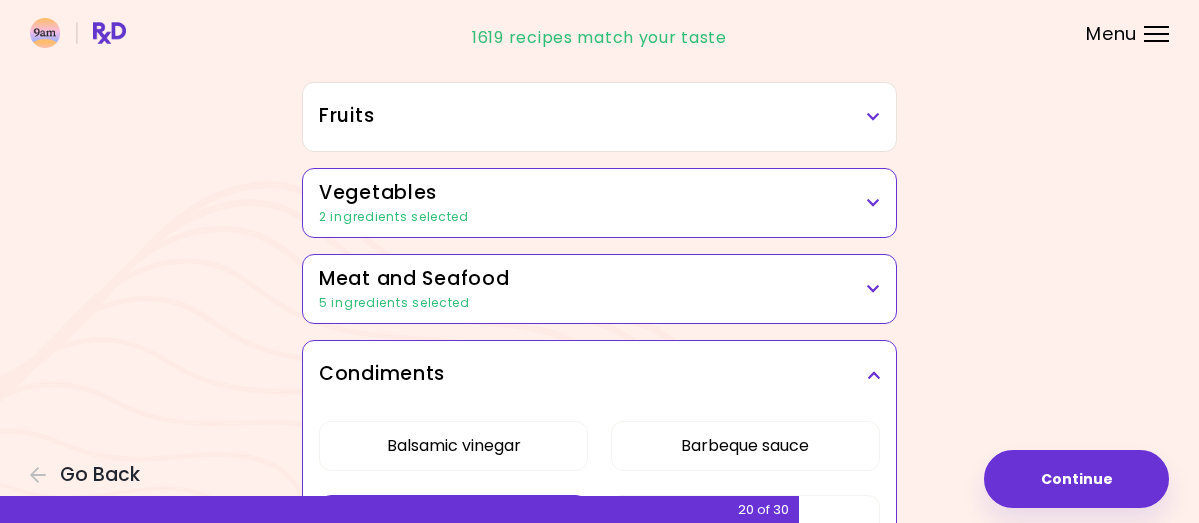 scroll, scrollTop: 400, scrollLeft: 0, axis: vertical 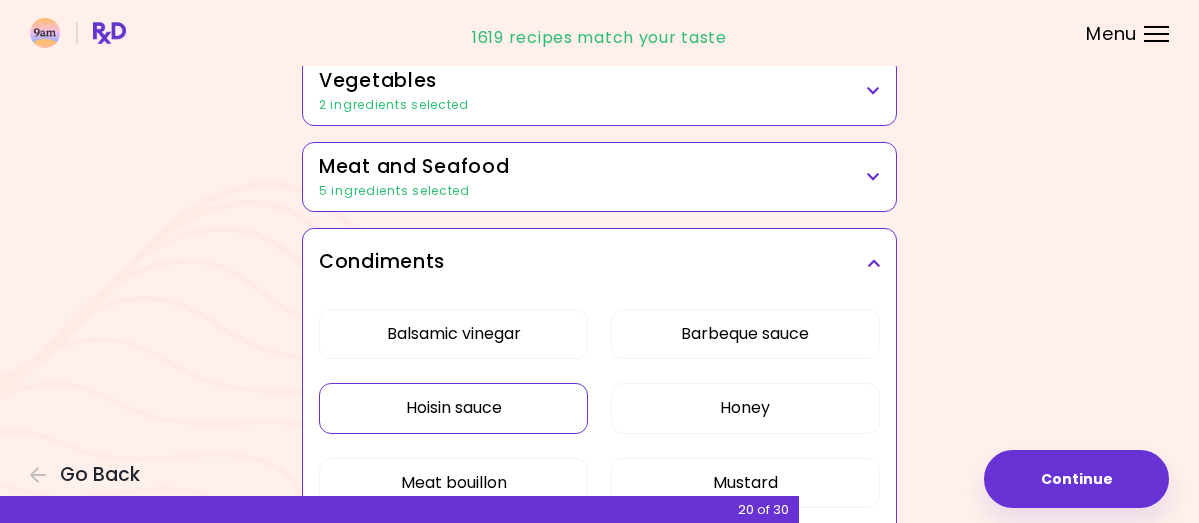 click on "Condiments" at bounding box center [599, 263] 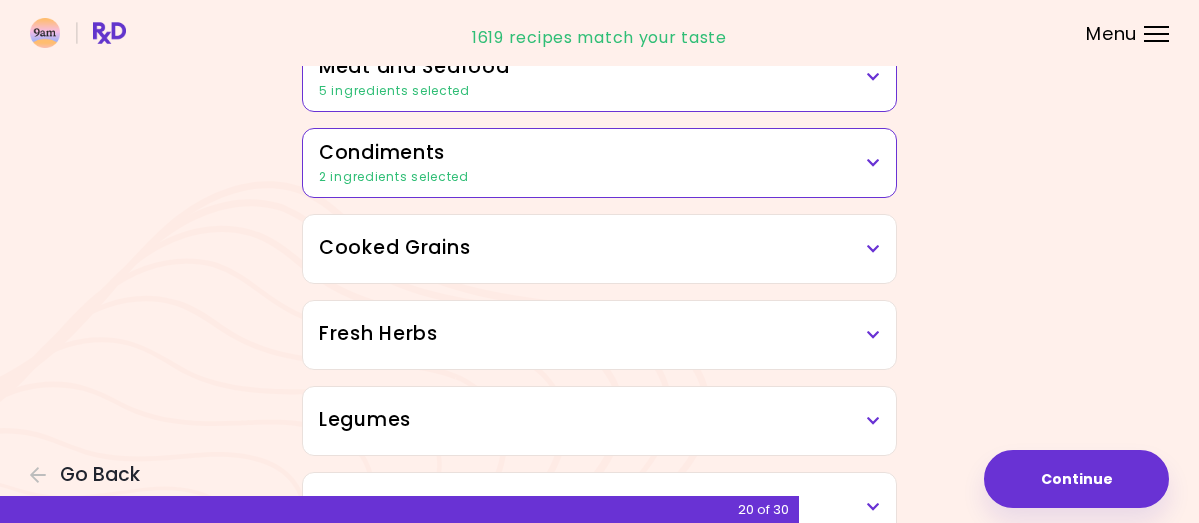 scroll, scrollTop: 600, scrollLeft: 0, axis: vertical 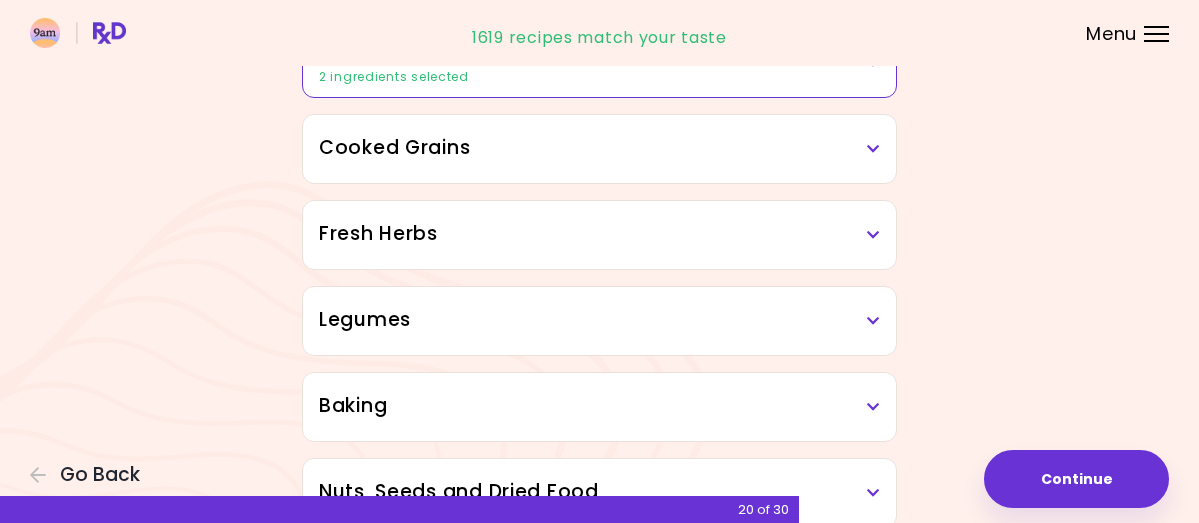 click on "Cooked Grains" at bounding box center (599, 148) 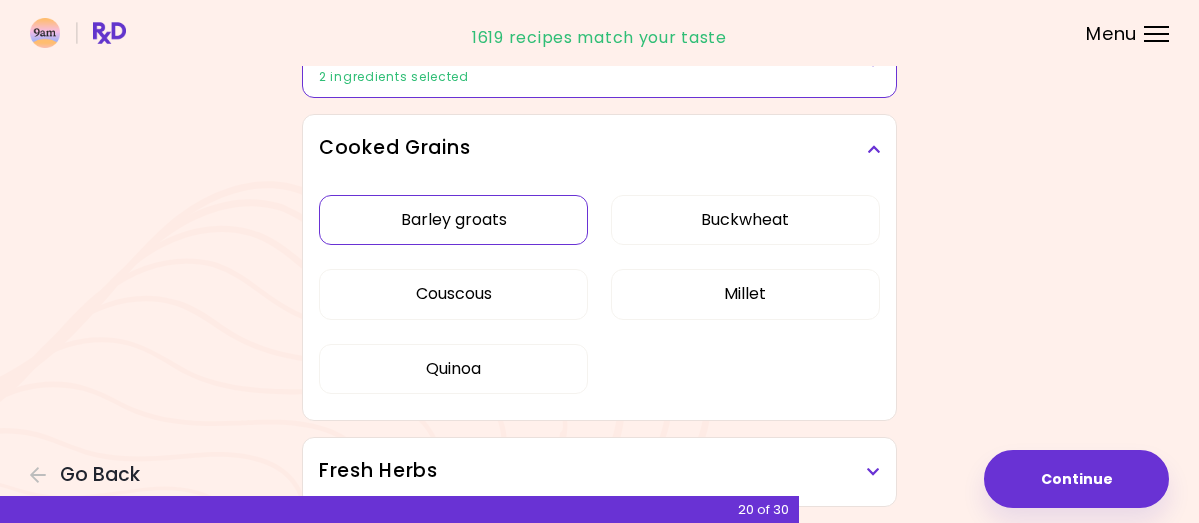 click on "Barley groats" at bounding box center (453, 220) 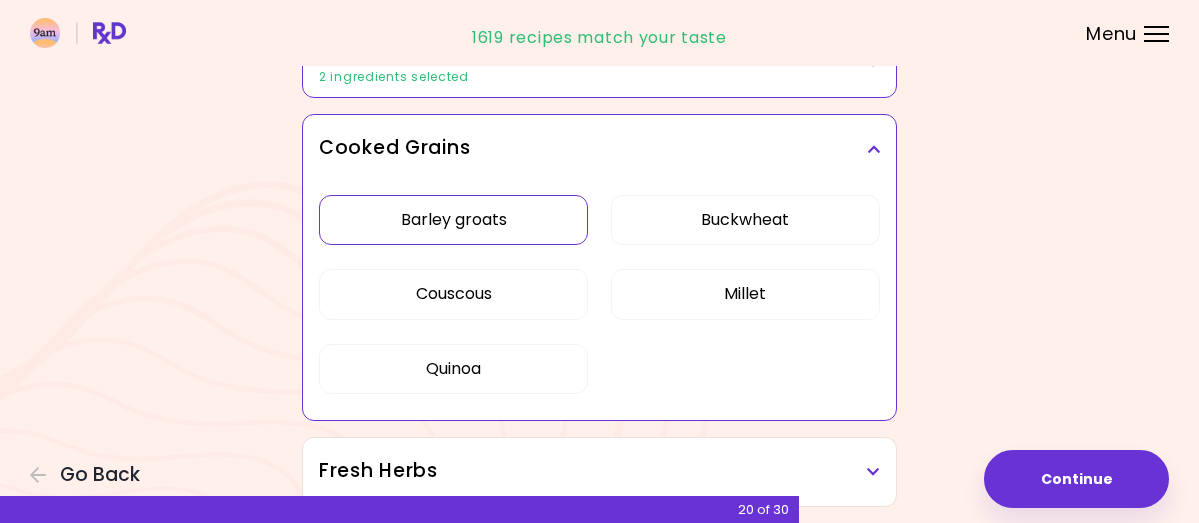 click at bounding box center [873, 149] 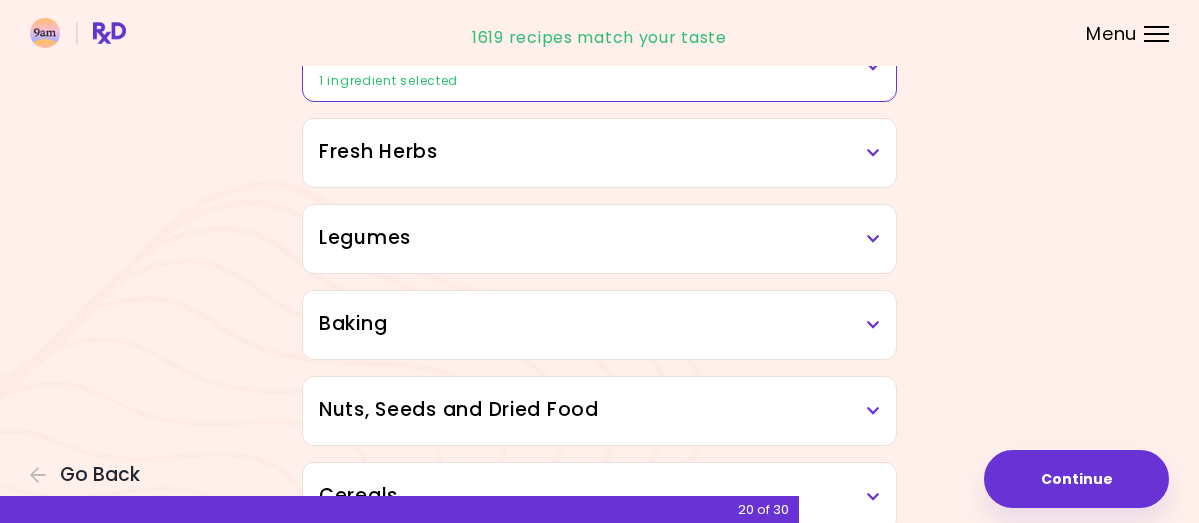 scroll, scrollTop: 700, scrollLeft: 0, axis: vertical 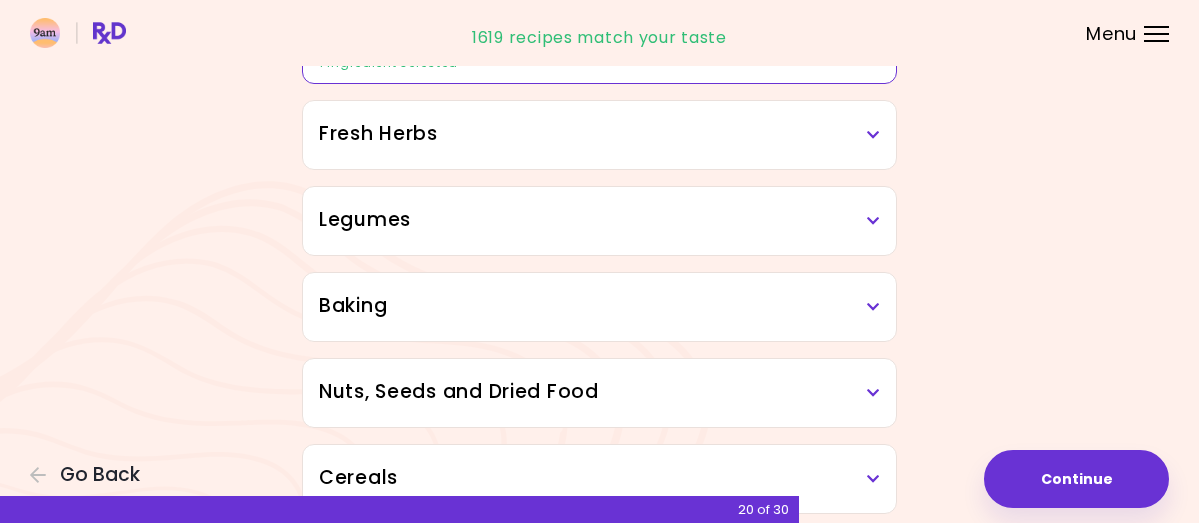 click on "Fresh Herbs" at bounding box center (599, 134) 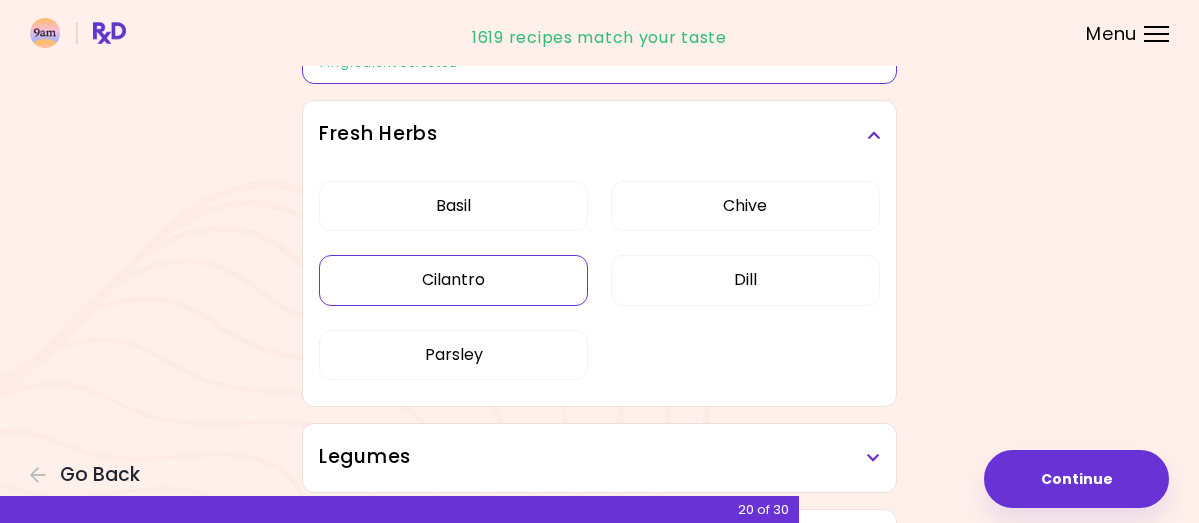 click on "Cilantro" at bounding box center (453, 280) 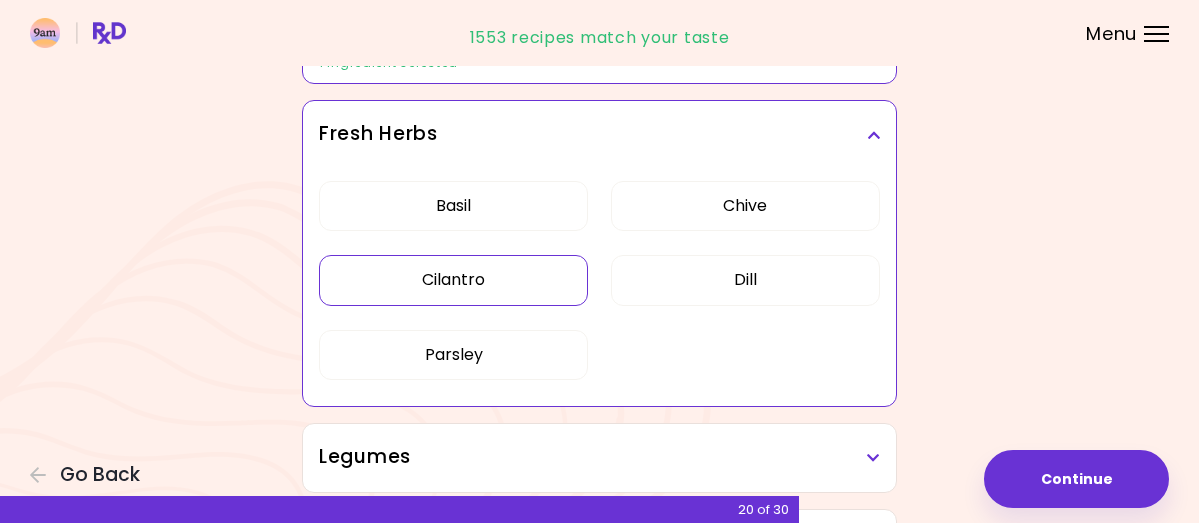 click on "Fresh Herbs" at bounding box center (599, 134) 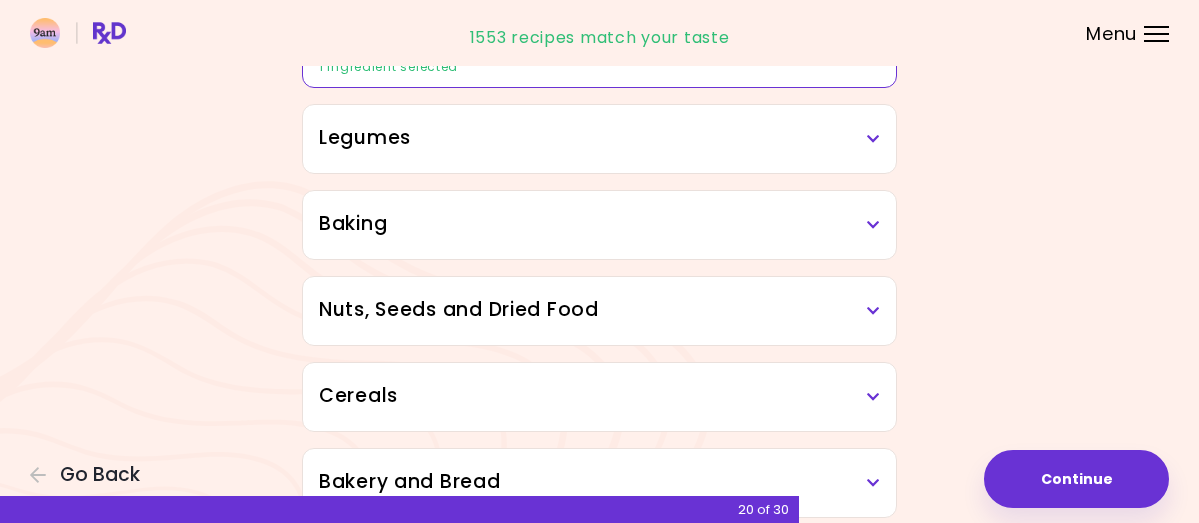 scroll, scrollTop: 800, scrollLeft: 0, axis: vertical 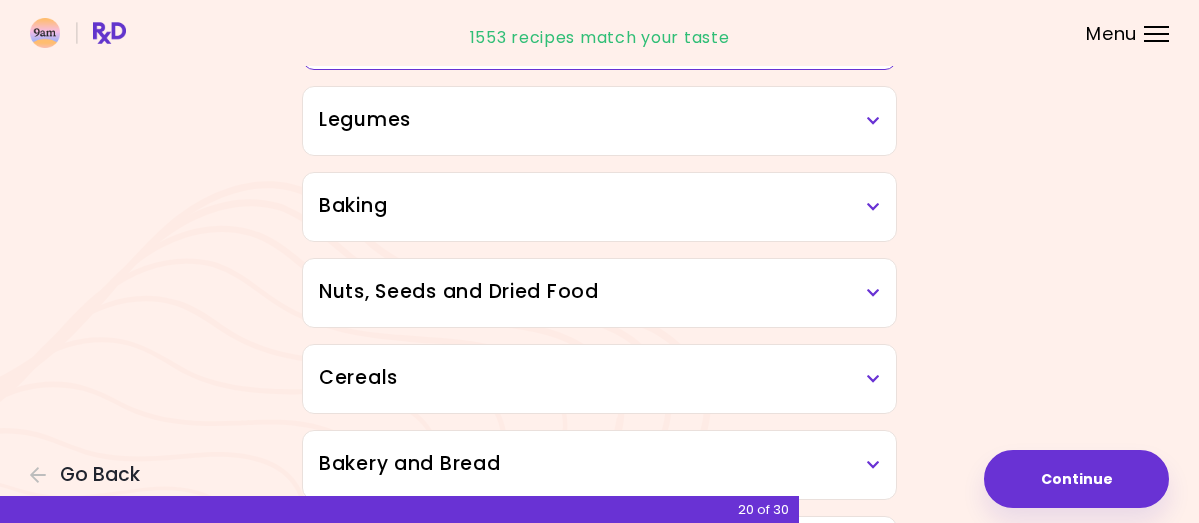 click on "Legumes" at bounding box center (599, 120) 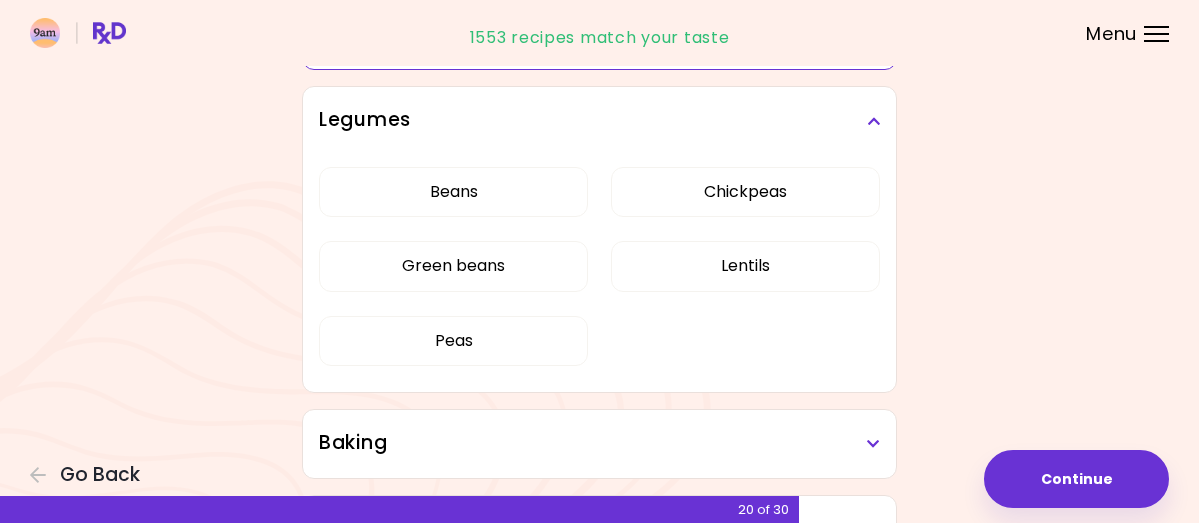 click on "Legumes" at bounding box center [599, 120] 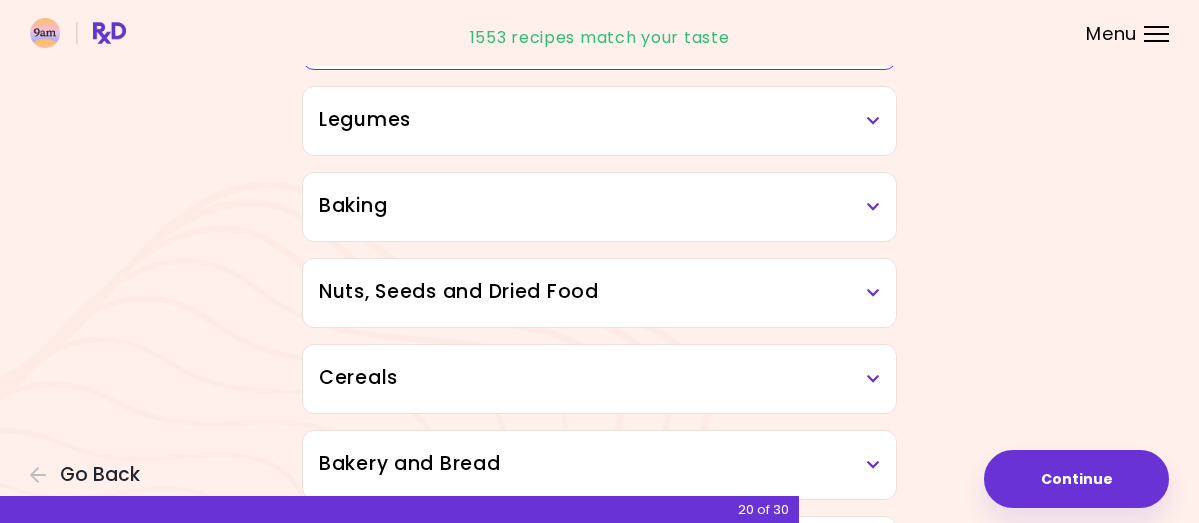 scroll, scrollTop: 900, scrollLeft: 0, axis: vertical 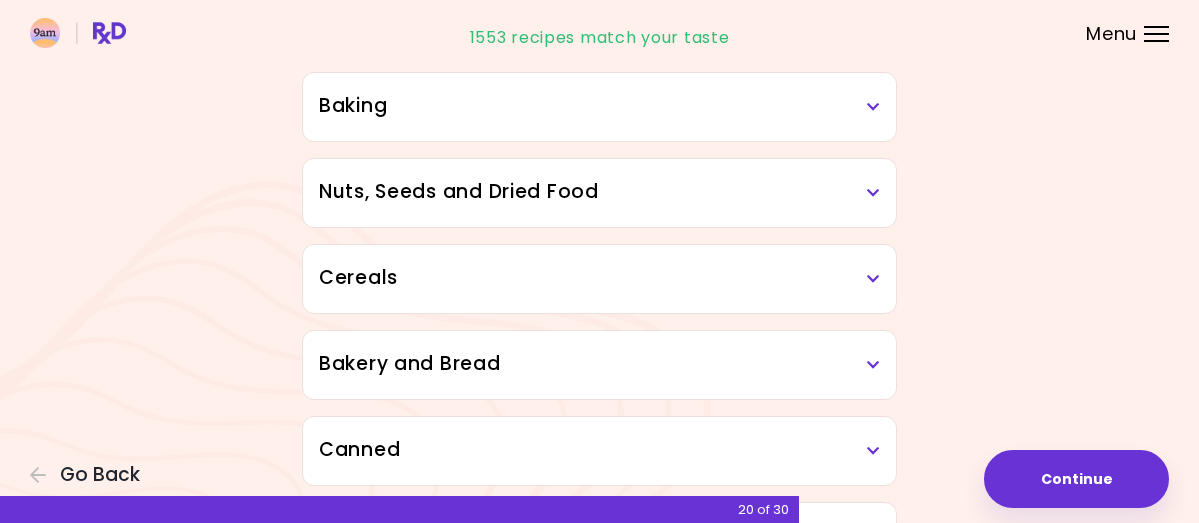 click on "Baking" at bounding box center (599, 106) 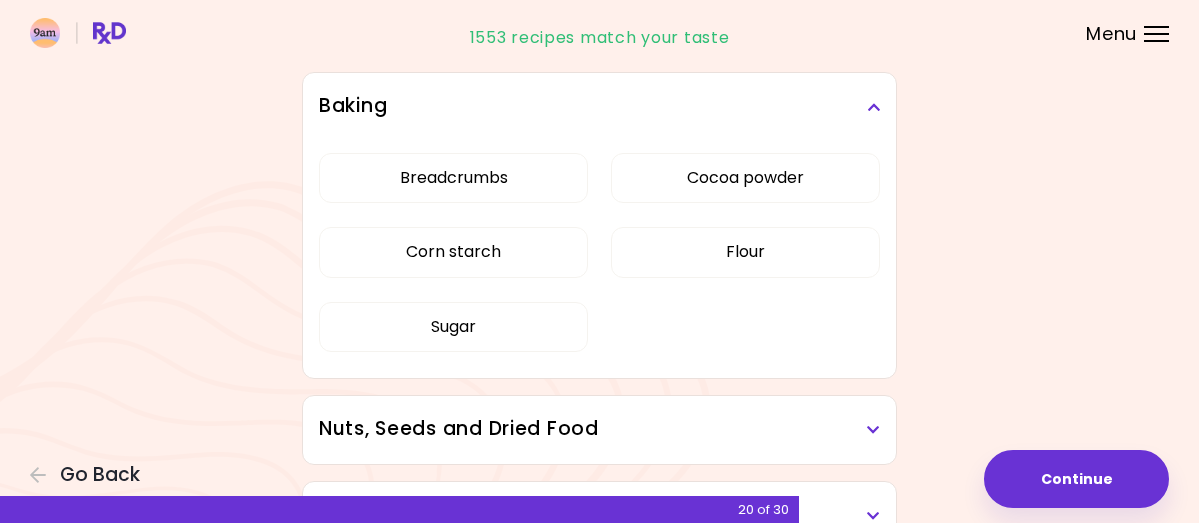 click on "Baking" at bounding box center (599, 106) 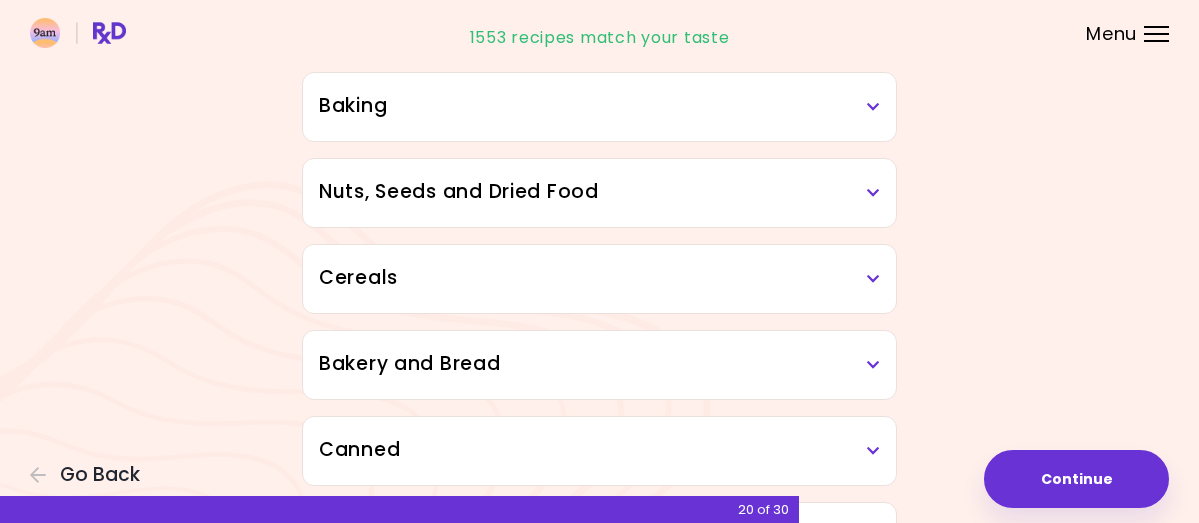 scroll, scrollTop: 1000, scrollLeft: 0, axis: vertical 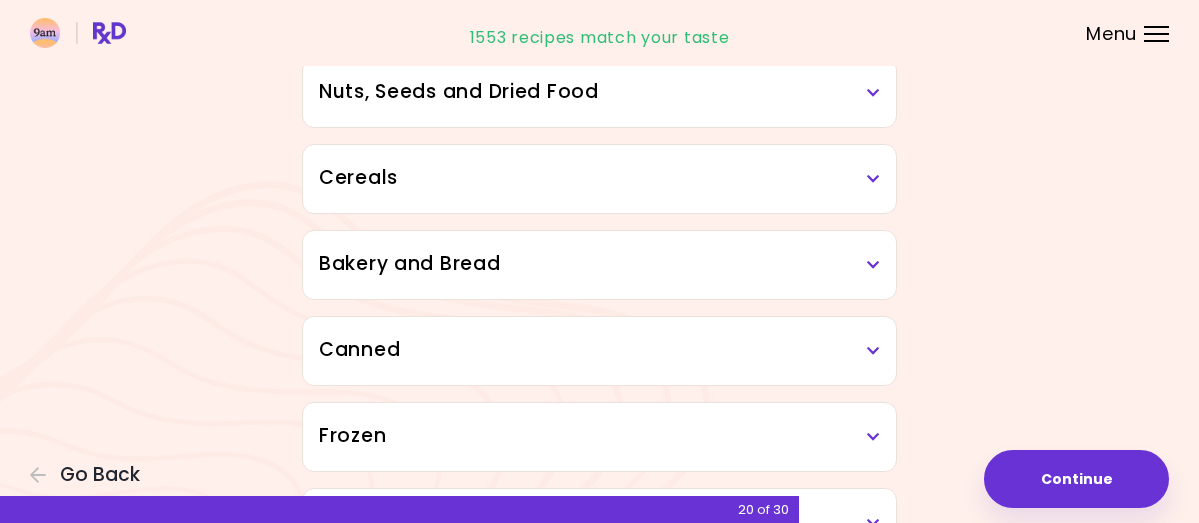 click on "Nuts, Seeds and Dried Food" at bounding box center [599, 92] 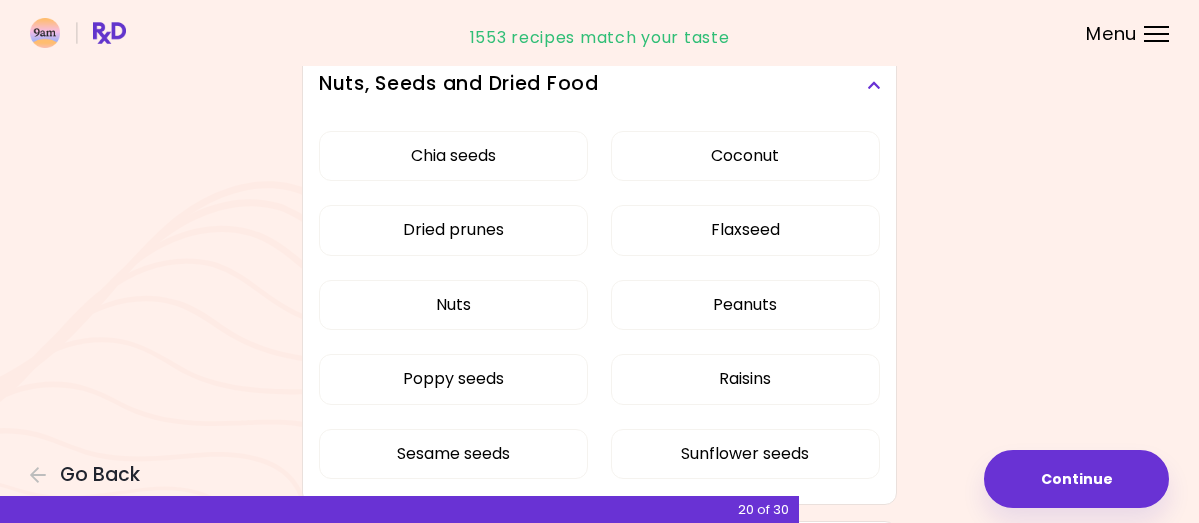 scroll, scrollTop: 1000, scrollLeft: 0, axis: vertical 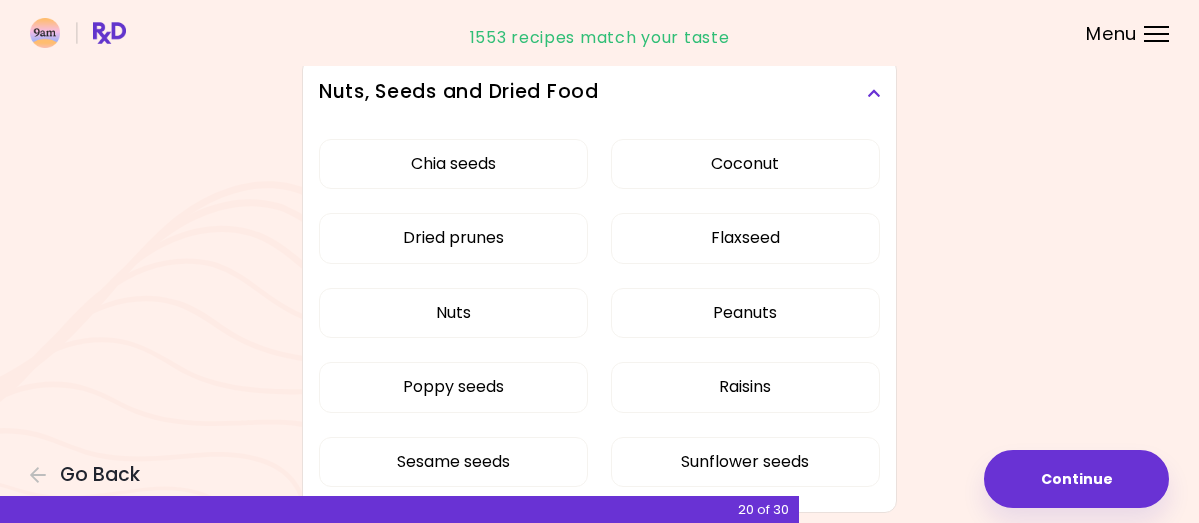click on "Nuts, Seeds and Dried Food" at bounding box center (599, 93) 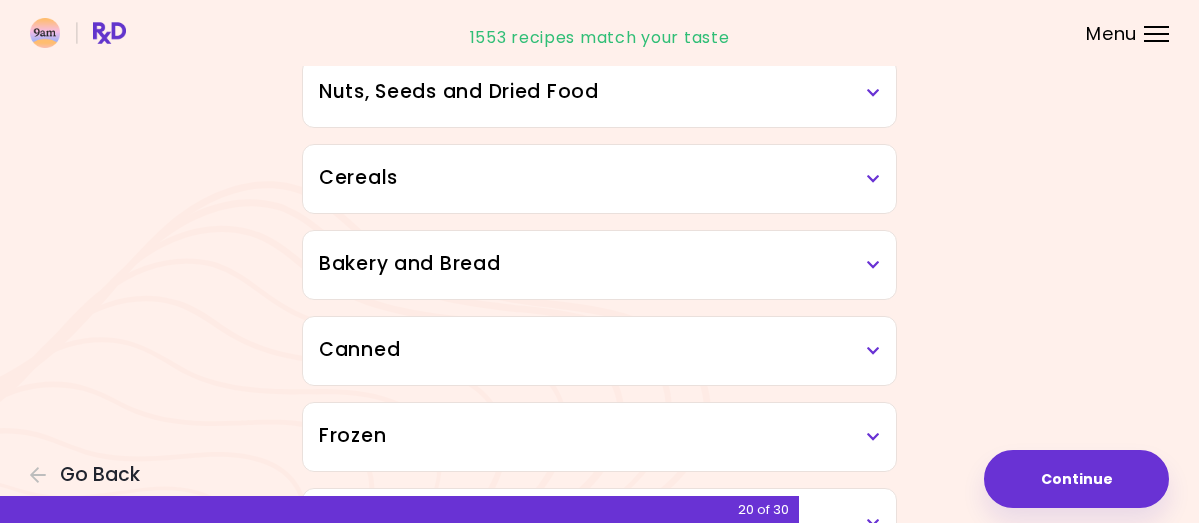 click on "Cereals" at bounding box center [599, 178] 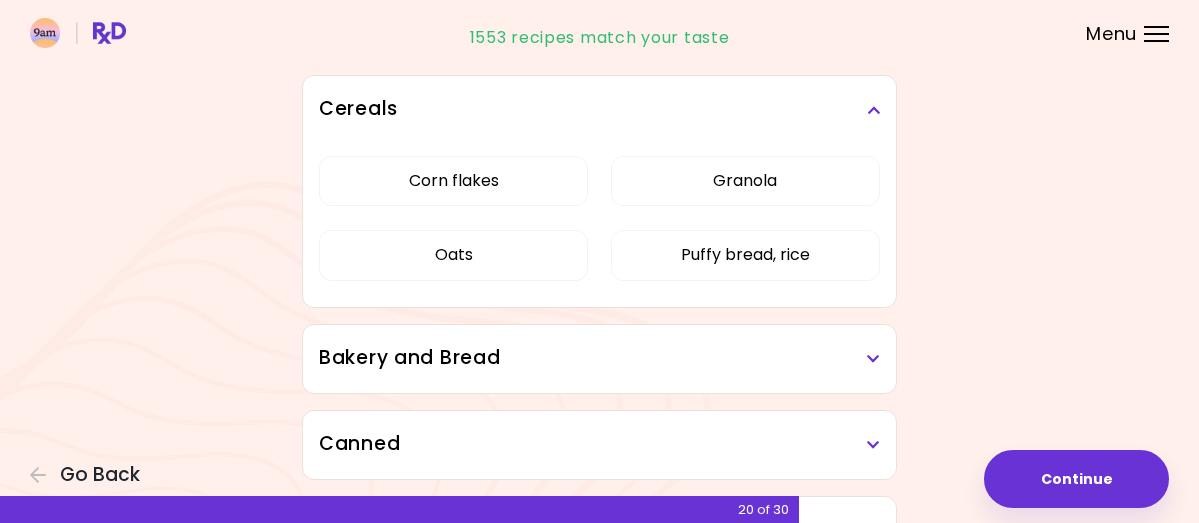 scroll, scrollTop: 1100, scrollLeft: 0, axis: vertical 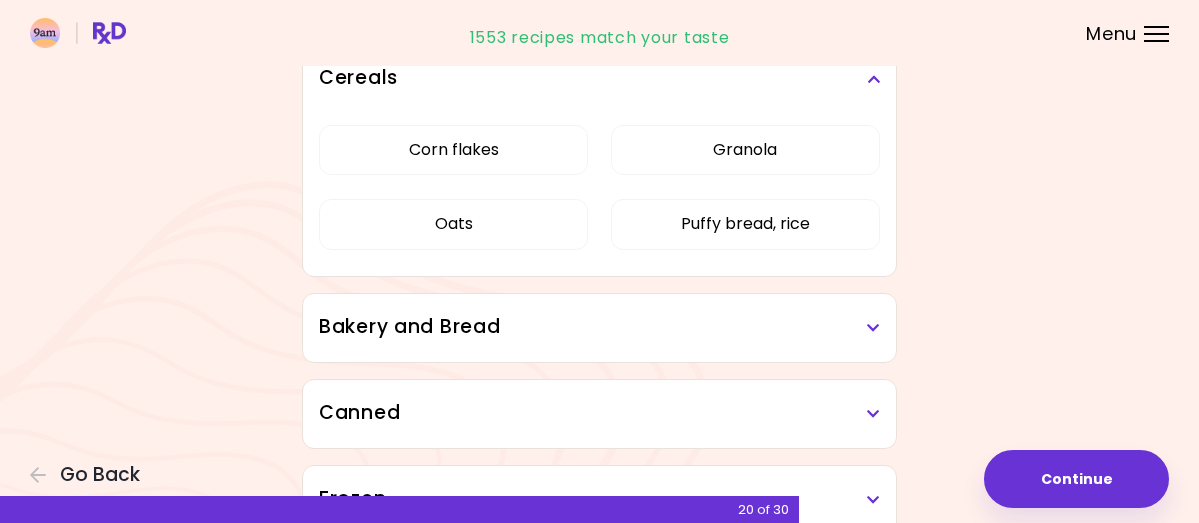 click on "Cereals" at bounding box center [599, 78] 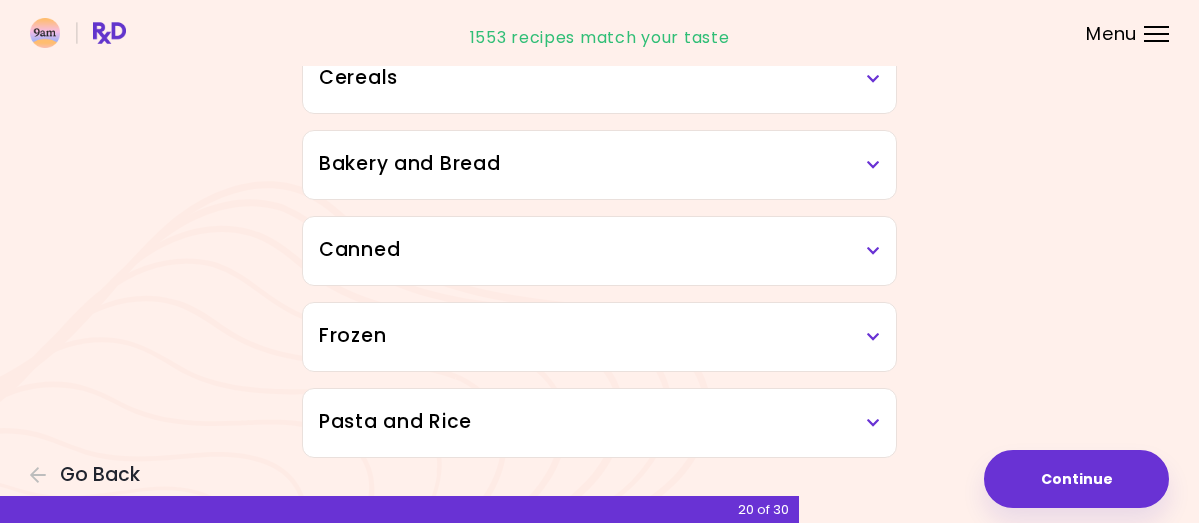 click on "Bakery and Bread" at bounding box center (599, 164) 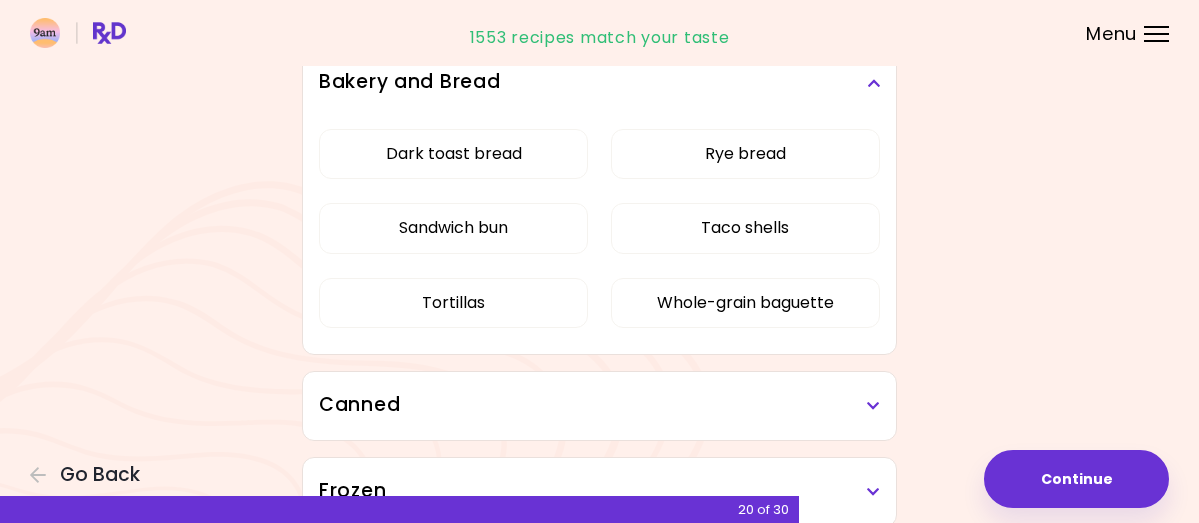 scroll, scrollTop: 1200, scrollLeft: 0, axis: vertical 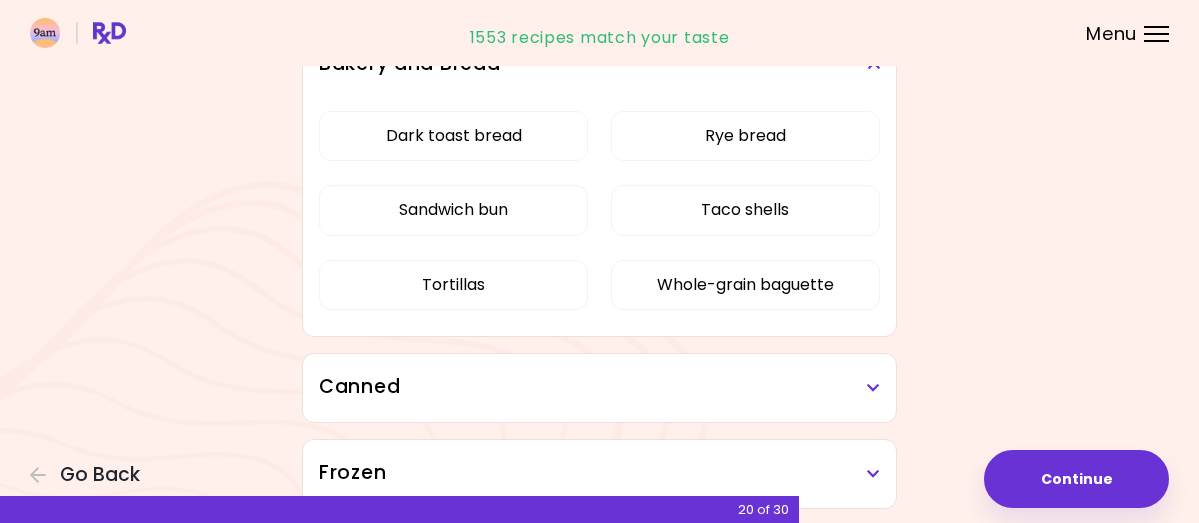 click on "Bakery and Bread" at bounding box center (599, 64) 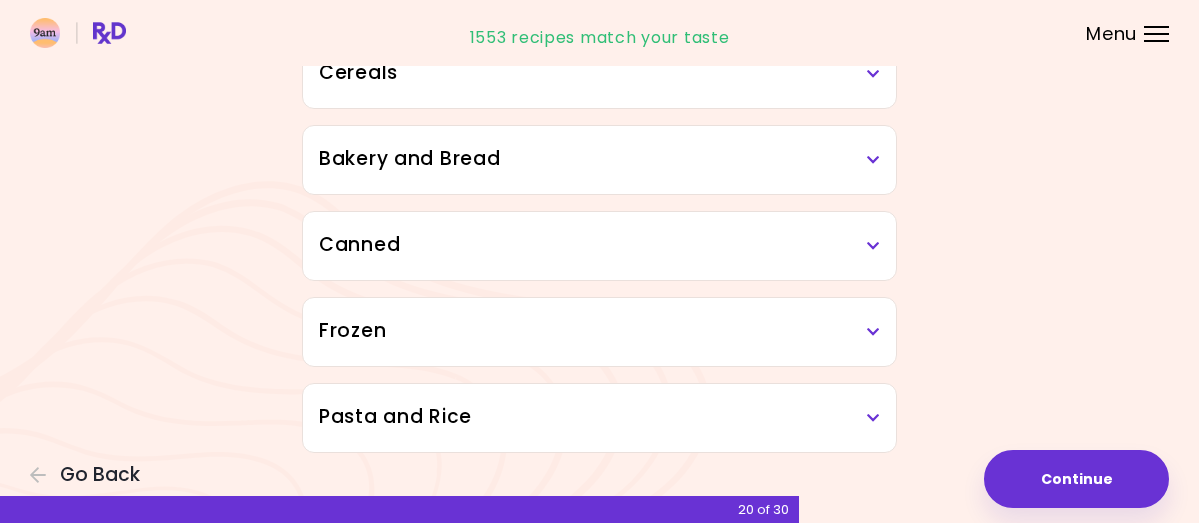 click on "Canned" at bounding box center (599, 245) 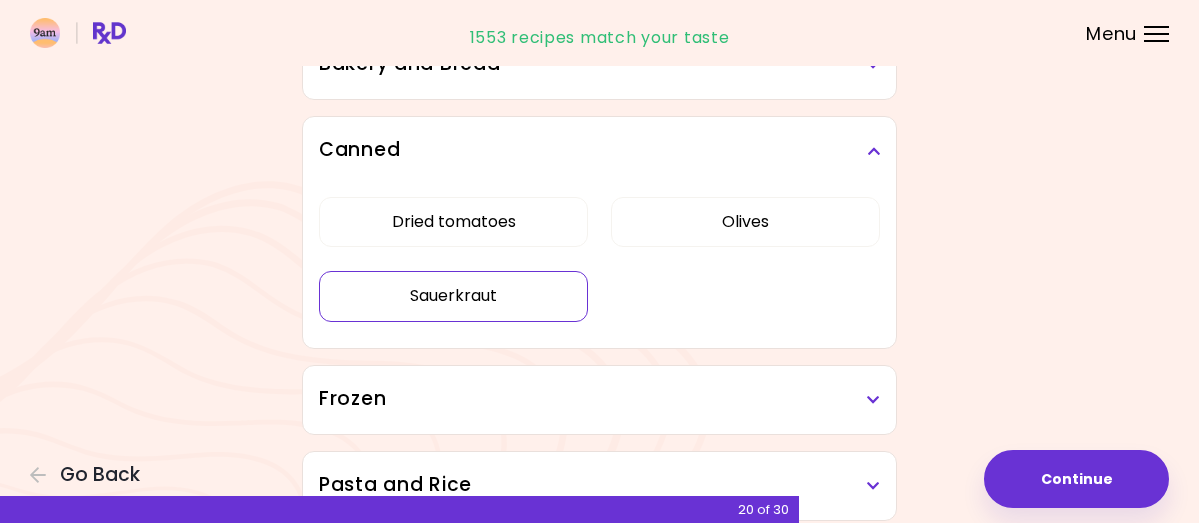 click on "Sauerkraut" at bounding box center (453, 296) 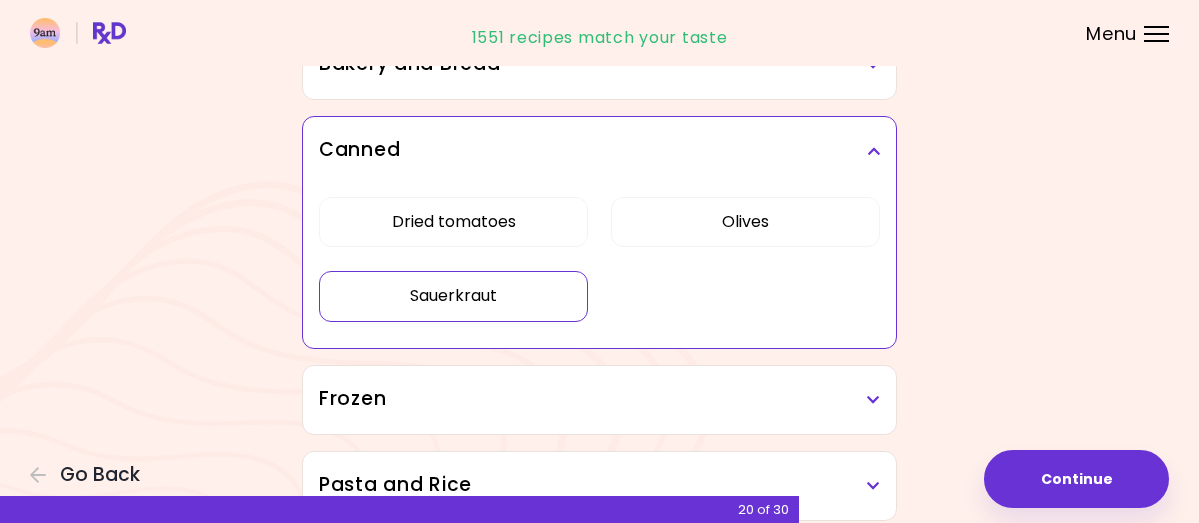 click on "Canned" at bounding box center (599, 150) 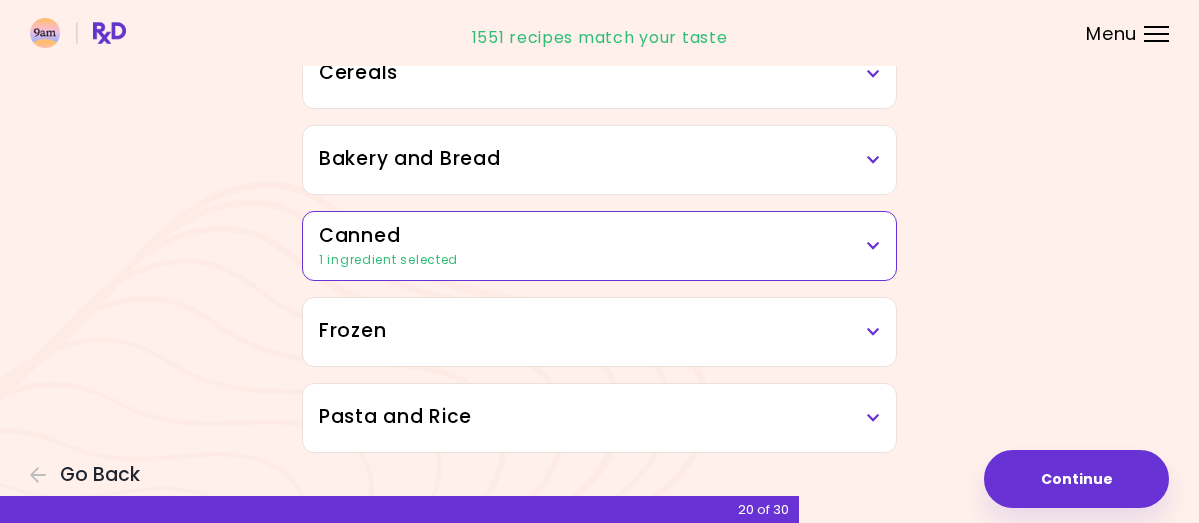 click on "Frozen" at bounding box center [599, 331] 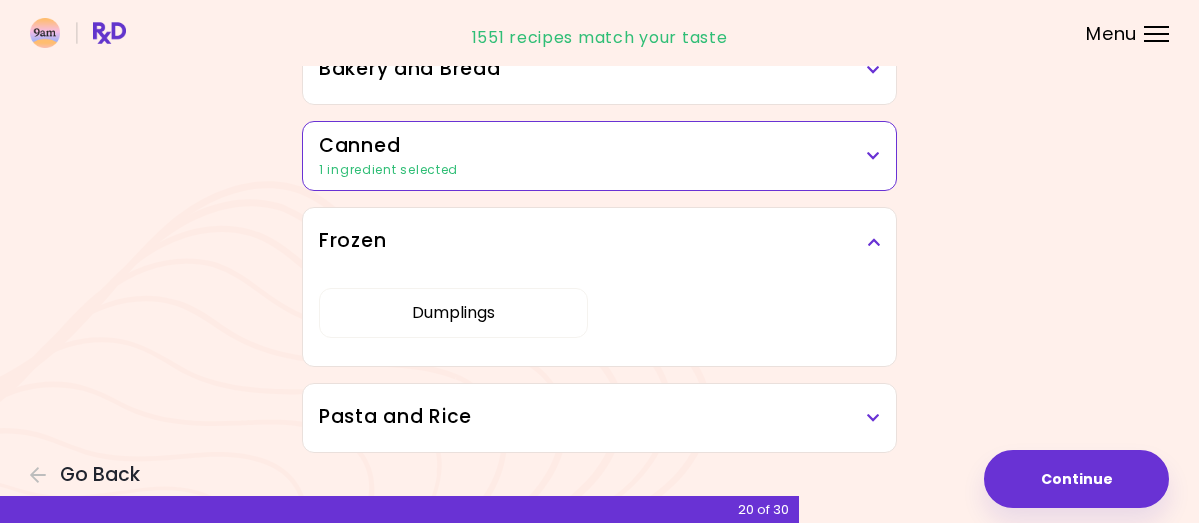 click on "Frozen" at bounding box center [599, 241] 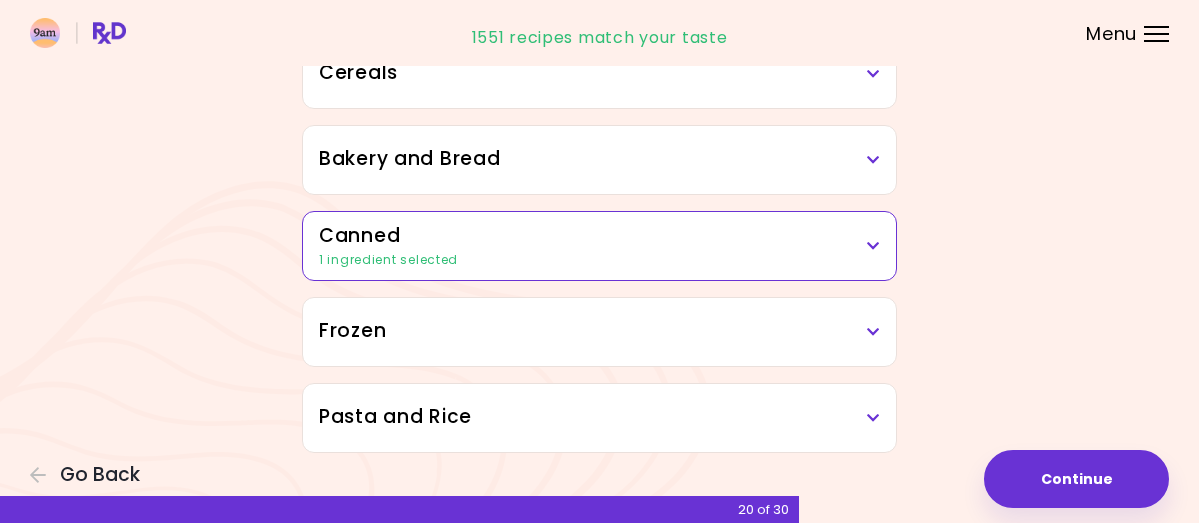 click on "Pasta and Rice" at bounding box center (599, 417) 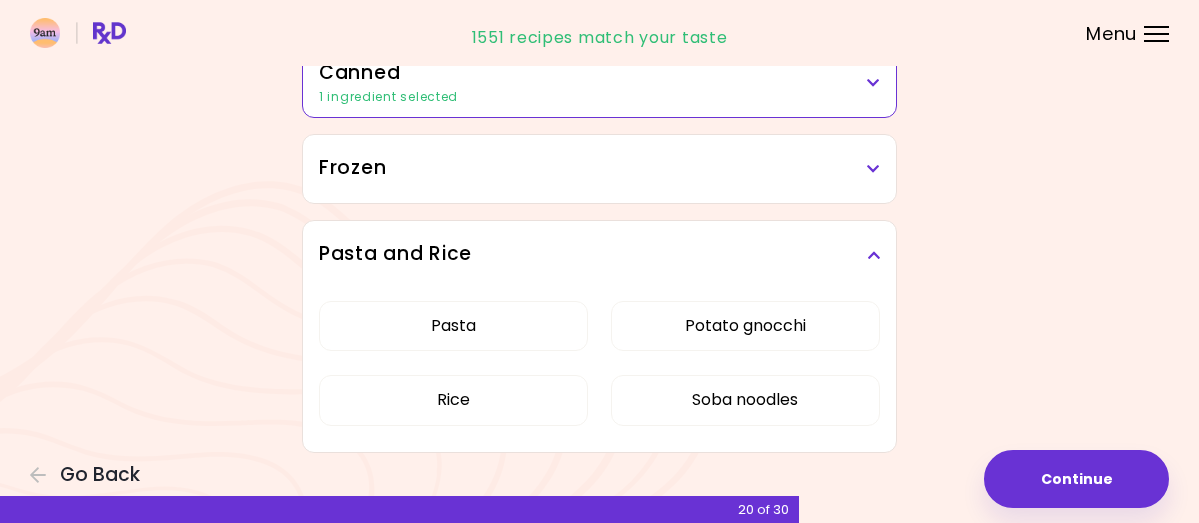 scroll, scrollTop: 1337, scrollLeft: 0, axis: vertical 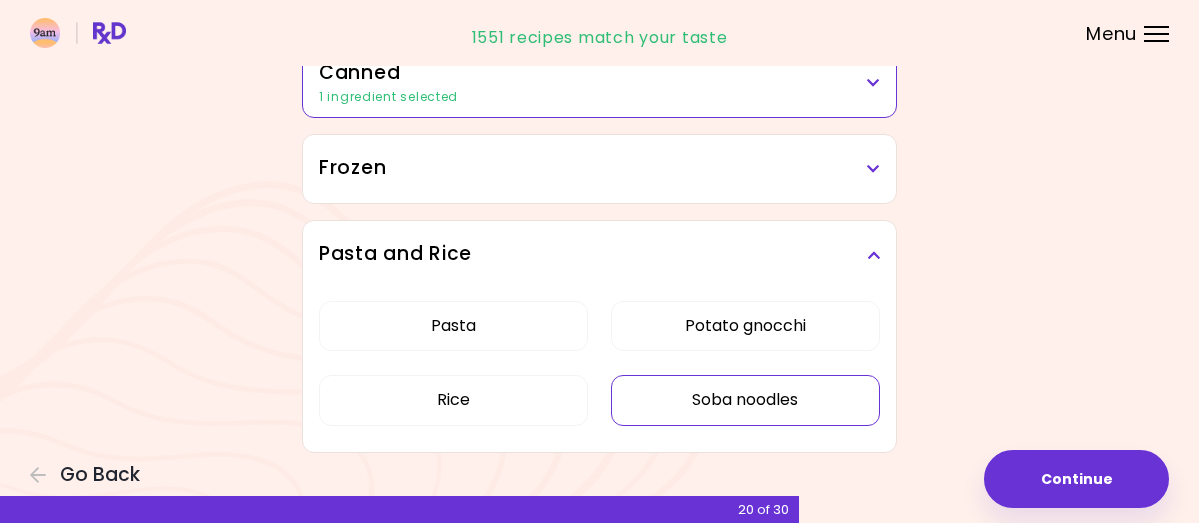 click on "Soba noodles" at bounding box center (745, 400) 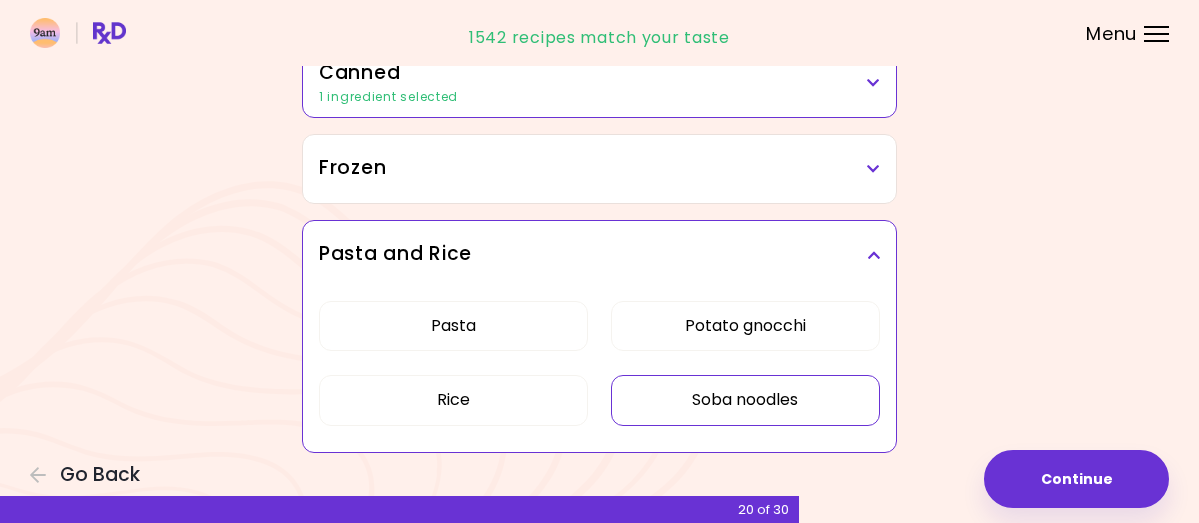 click on "Pasta and Rice" at bounding box center (599, 254) 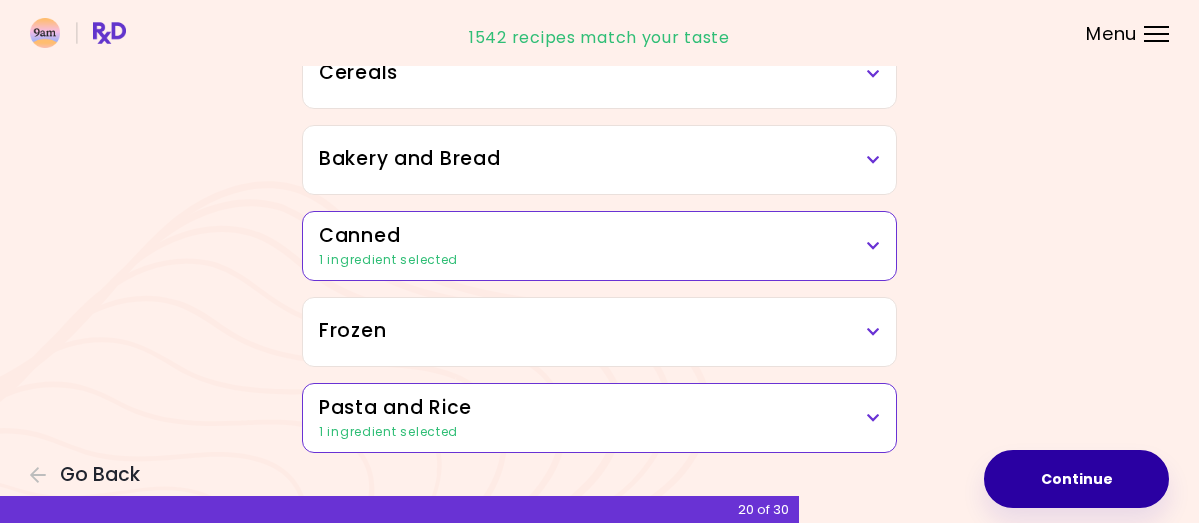 scroll, scrollTop: 1174, scrollLeft: 0, axis: vertical 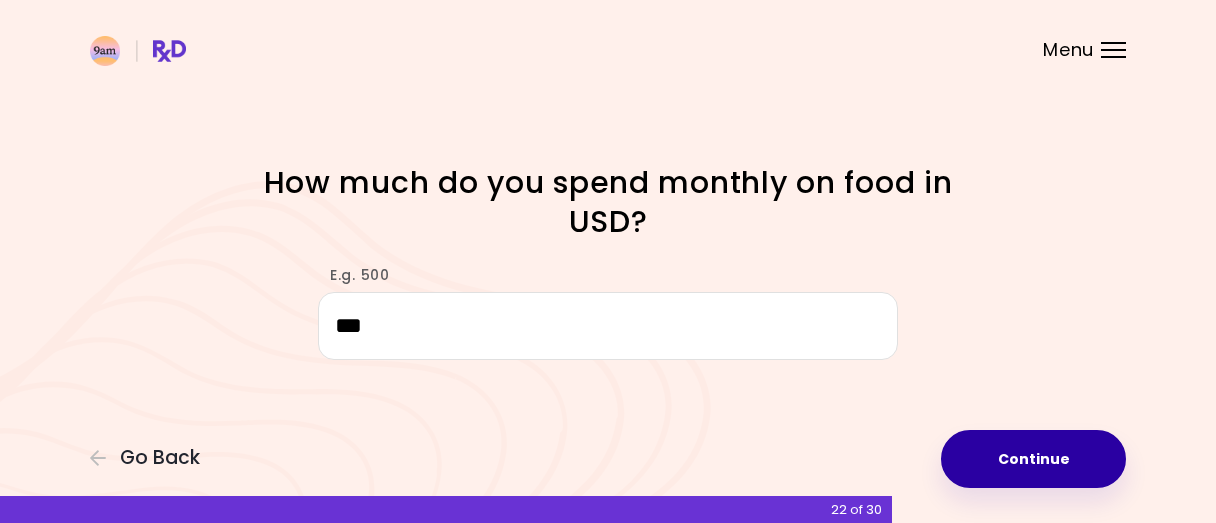 type on "***" 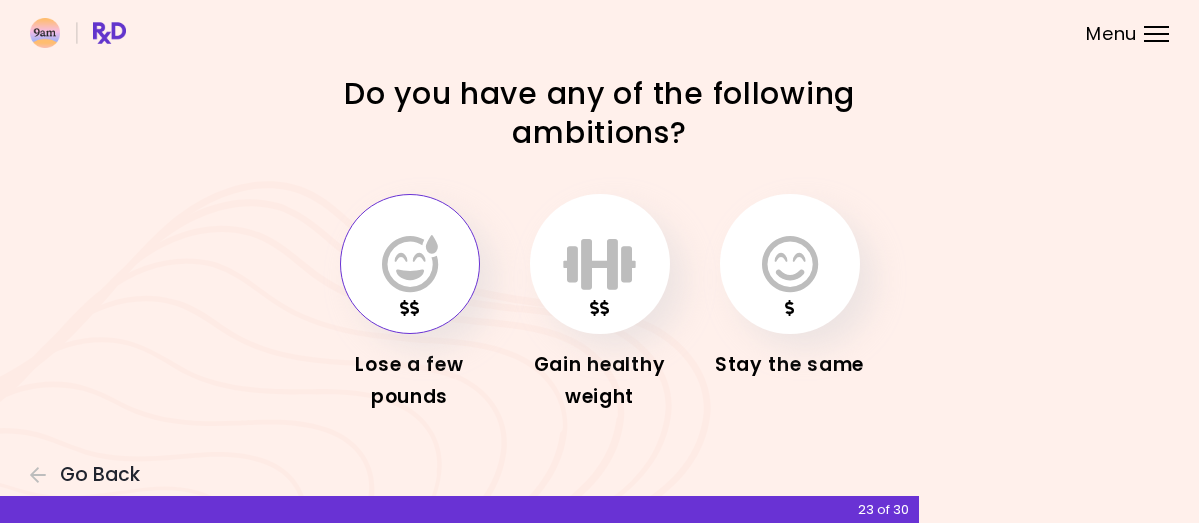 click at bounding box center [410, 264] 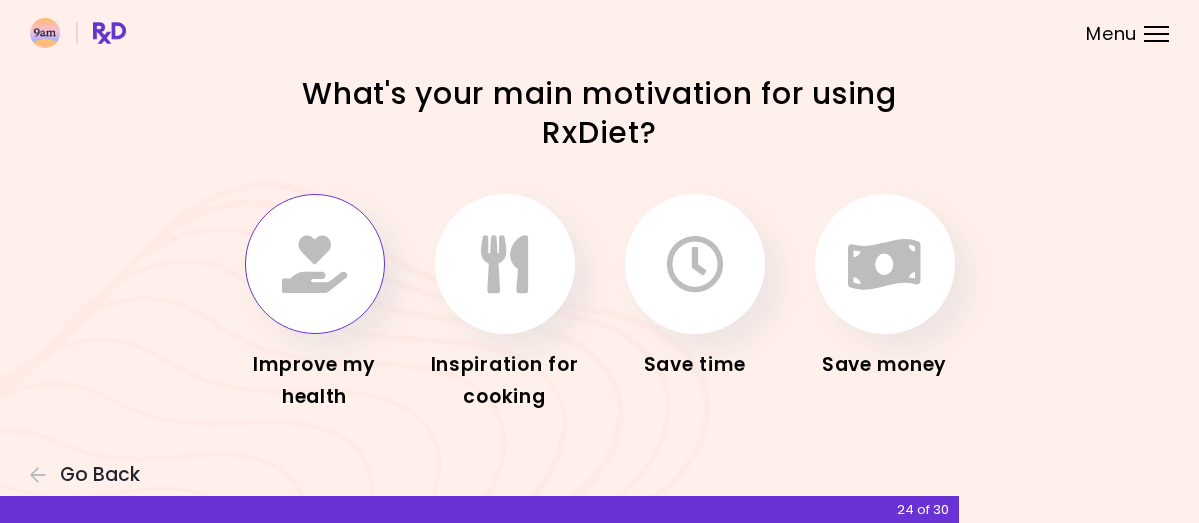 click at bounding box center [315, 264] 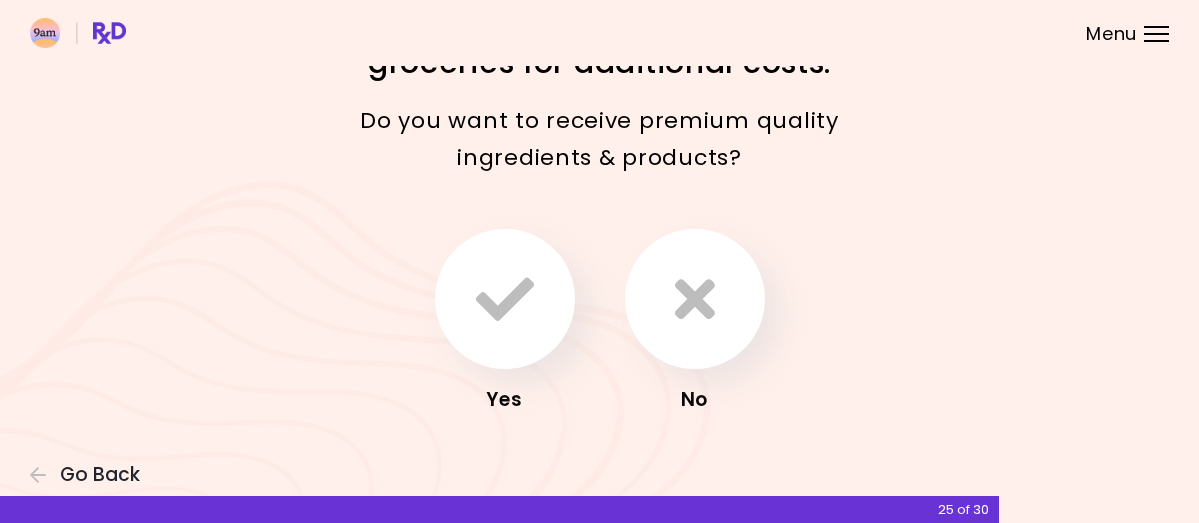 scroll, scrollTop: 100, scrollLeft: 0, axis: vertical 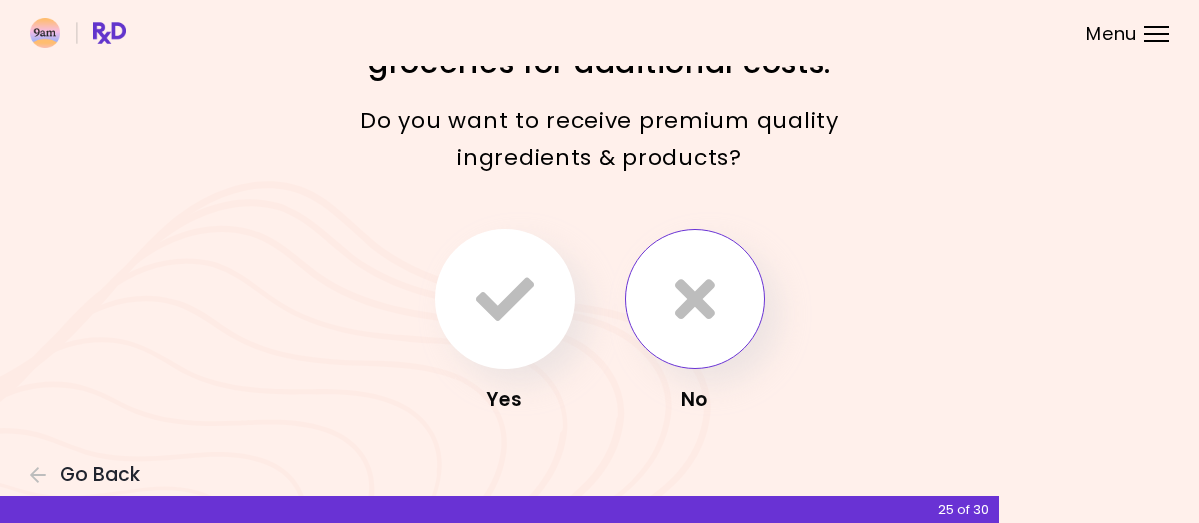 click at bounding box center [695, 299] 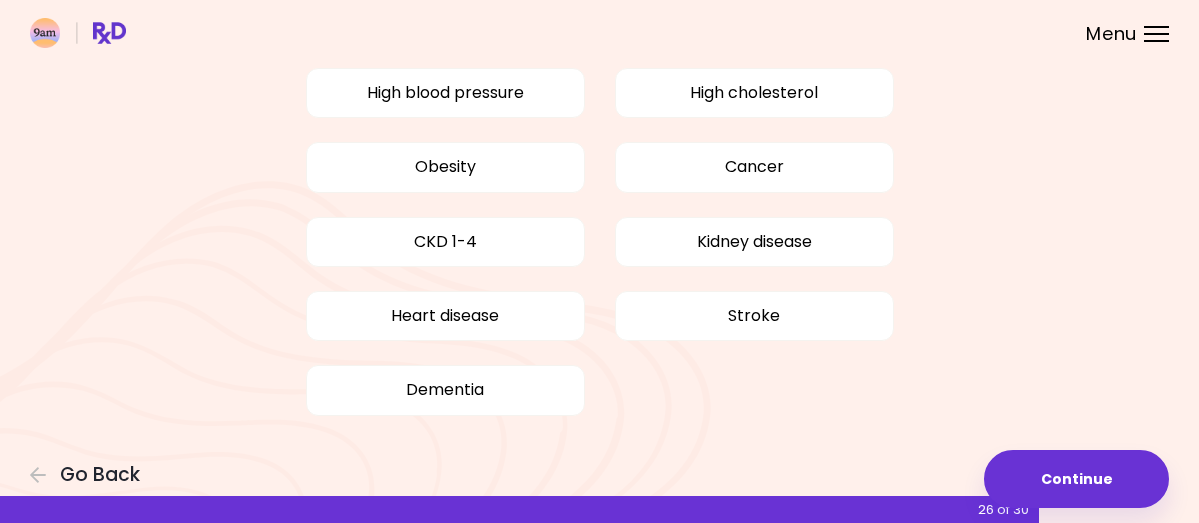 scroll, scrollTop: 300, scrollLeft: 0, axis: vertical 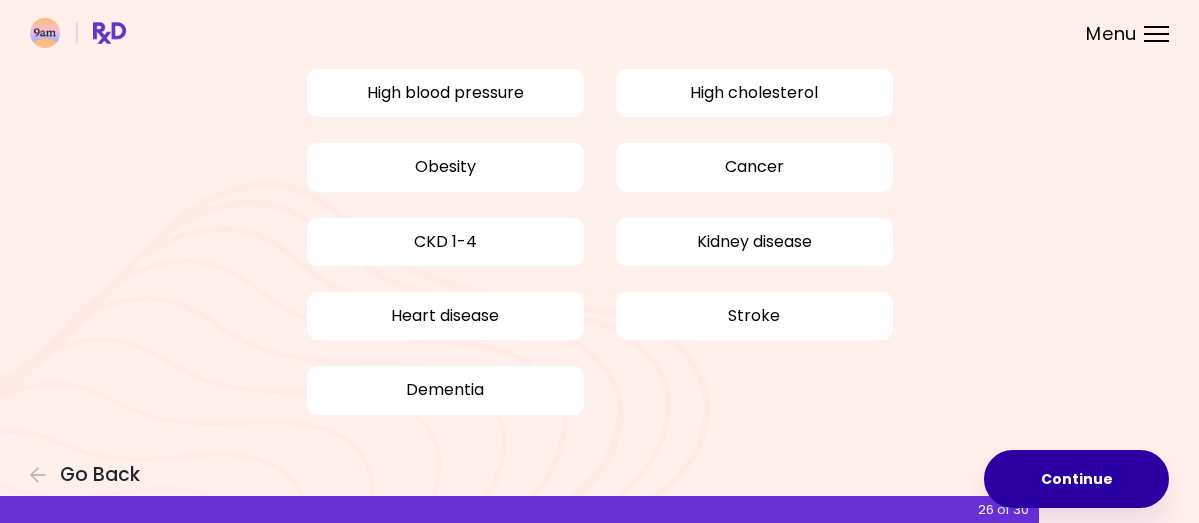 click on "Continue" at bounding box center (1076, 479) 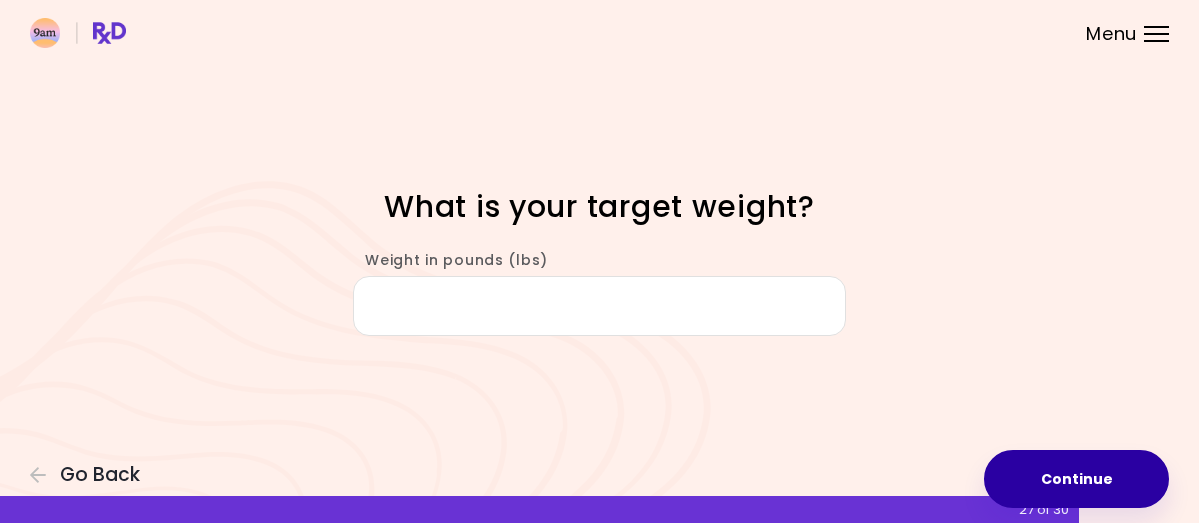 scroll, scrollTop: 0, scrollLeft: 0, axis: both 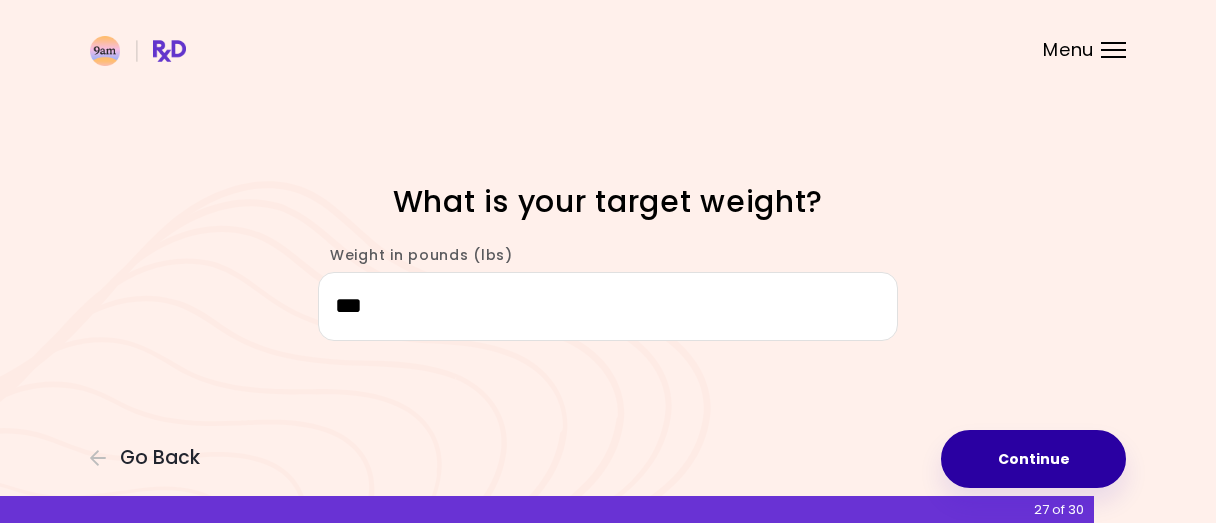 type on "***" 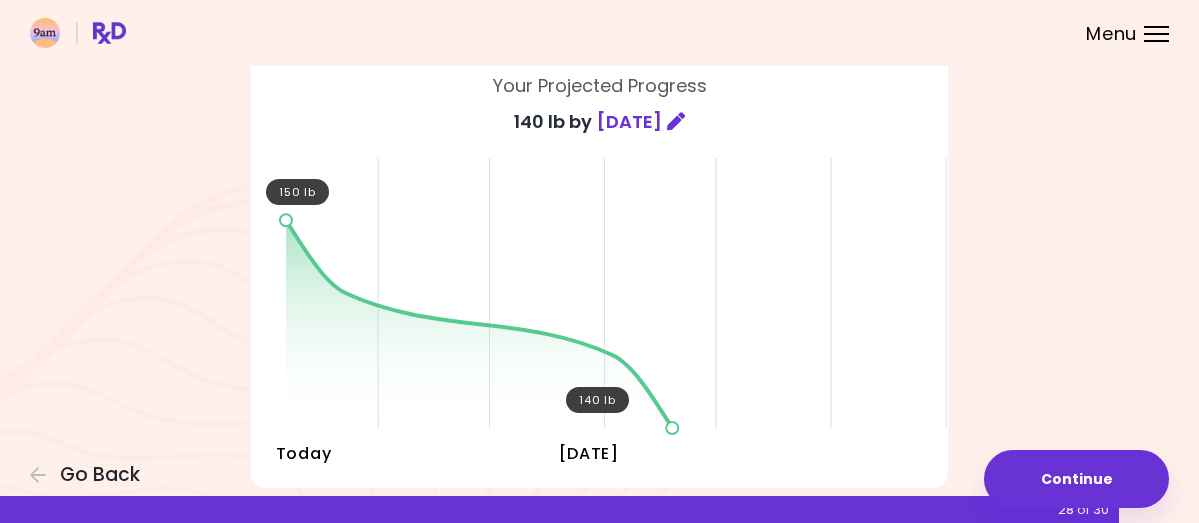 scroll, scrollTop: 100, scrollLeft: 0, axis: vertical 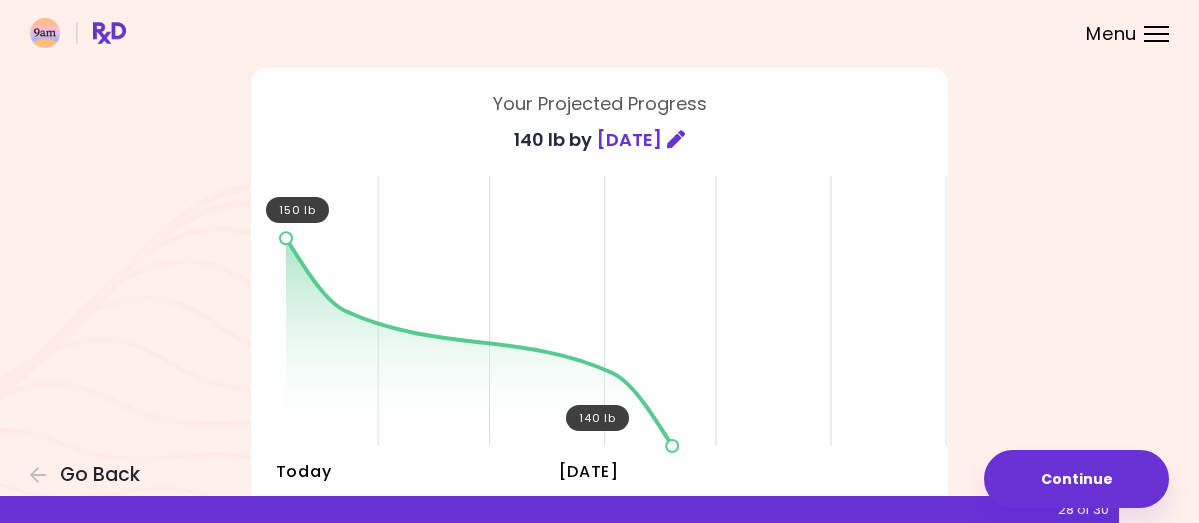 click at bounding box center [676, 139] 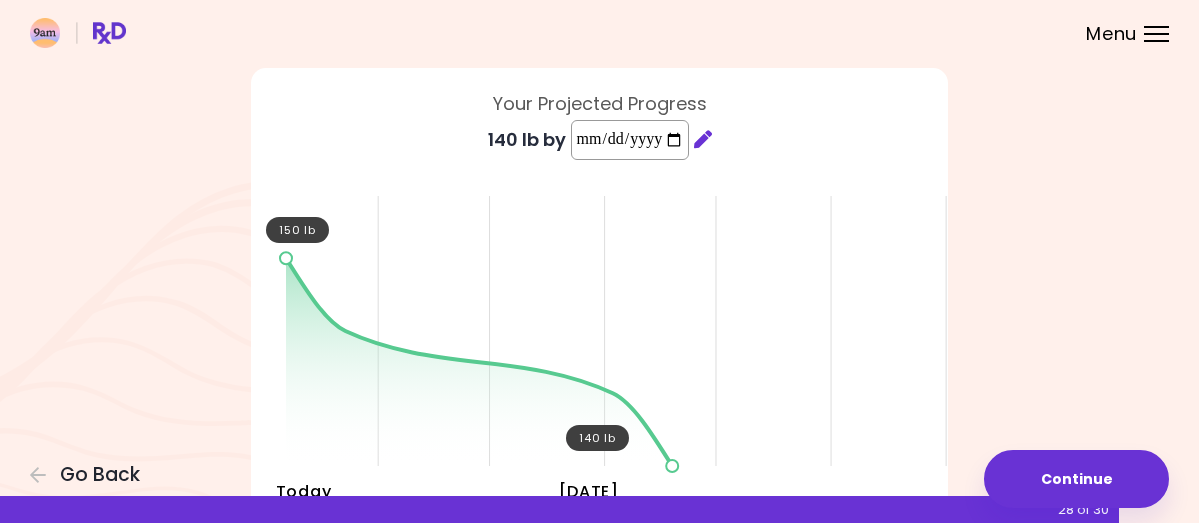 click on "**********" at bounding box center [630, 140] 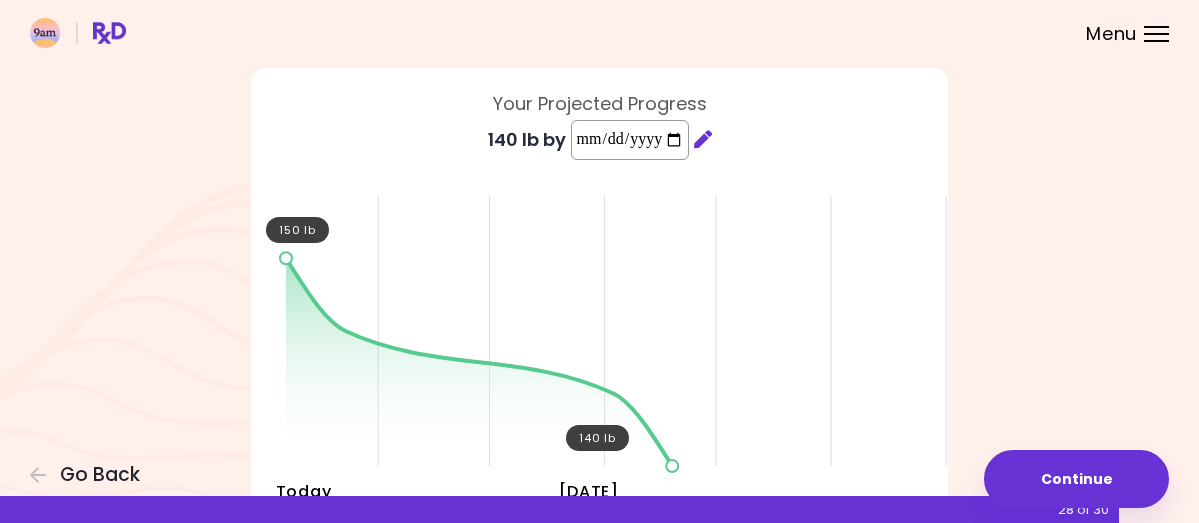 type on "**********" 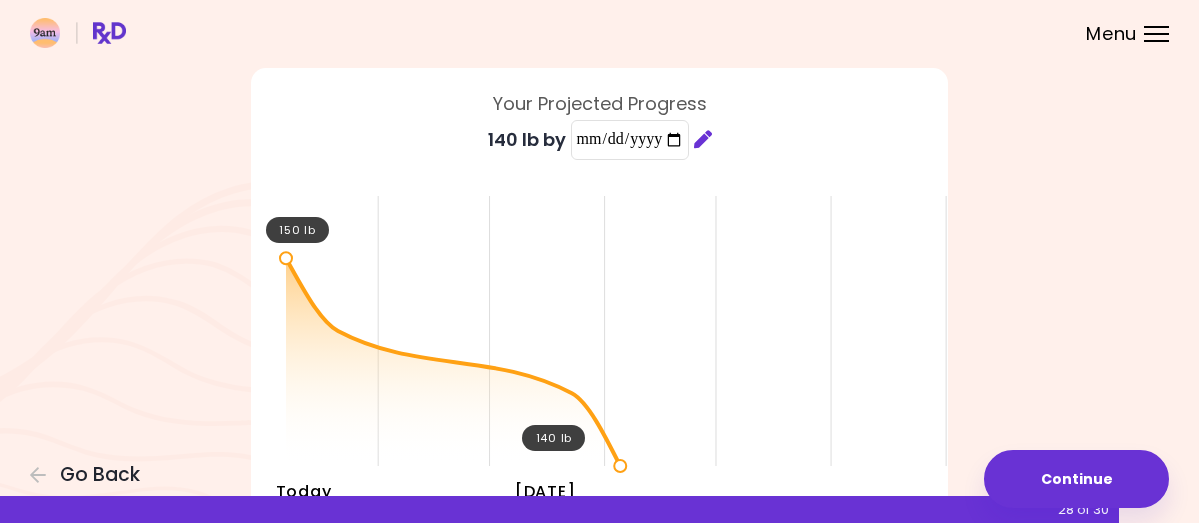click on "140 lb by [VENDOR]" at bounding box center [600, 150] 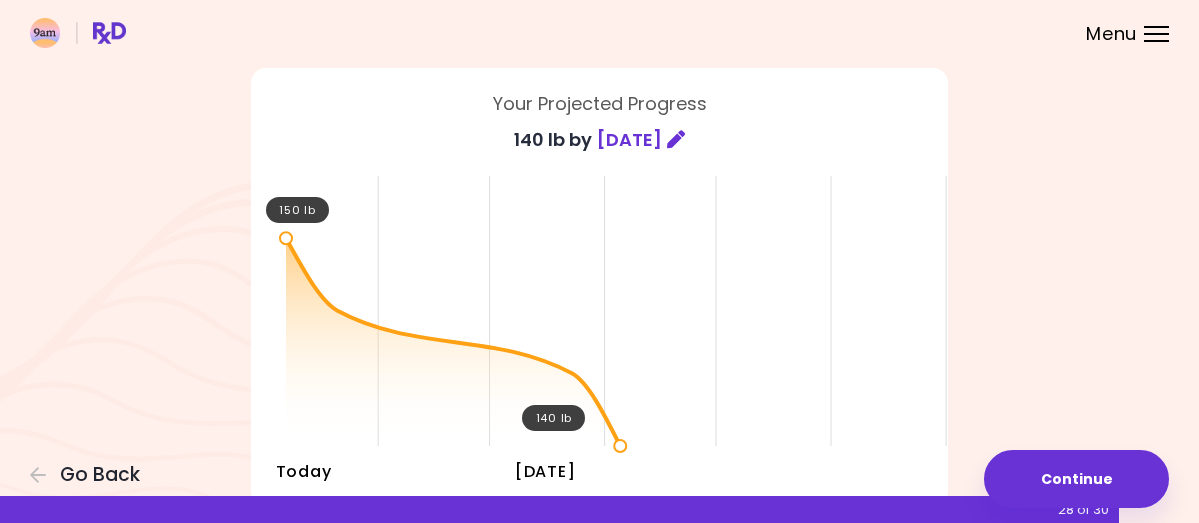 click at bounding box center (676, 139) 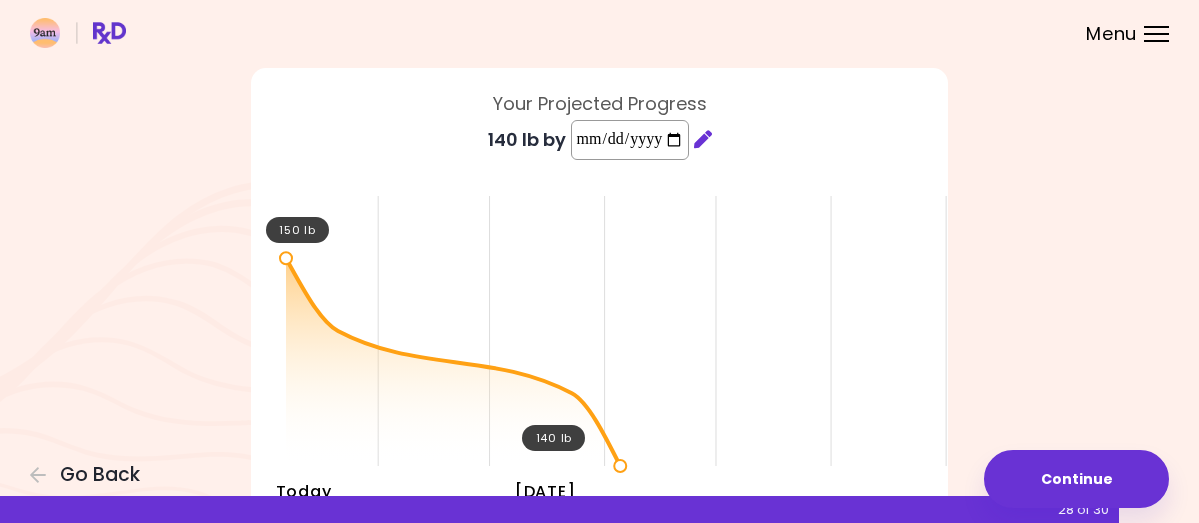 click on "**********" at bounding box center [630, 140] 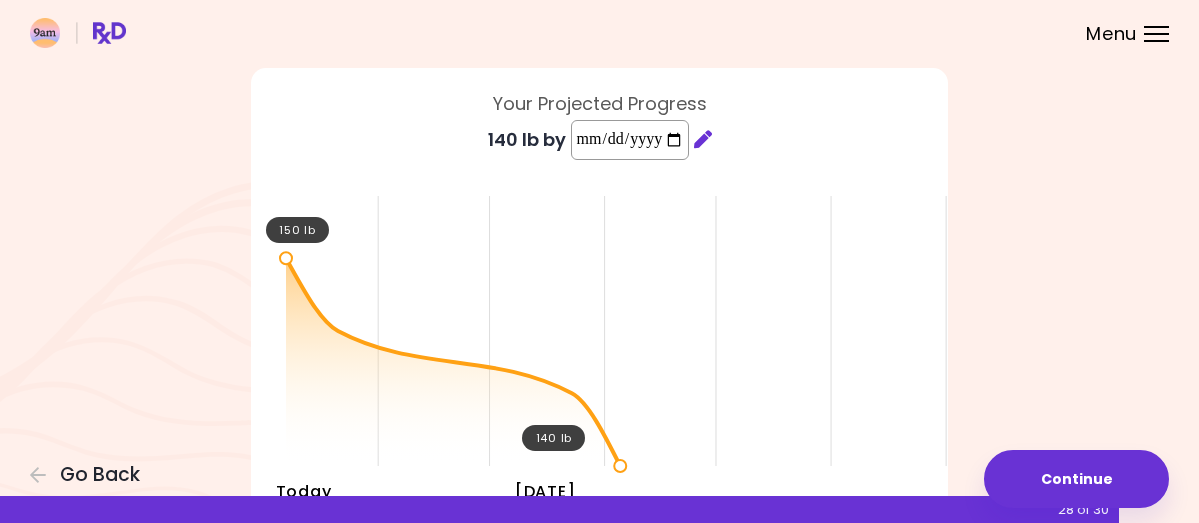 type on "**********" 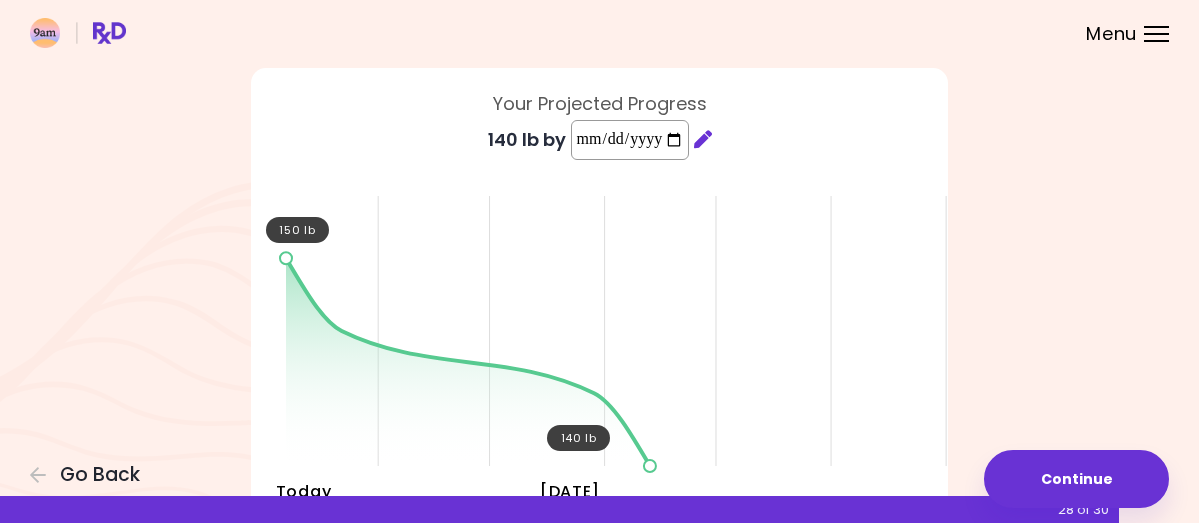 scroll, scrollTop: 300, scrollLeft: 0, axis: vertical 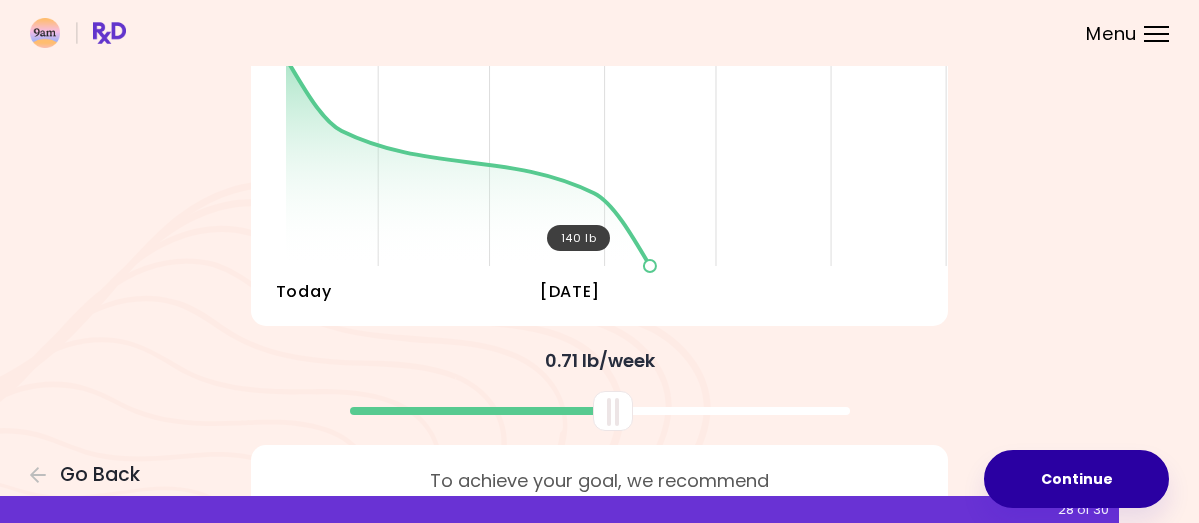 click on "Continue" at bounding box center (1076, 479) 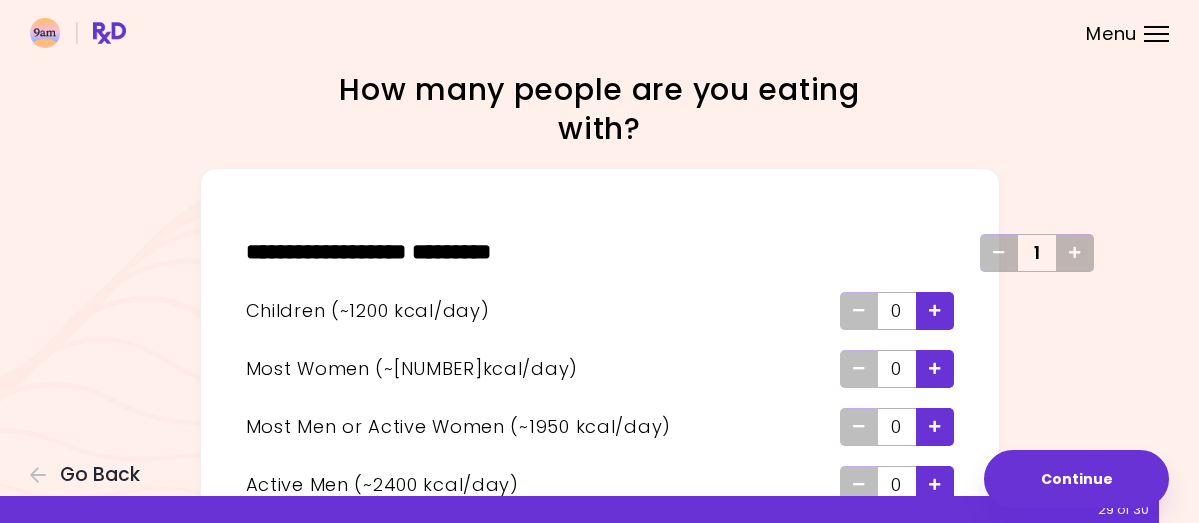 scroll, scrollTop: 100, scrollLeft: 0, axis: vertical 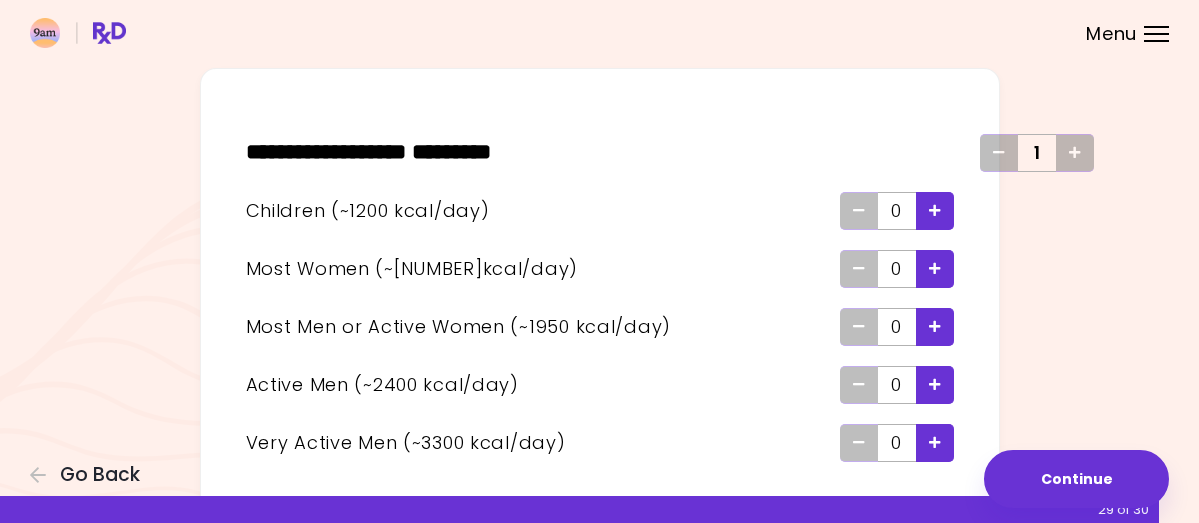 click at bounding box center [935, 268] 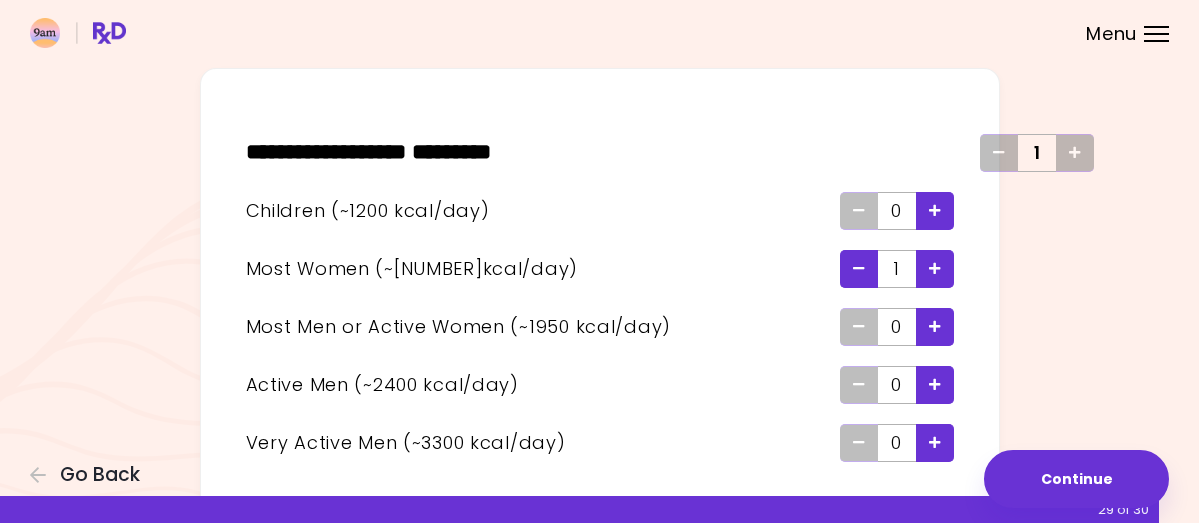 scroll, scrollTop: 100, scrollLeft: 0, axis: vertical 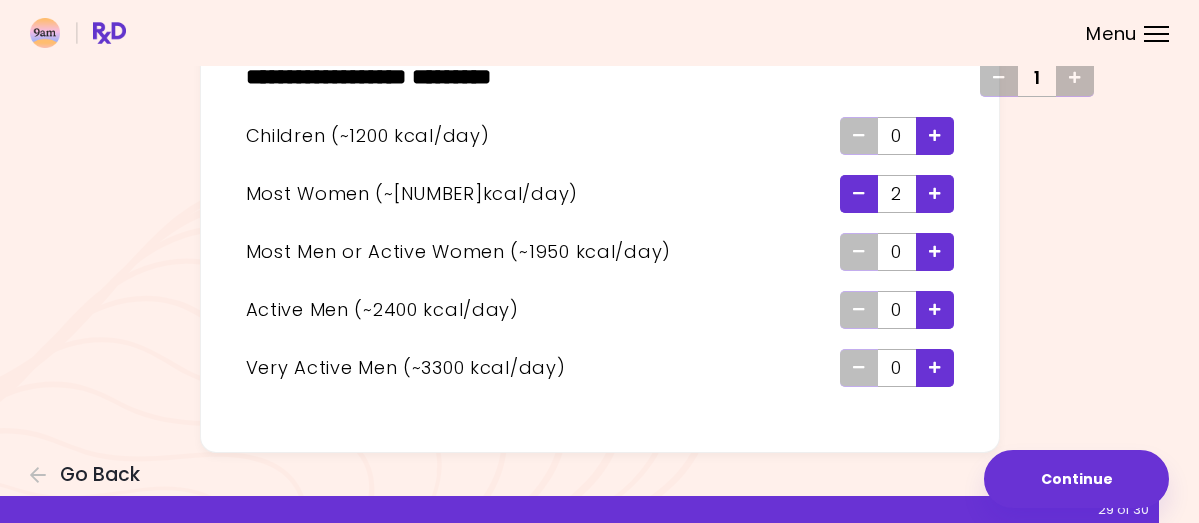 click at bounding box center (935, 252) 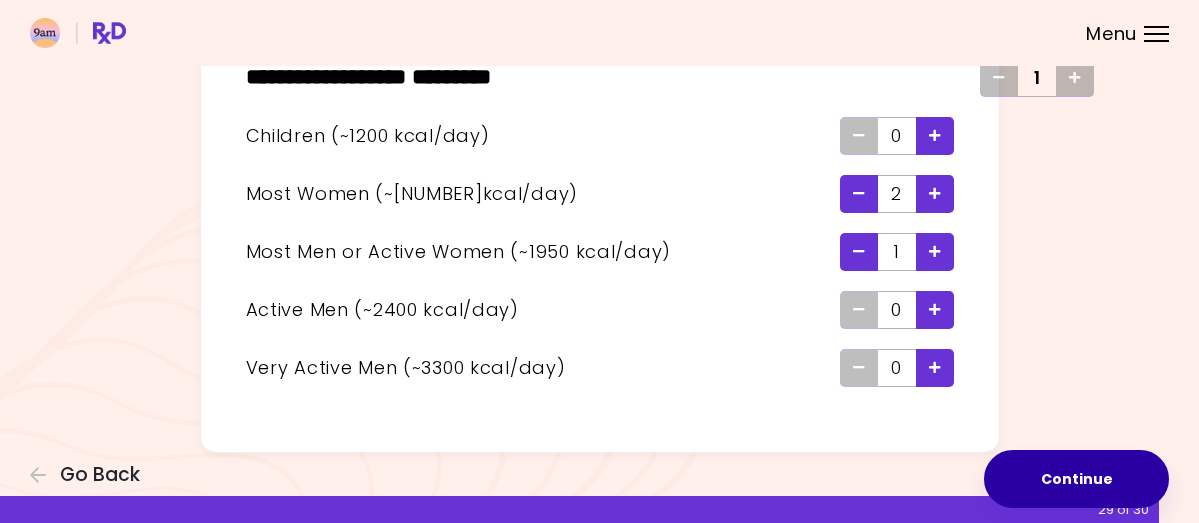 click on "Continue" at bounding box center [1076, 479] 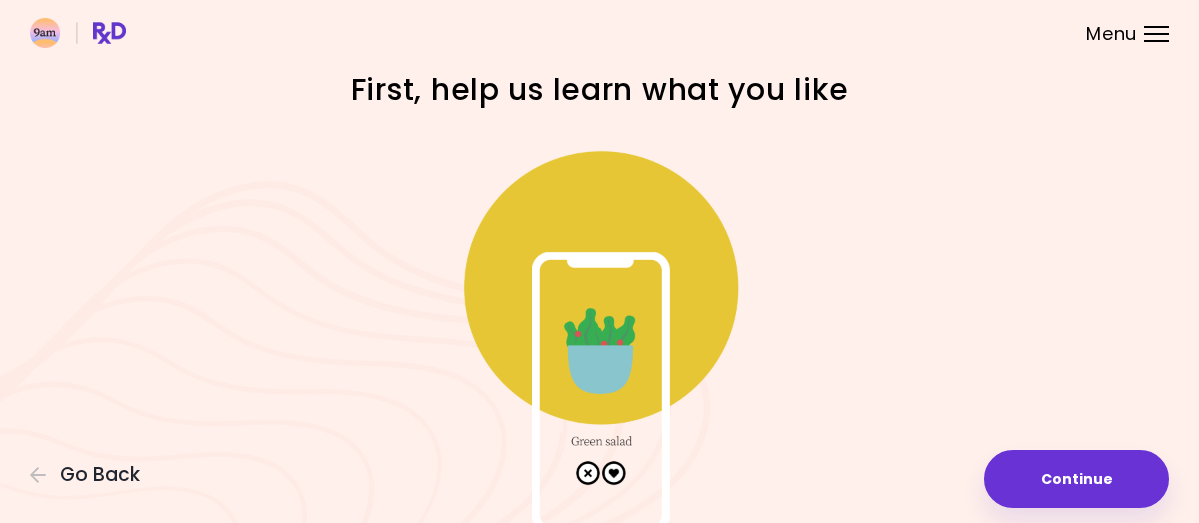 scroll, scrollTop: 100, scrollLeft: 0, axis: vertical 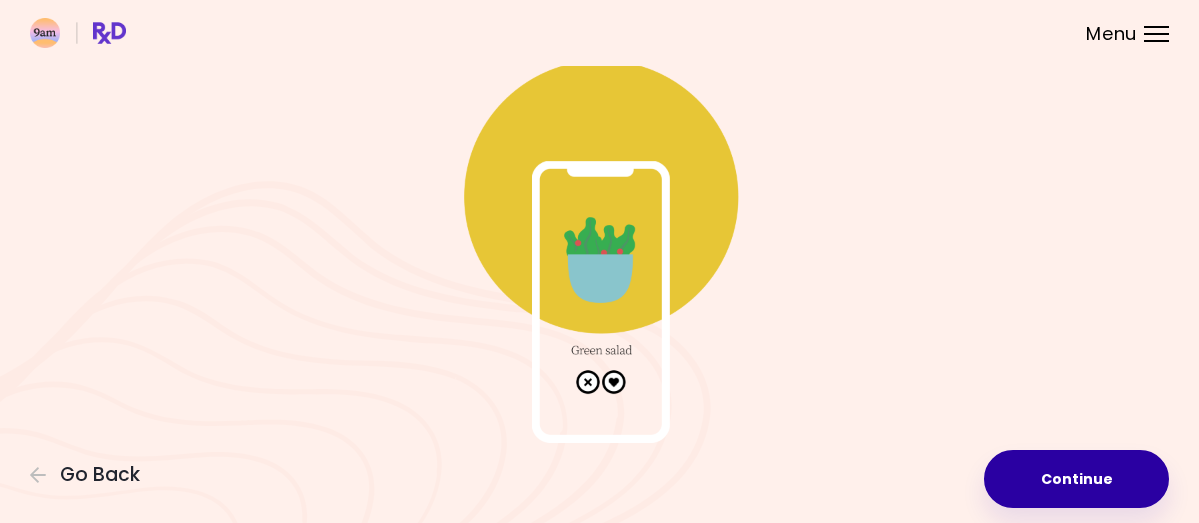 click on "Continue" at bounding box center (1076, 479) 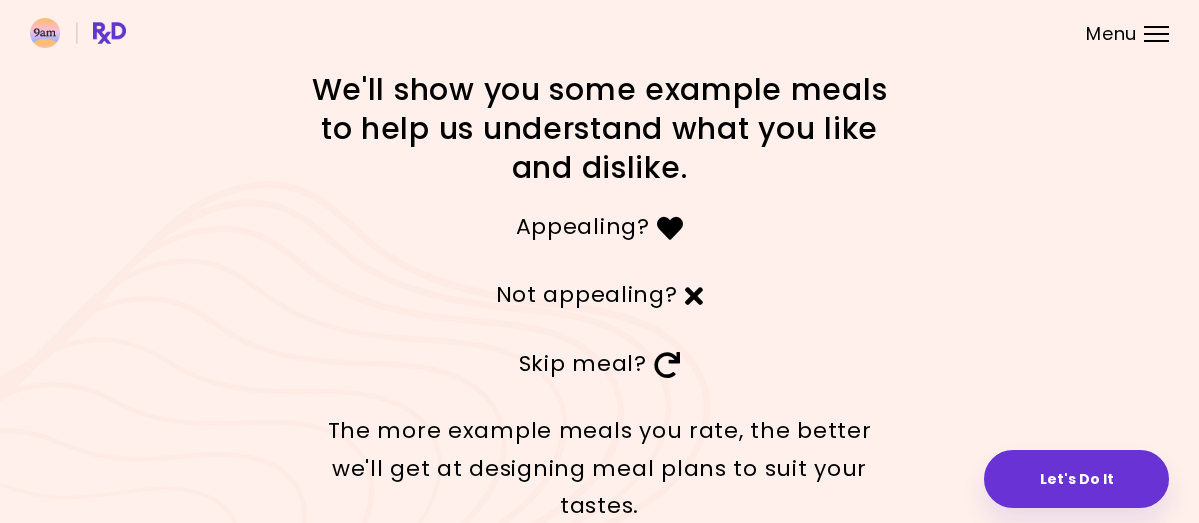 scroll, scrollTop: 90, scrollLeft: 0, axis: vertical 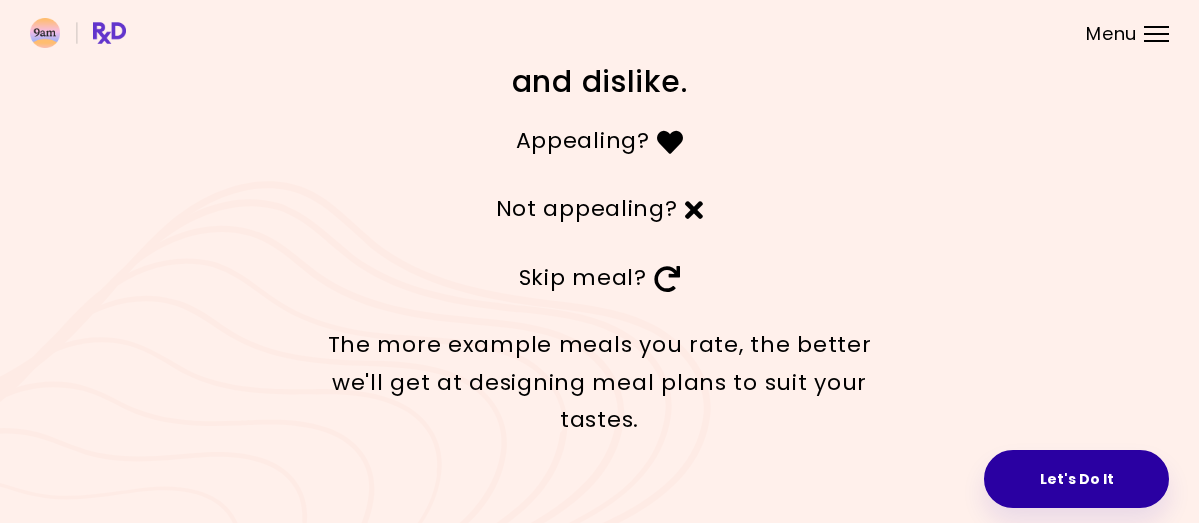 click on "Let's Do It" at bounding box center [1076, 479] 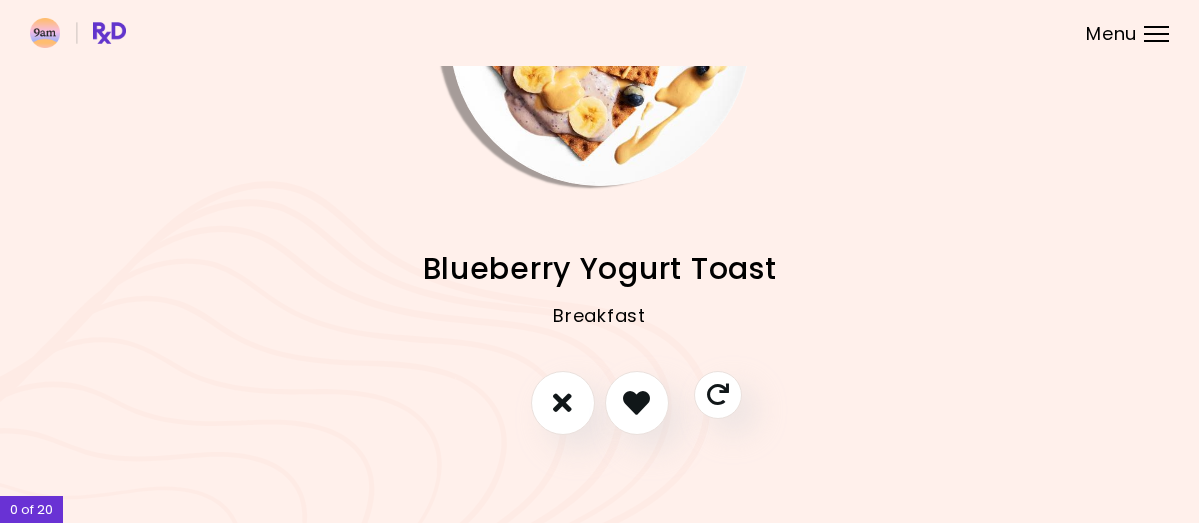 scroll, scrollTop: 215, scrollLeft: 0, axis: vertical 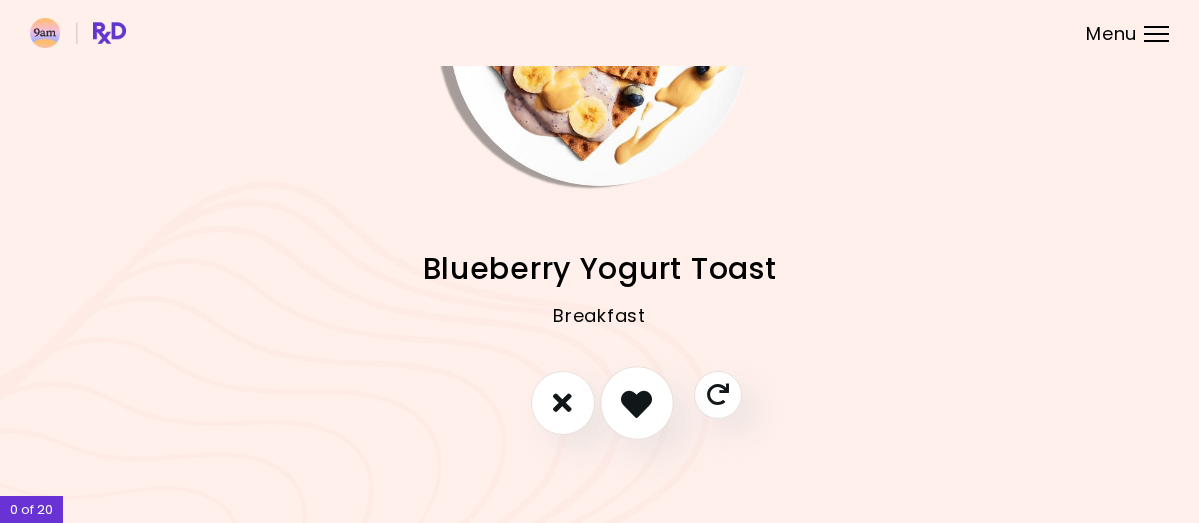 click at bounding box center (636, 402) 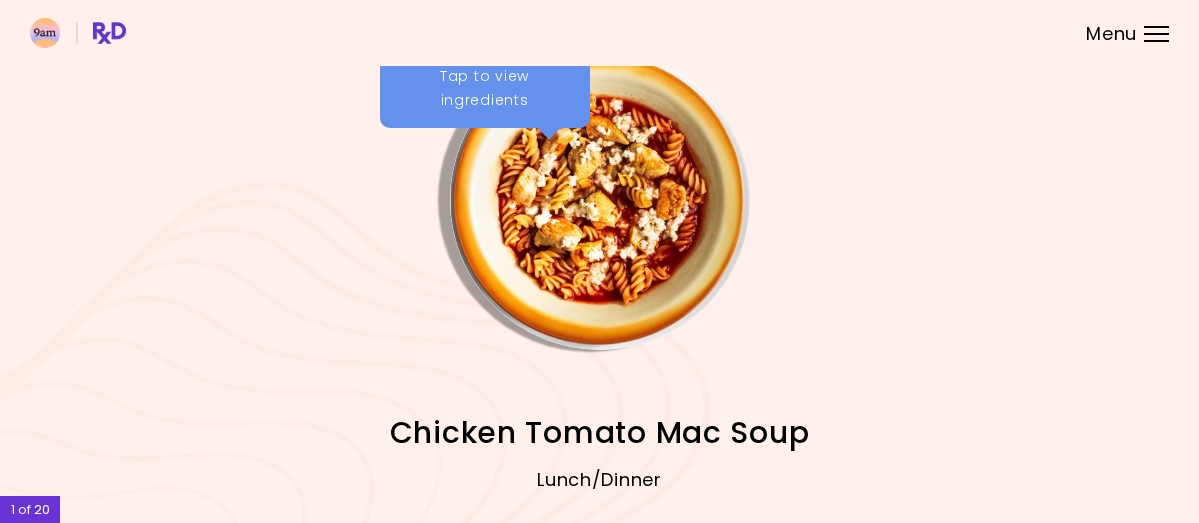scroll, scrollTop: 0, scrollLeft: 0, axis: both 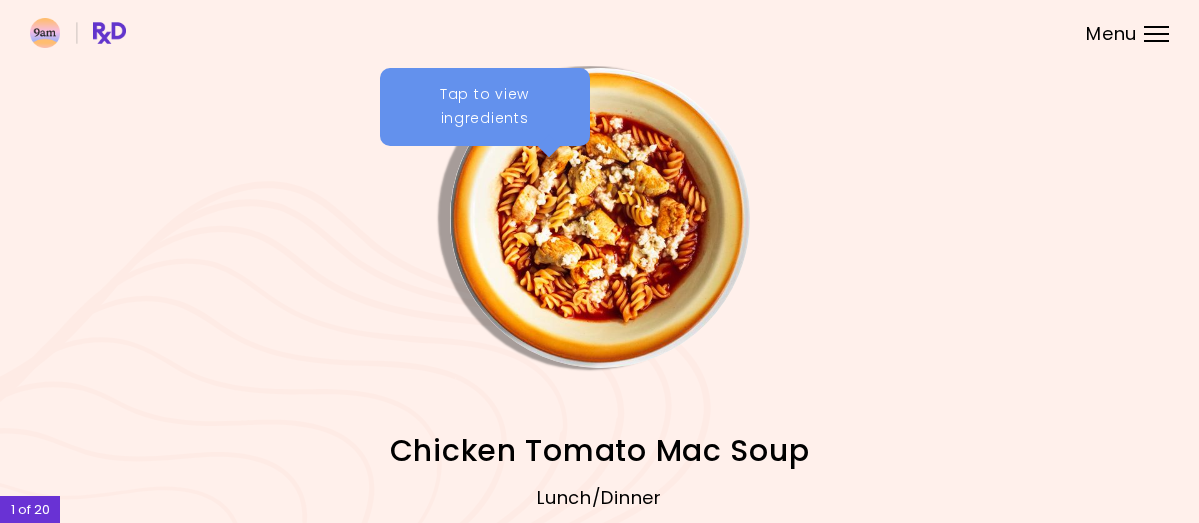 click on "Tap to view ingredients" at bounding box center [485, 107] 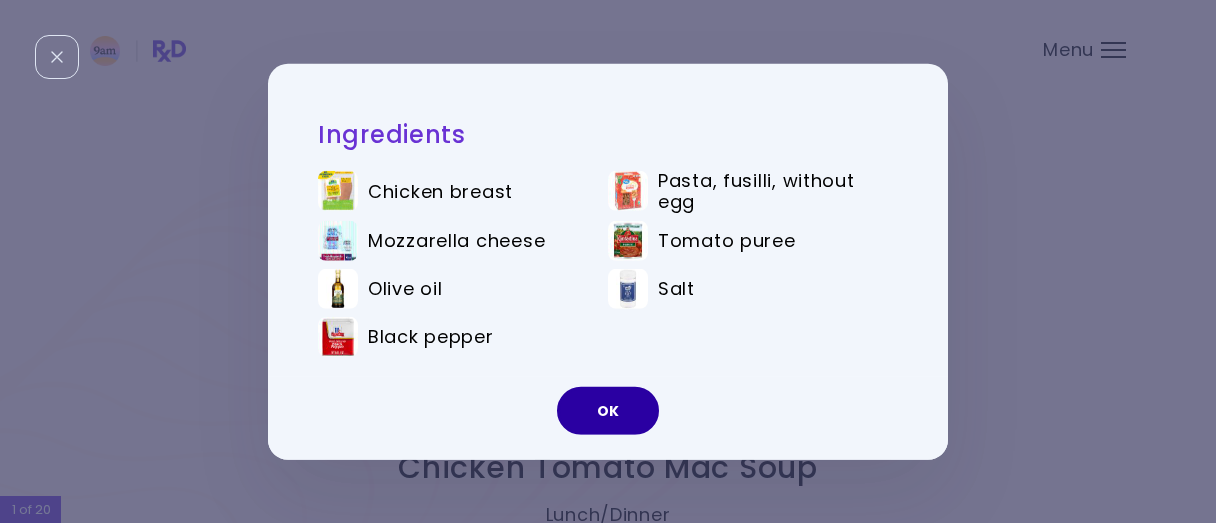 click on "OK" at bounding box center (608, 411) 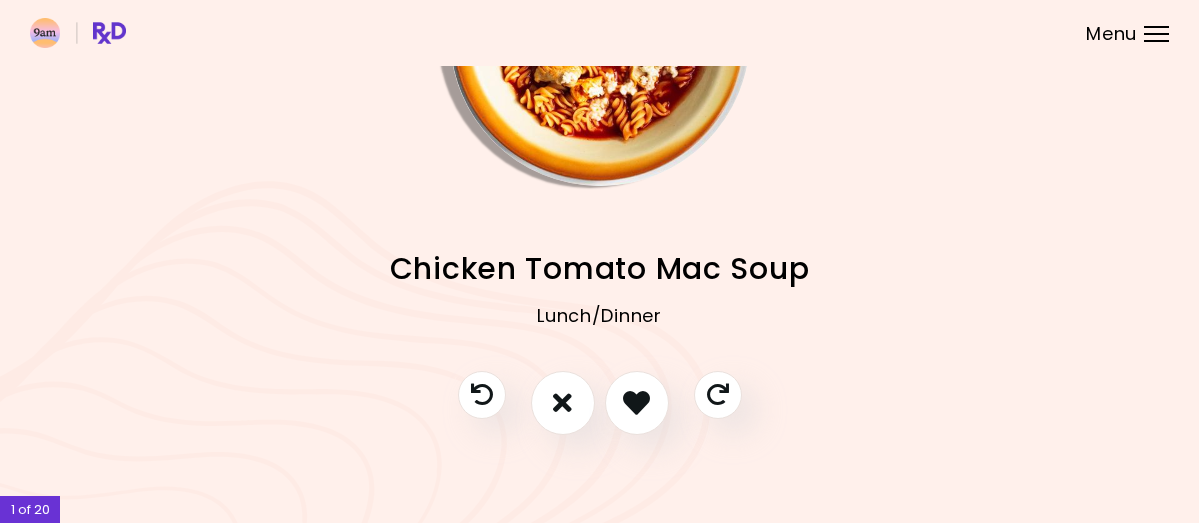 scroll, scrollTop: 215, scrollLeft: 0, axis: vertical 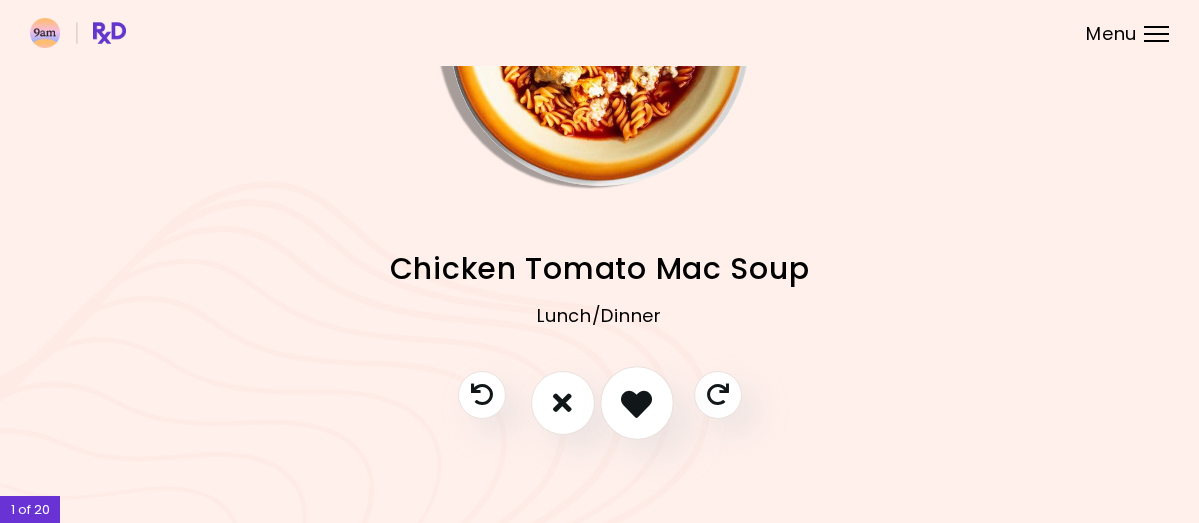 click at bounding box center [636, 402] 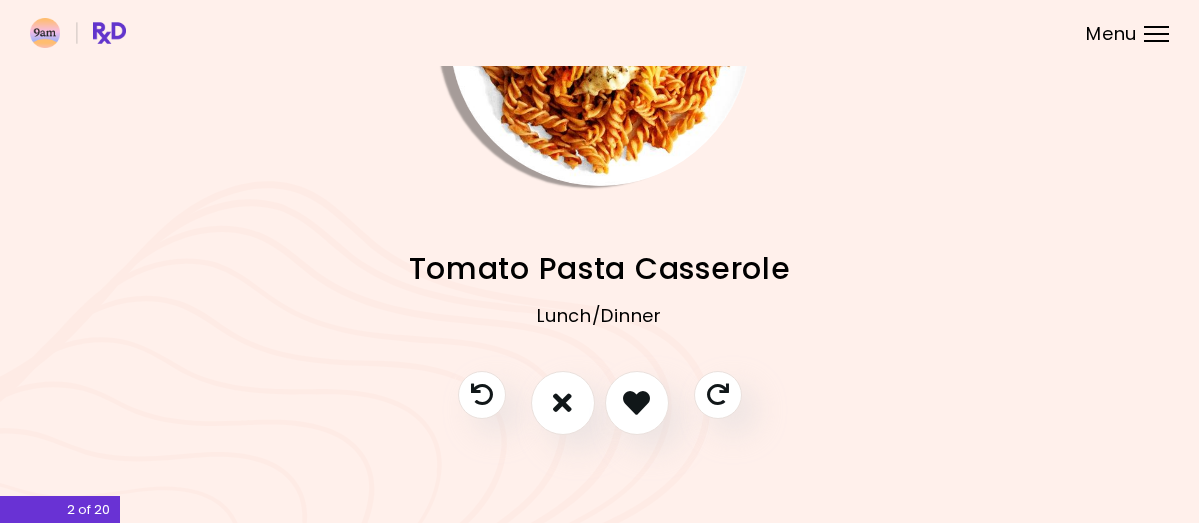 scroll, scrollTop: 200, scrollLeft: 0, axis: vertical 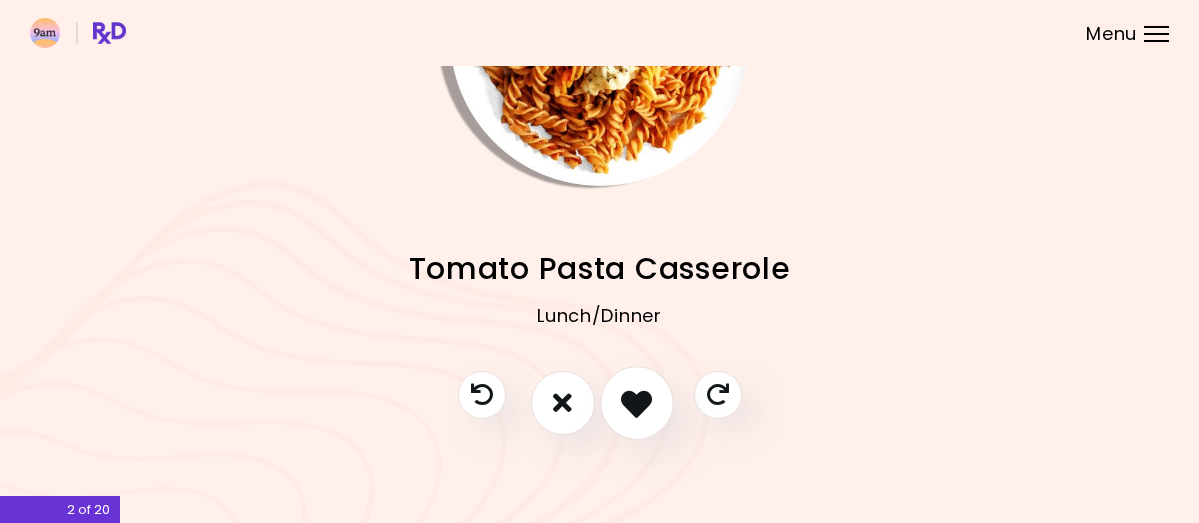 click at bounding box center [636, 402] 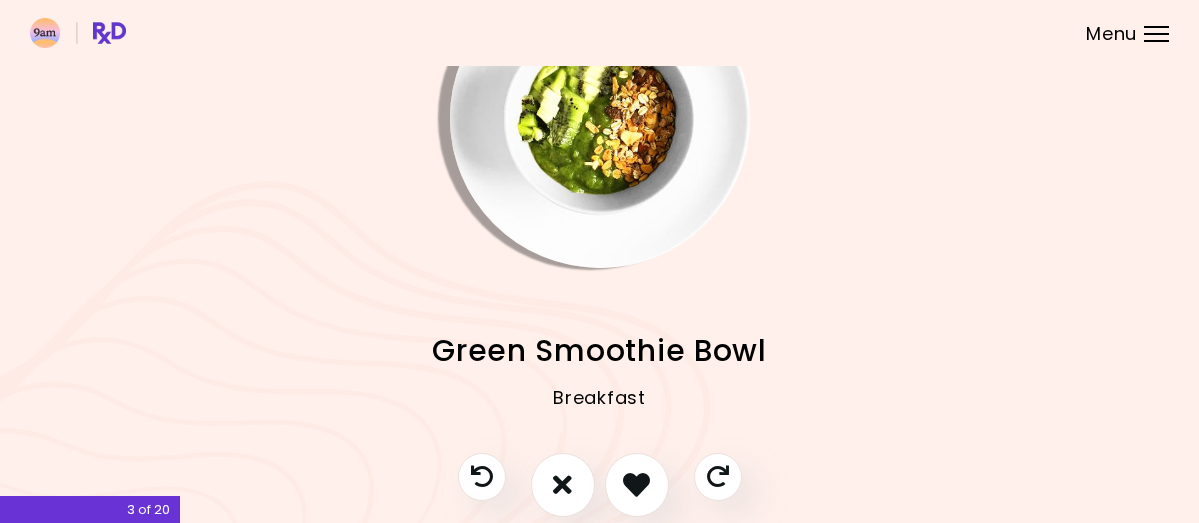 scroll, scrollTop: 200, scrollLeft: 0, axis: vertical 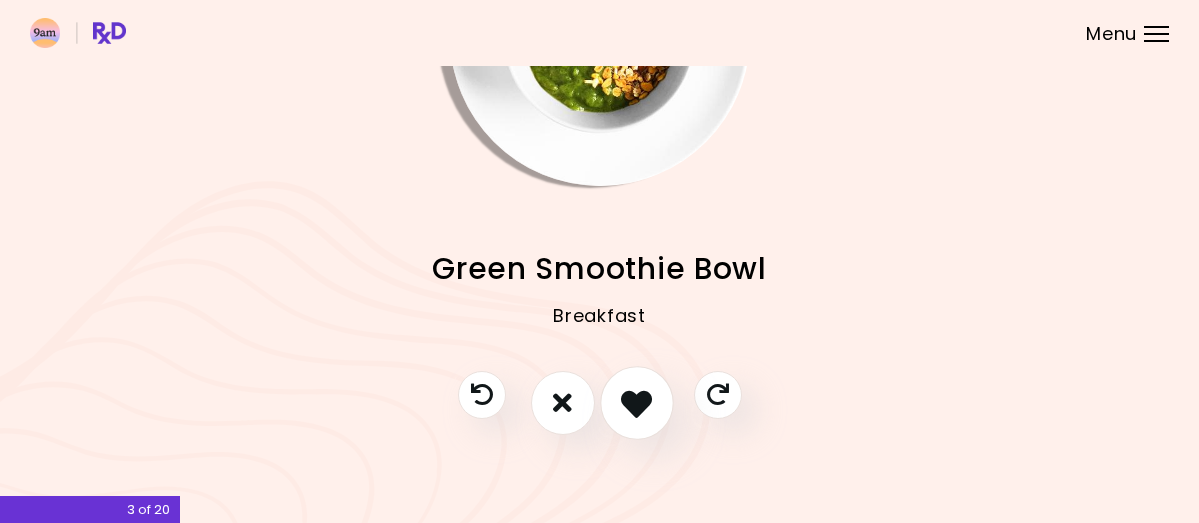 click at bounding box center (636, 402) 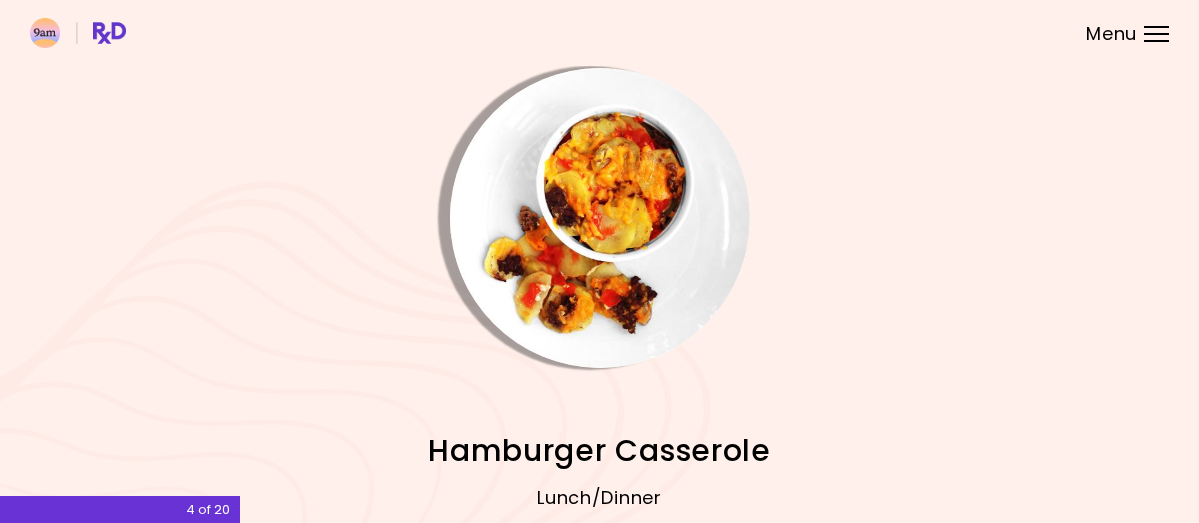 scroll, scrollTop: 100, scrollLeft: 0, axis: vertical 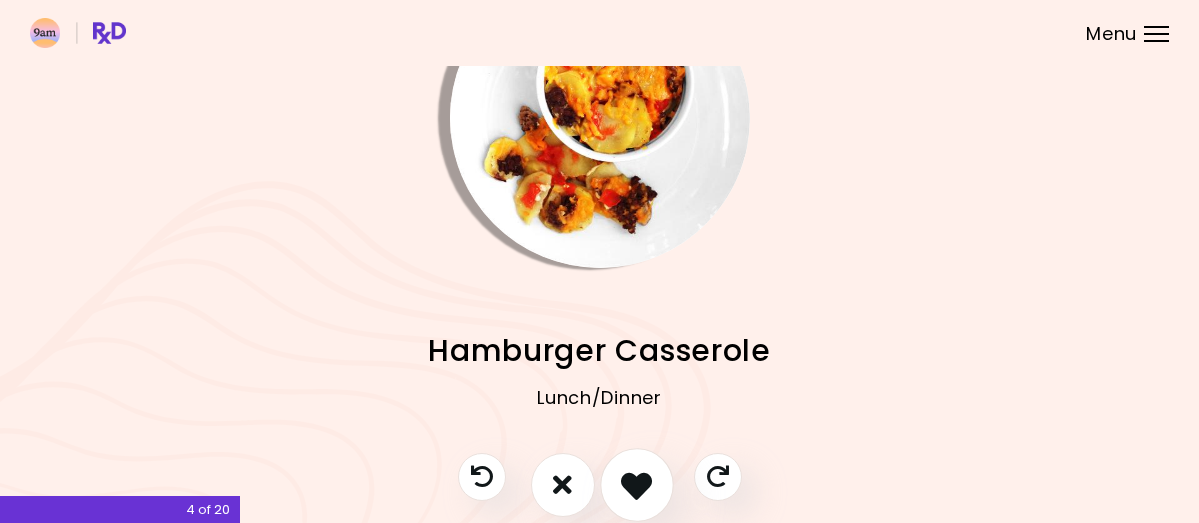 click at bounding box center (637, 485) 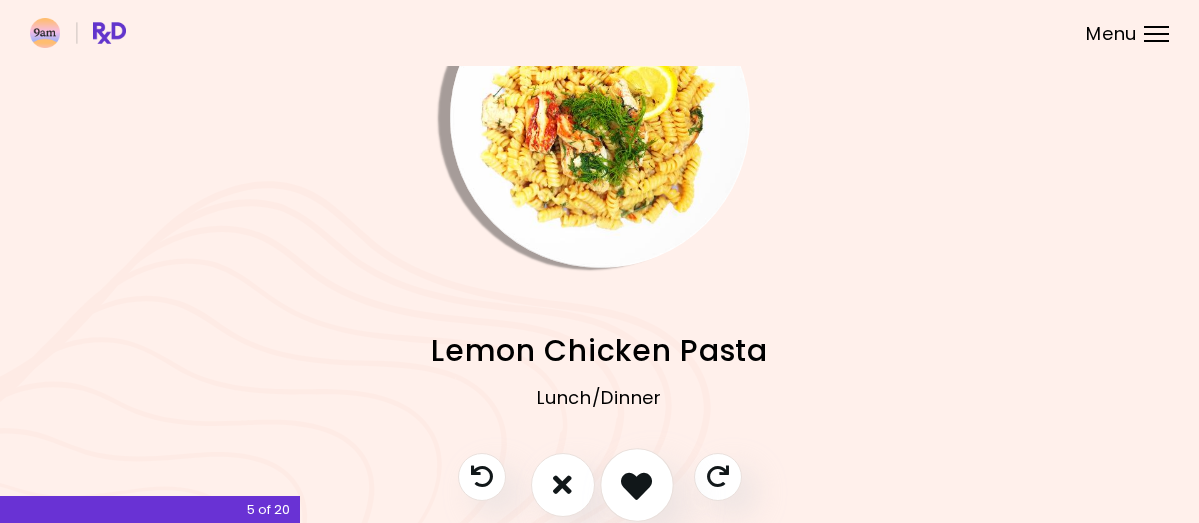 click at bounding box center (636, 484) 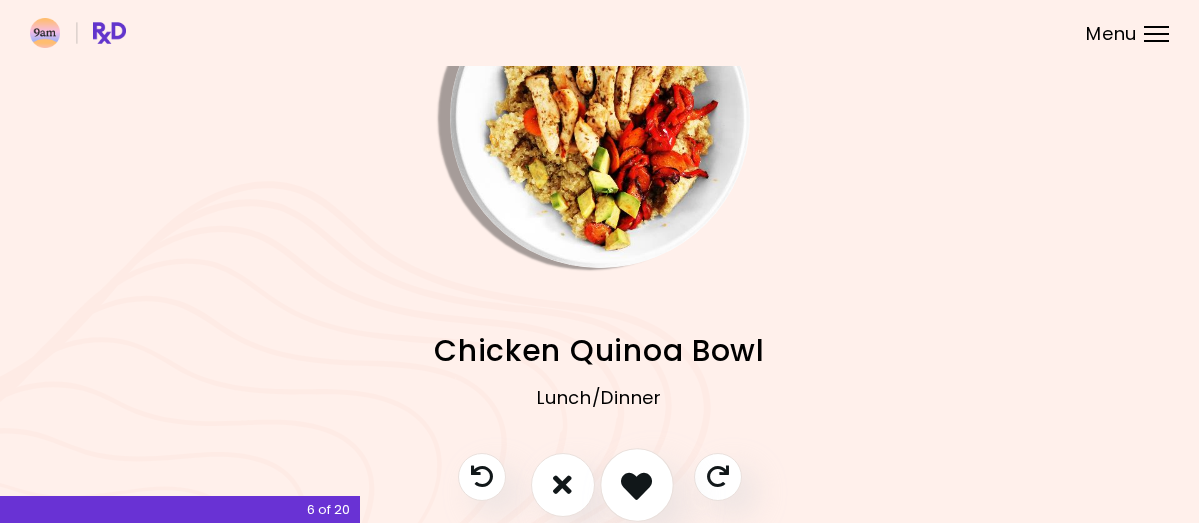 click at bounding box center (636, 484) 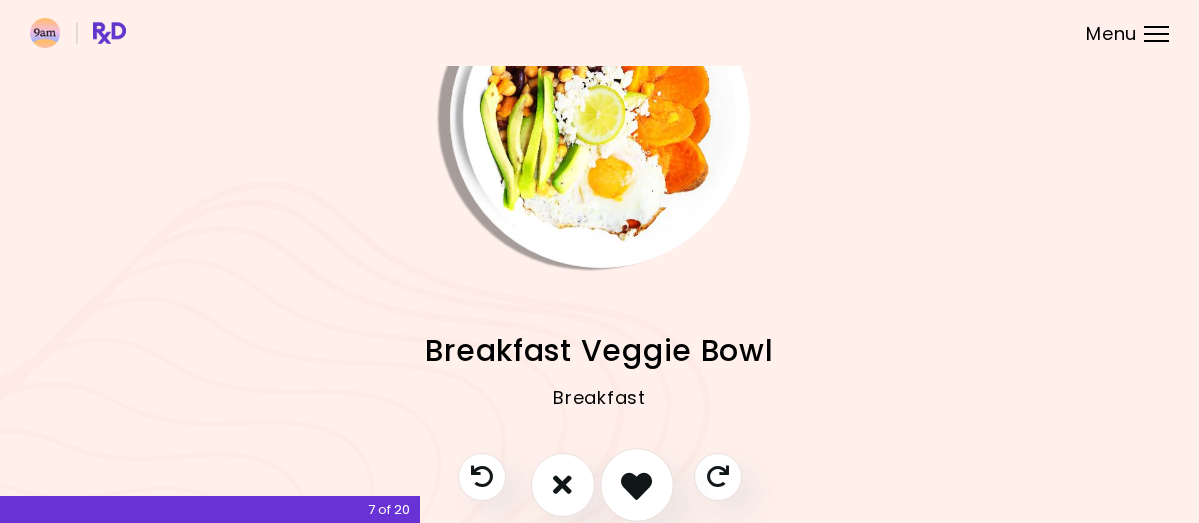 click at bounding box center [636, 484] 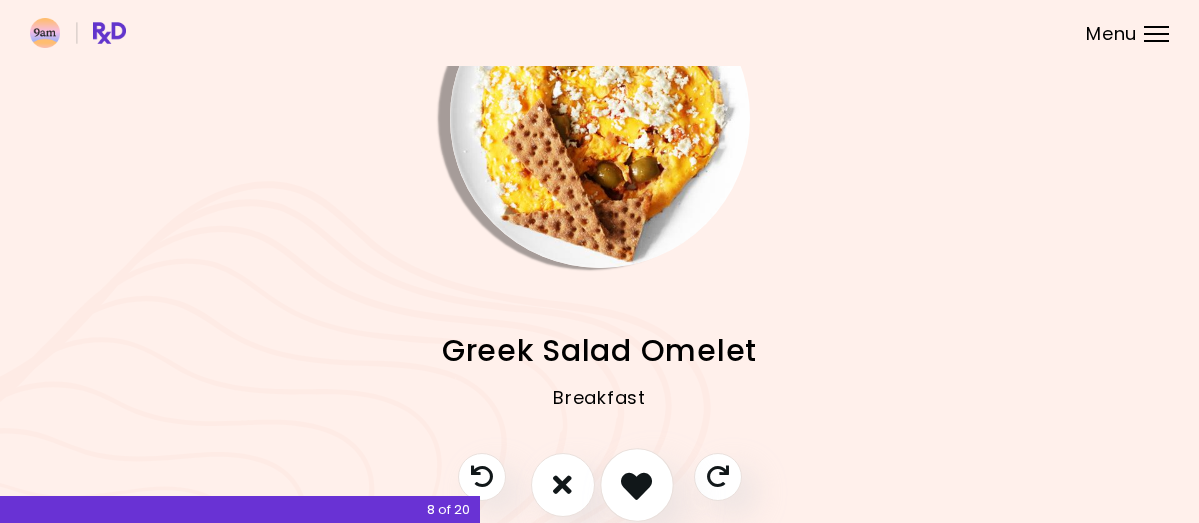 click at bounding box center (636, 484) 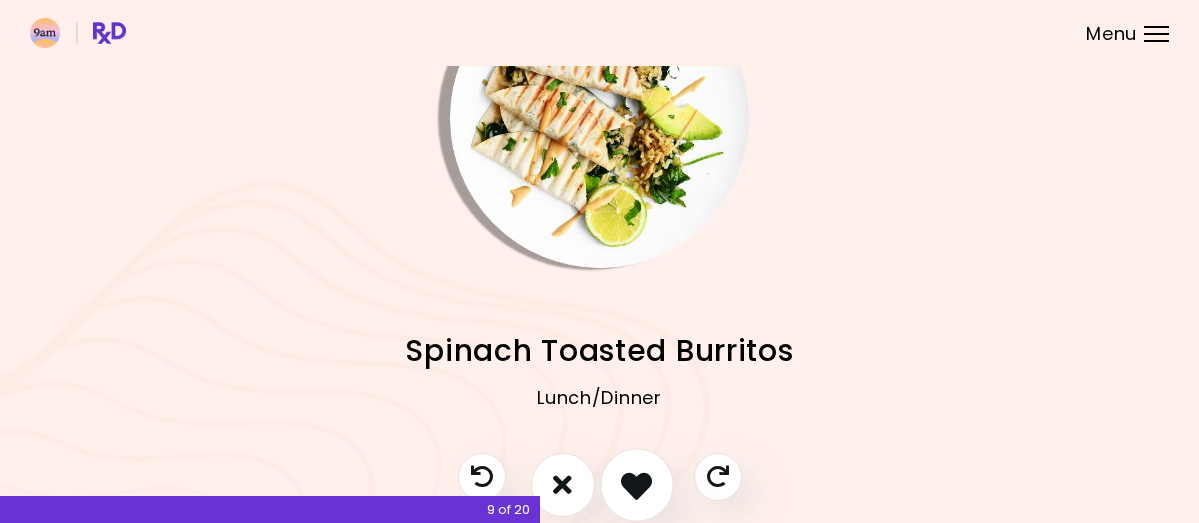 click at bounding box center (636, 484) 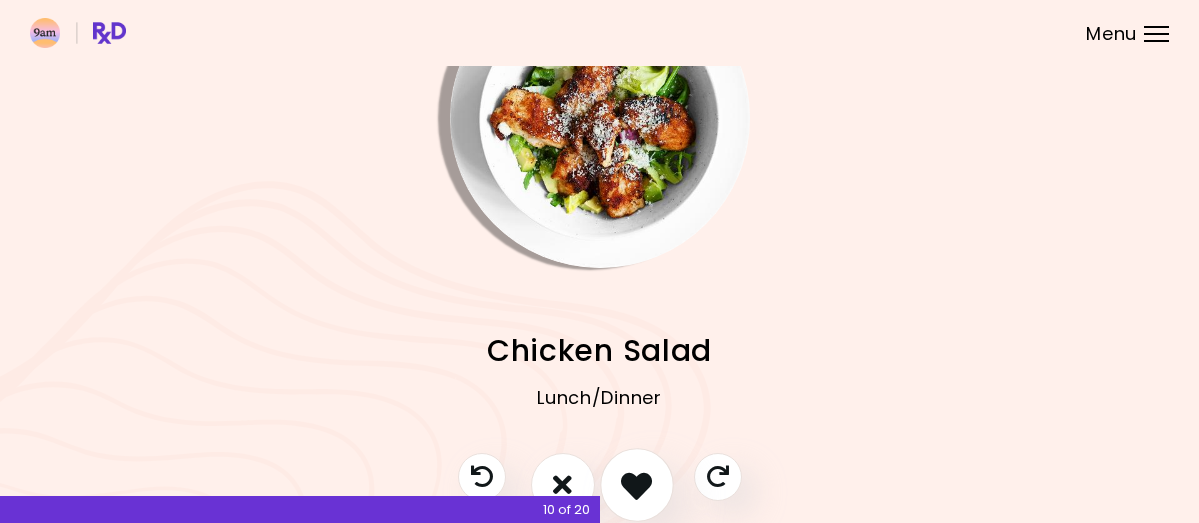 click at bounding box center [636, 484] 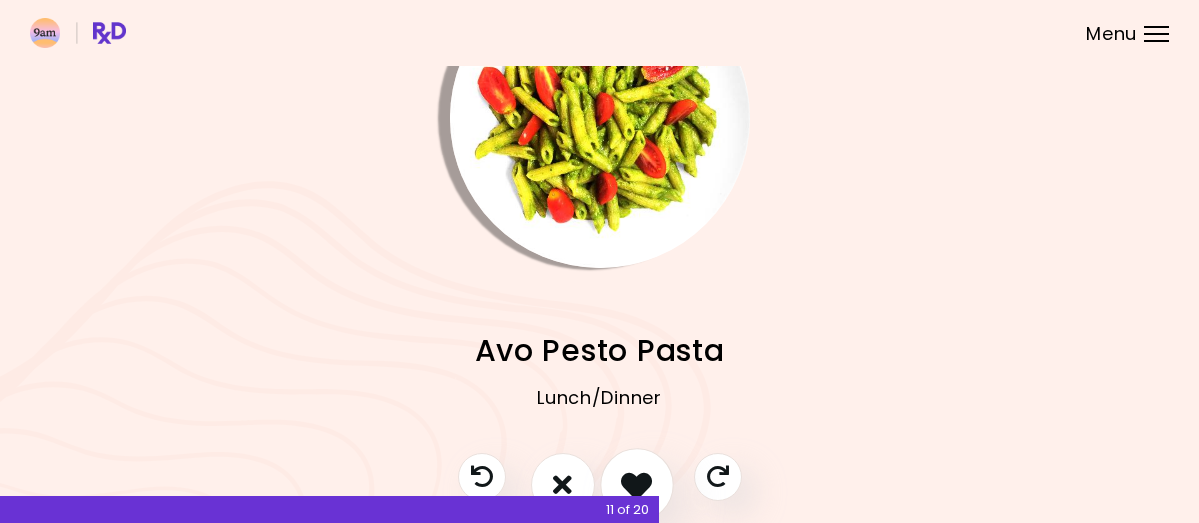 click at bounding box center (637, 485) 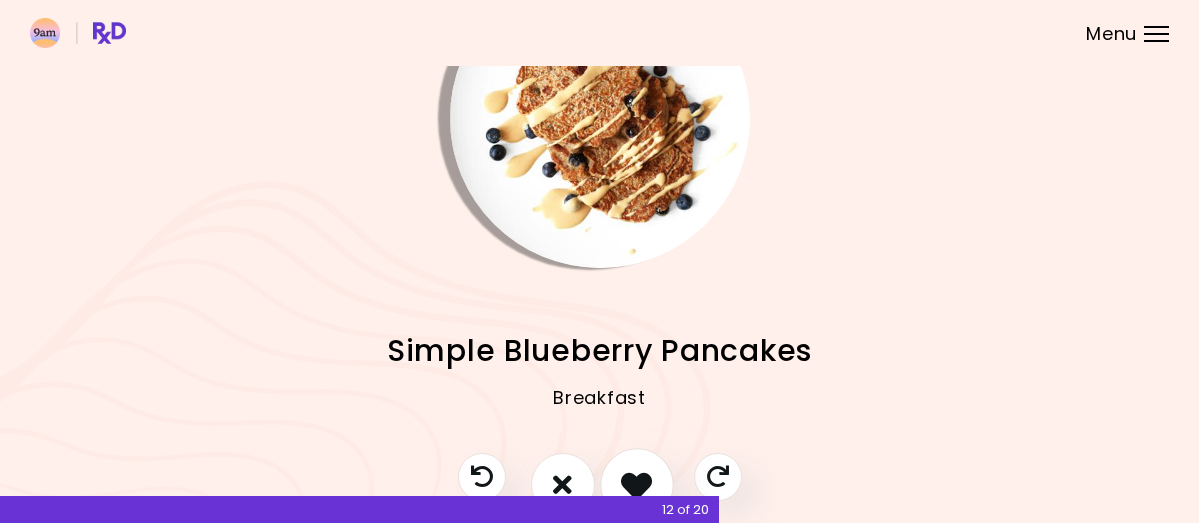 click at bounding box center (637, 485) 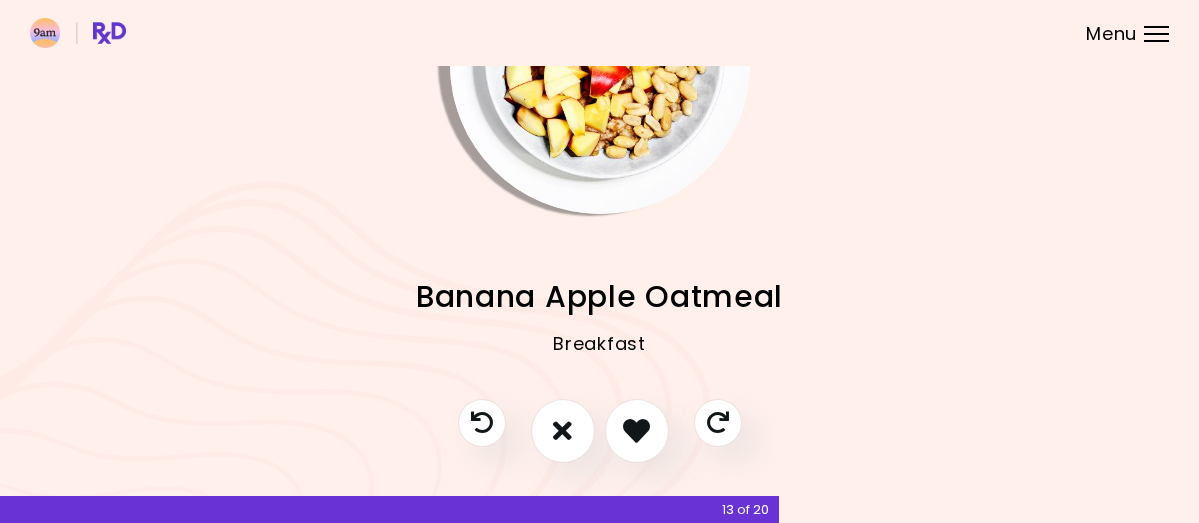 scroll, scrollTop: 200, scrollLeft: 0, axis: vertical 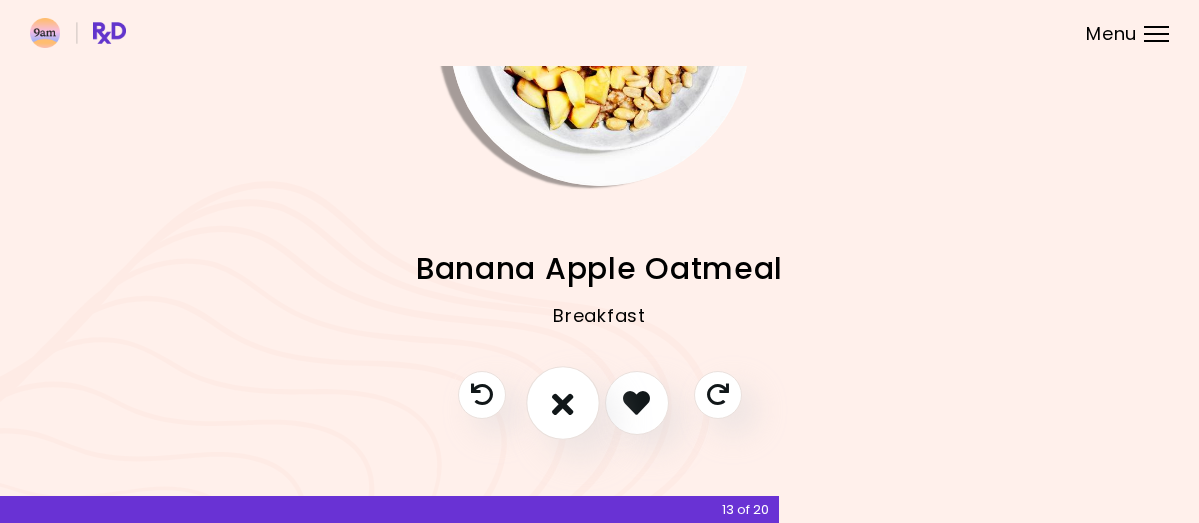 click at bounding box center [563, 402] 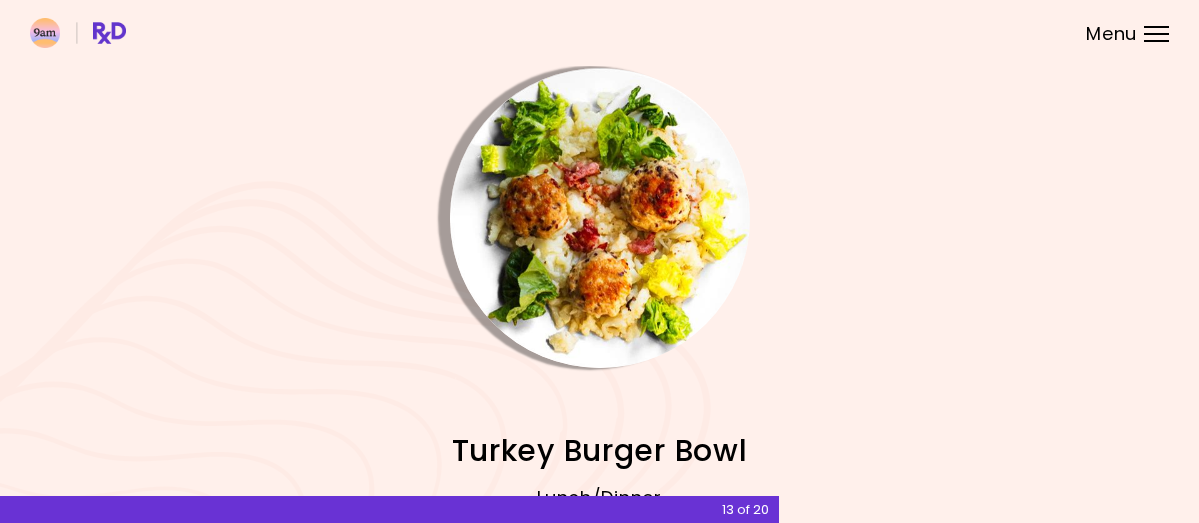 scroll, scrollTop: 100, scrollLeft: 0, axis: vertical 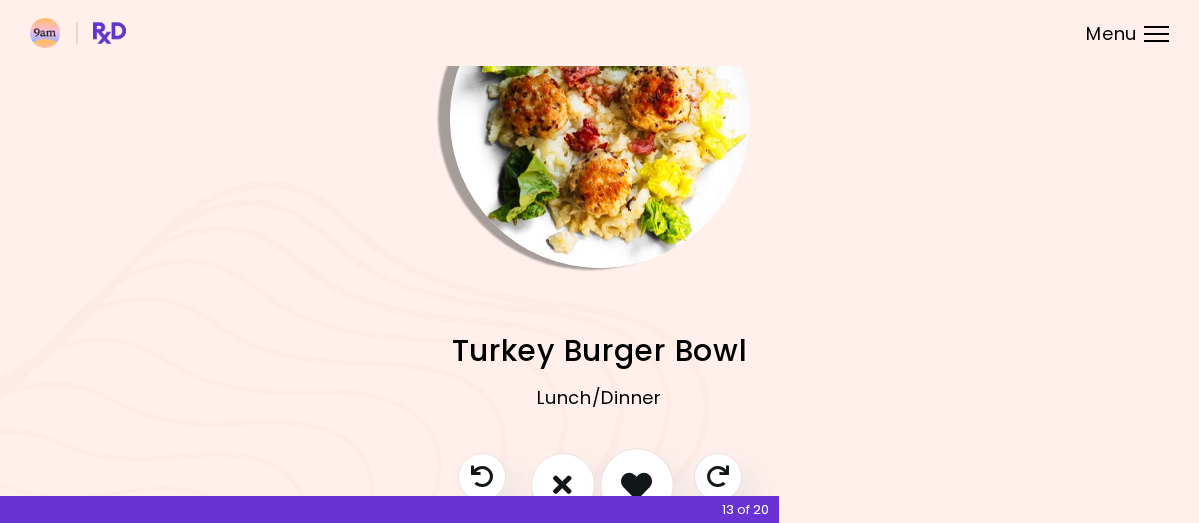 click at bounding box center (637, 485) 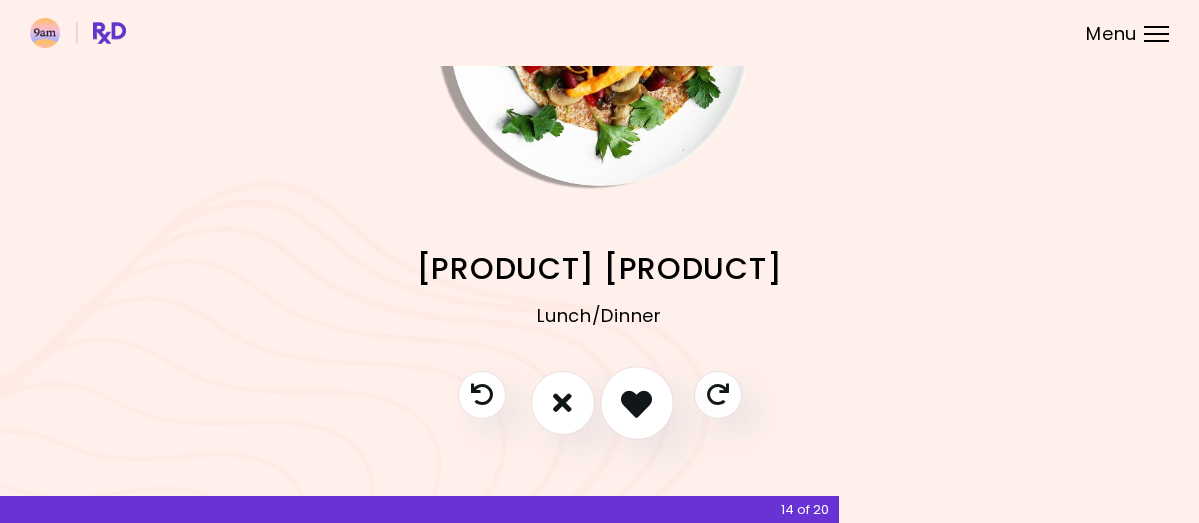 scroll, scrollTop: 200, scrollLeft: 0, axis: vertical 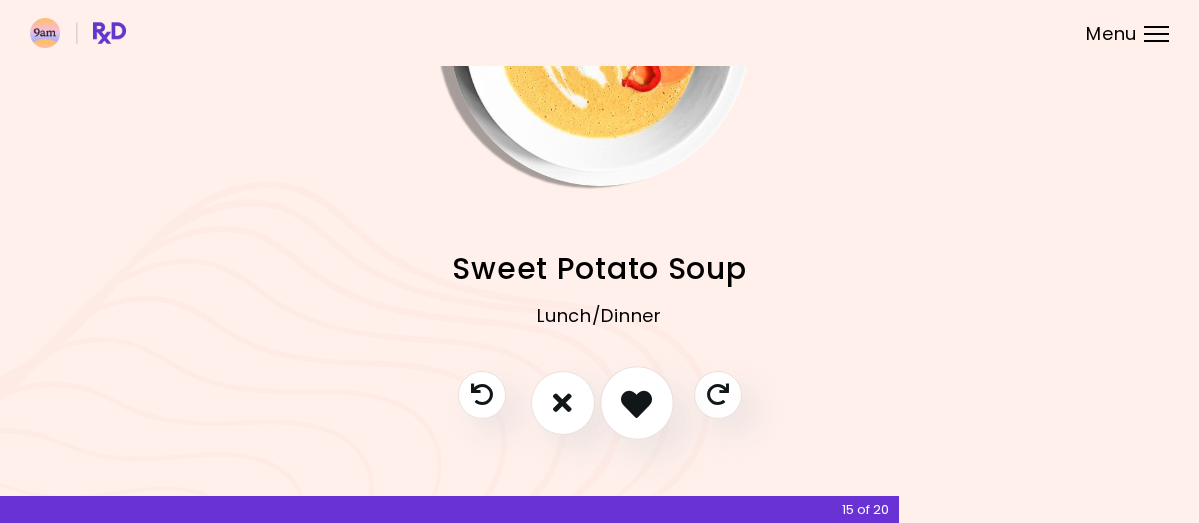 click at bounding box center [636, 402] 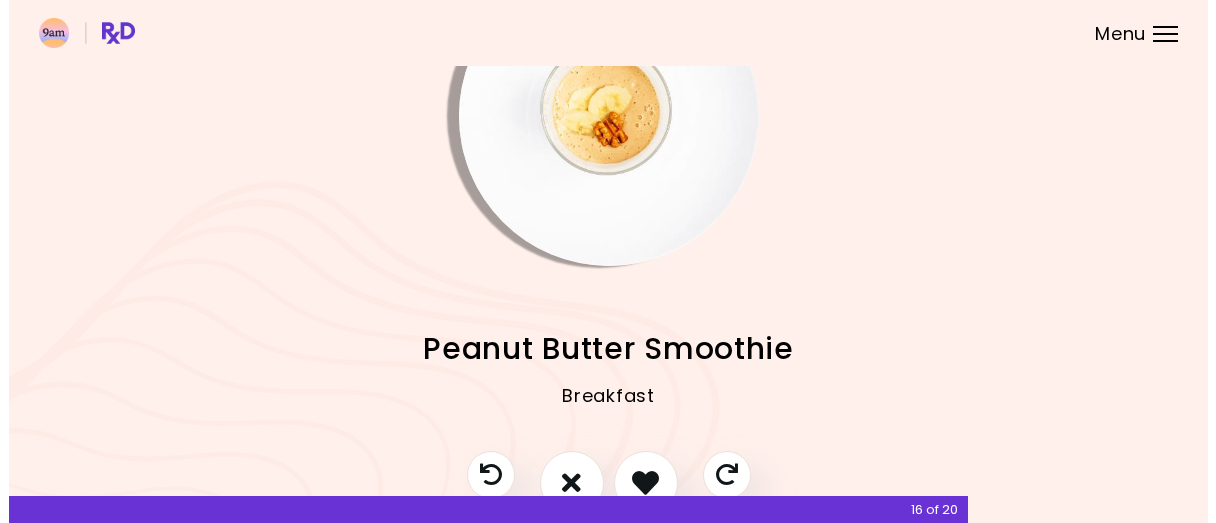 scroll, scrollTop: 100, scrollLeft: 0, axis: vertical 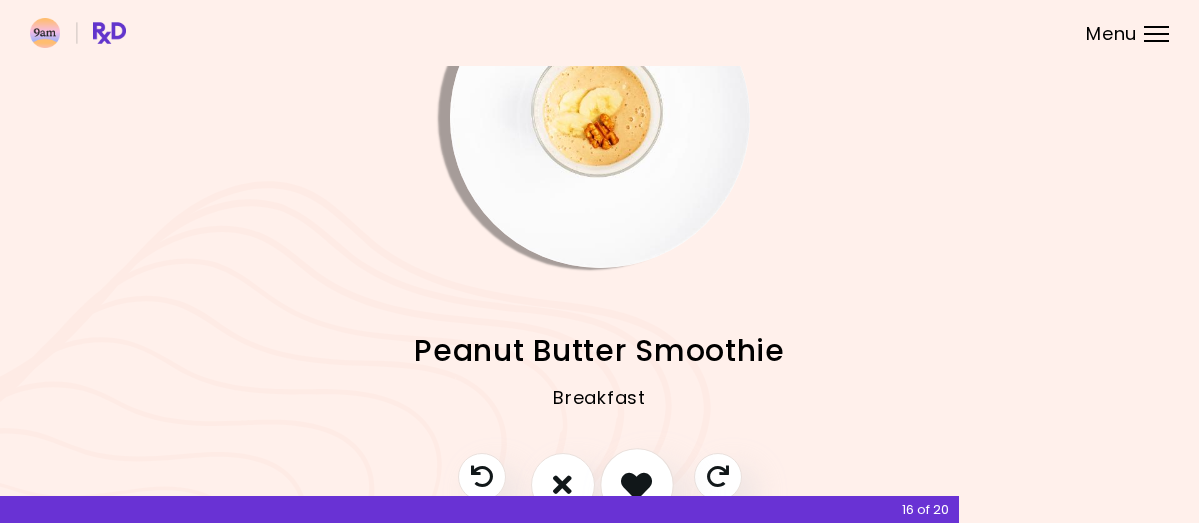 click at bounding box center (637, 485) 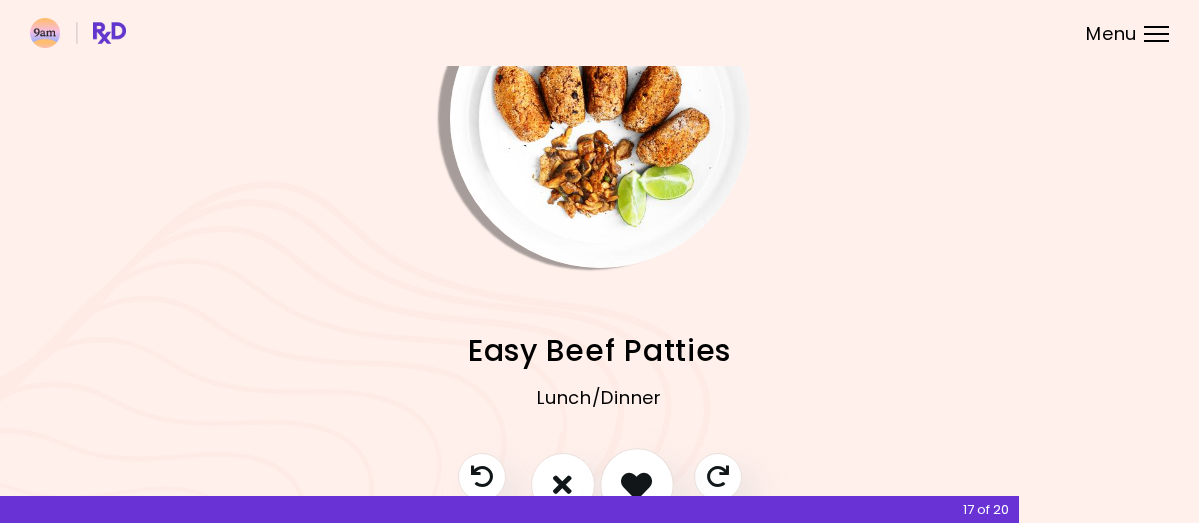 click at bounding box center (637, 485) 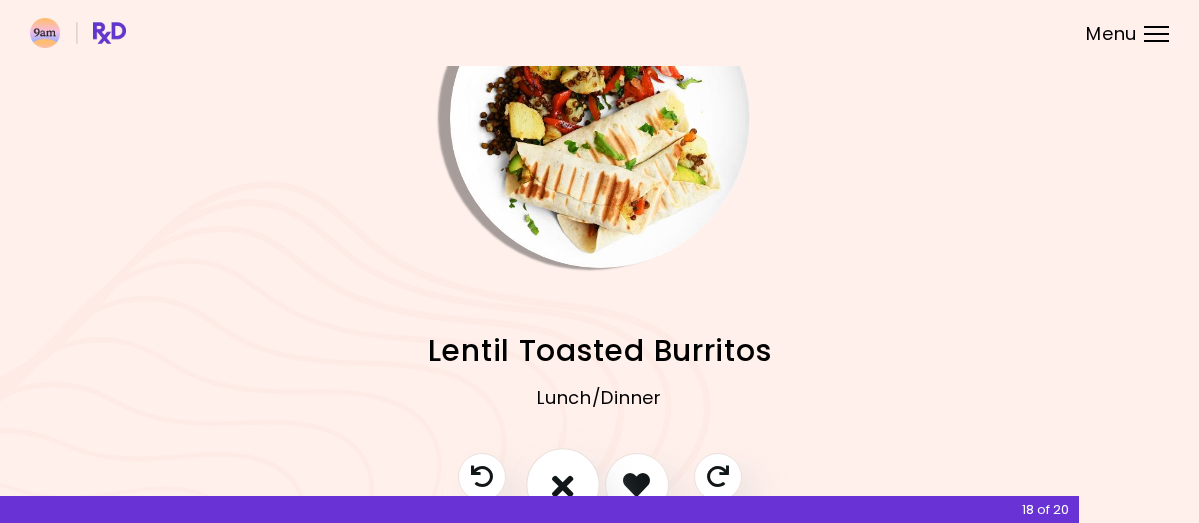 click at bounding box center [563, 485] 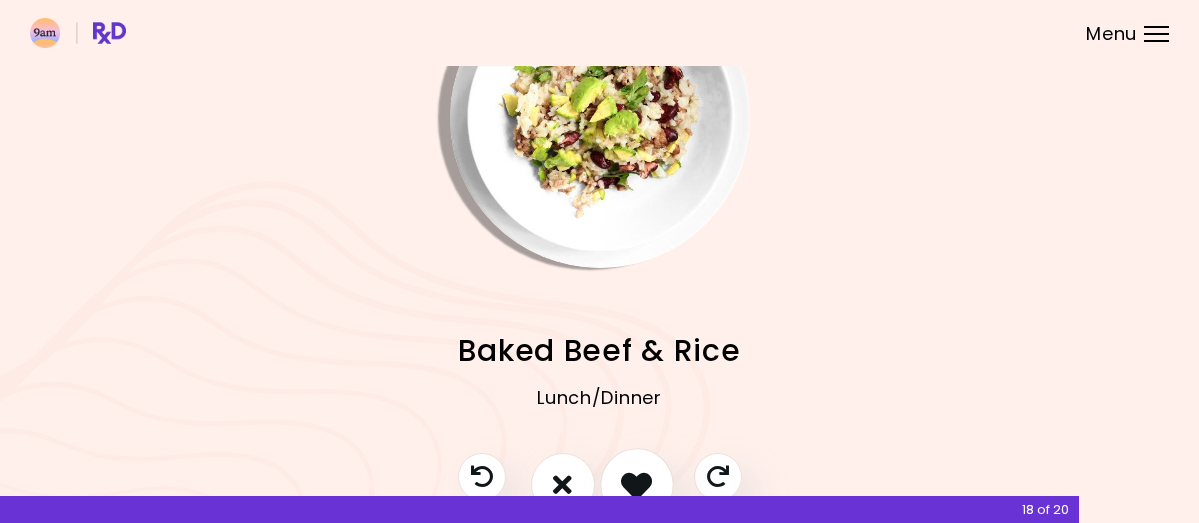 click at bounding box center (636, 484) 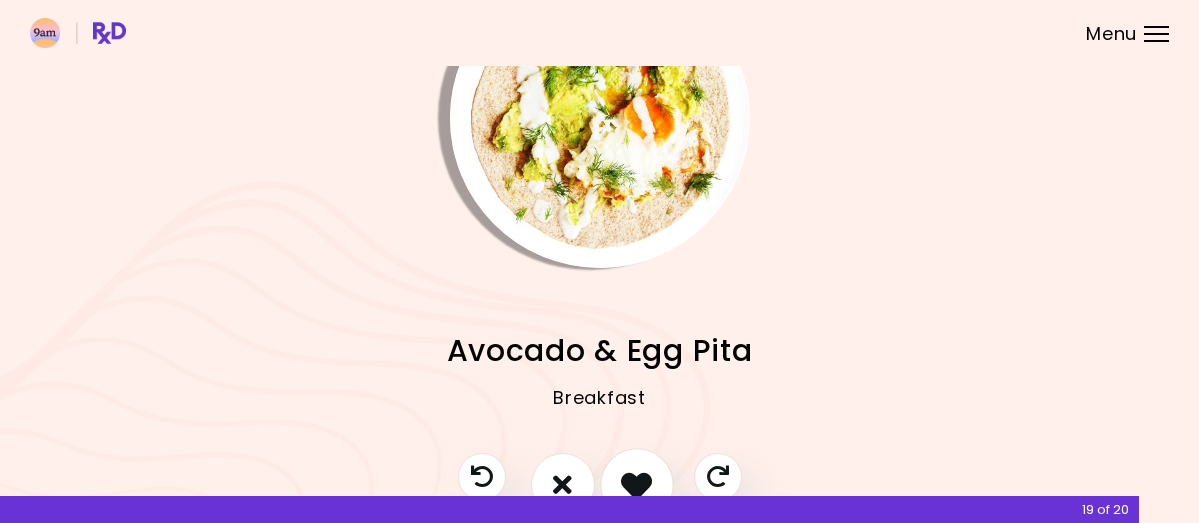 click at bounding box center (637, 485) 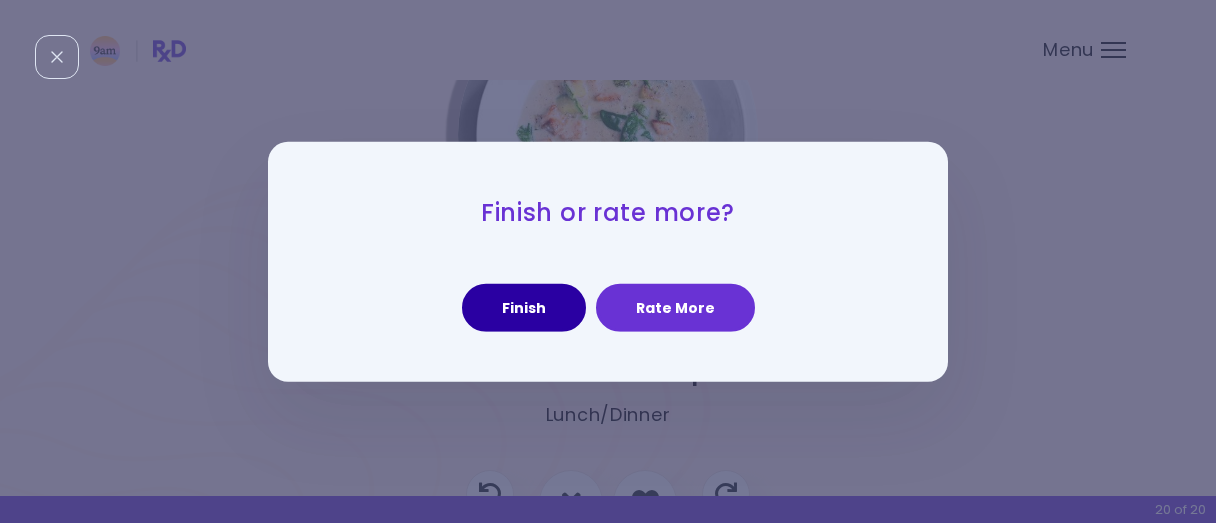 click on "Finish" at bounding box center [524, 308] 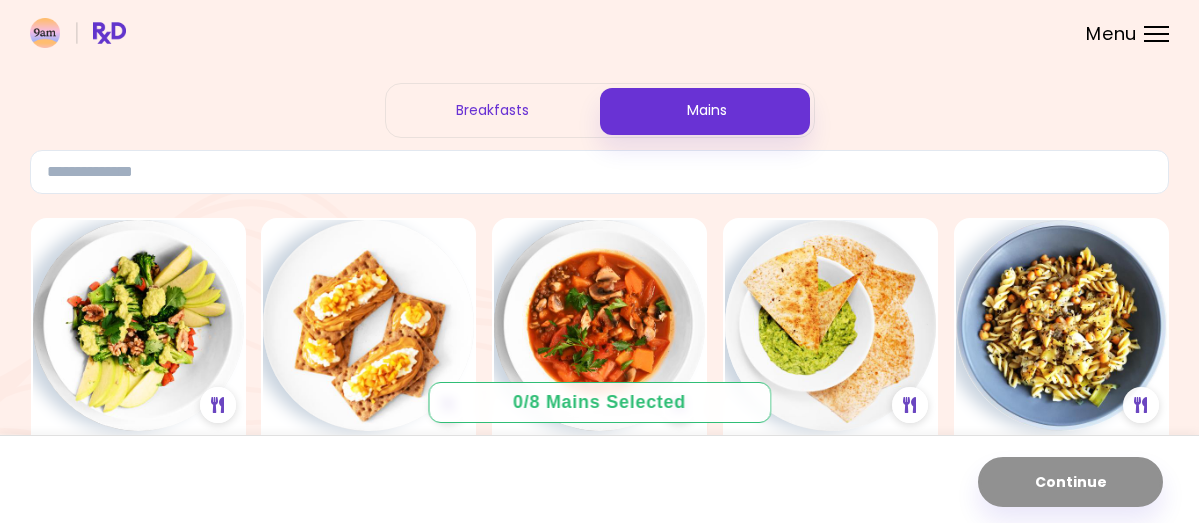 scroll, scrollTop: 0, scrollLeft: 0, axis: both 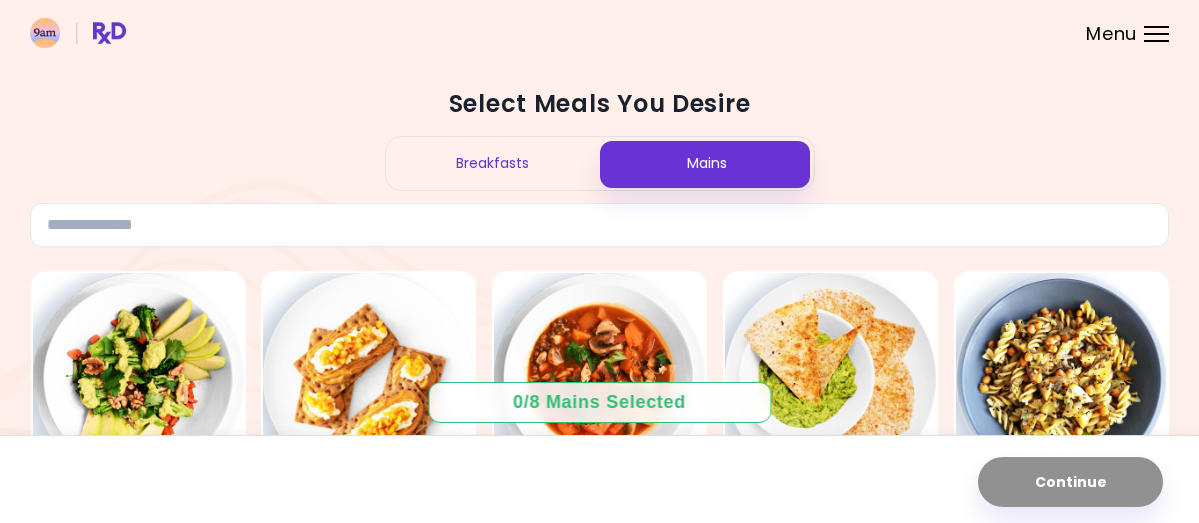click on "Breakfasts" at bounding box center [493, 163] 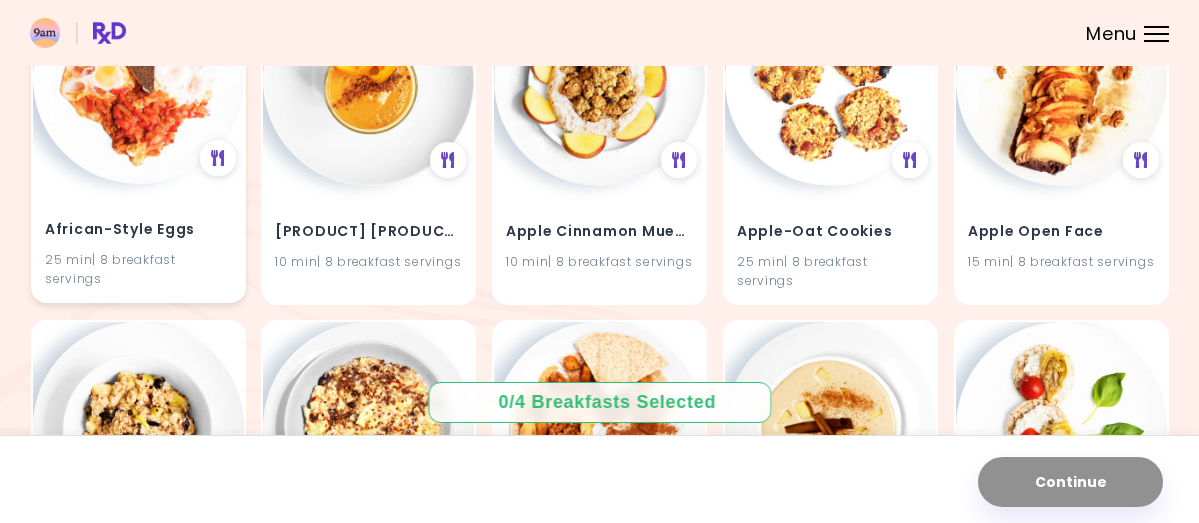 scroll, scrollTop: 200, scrollLeft: 0, axis: vertical 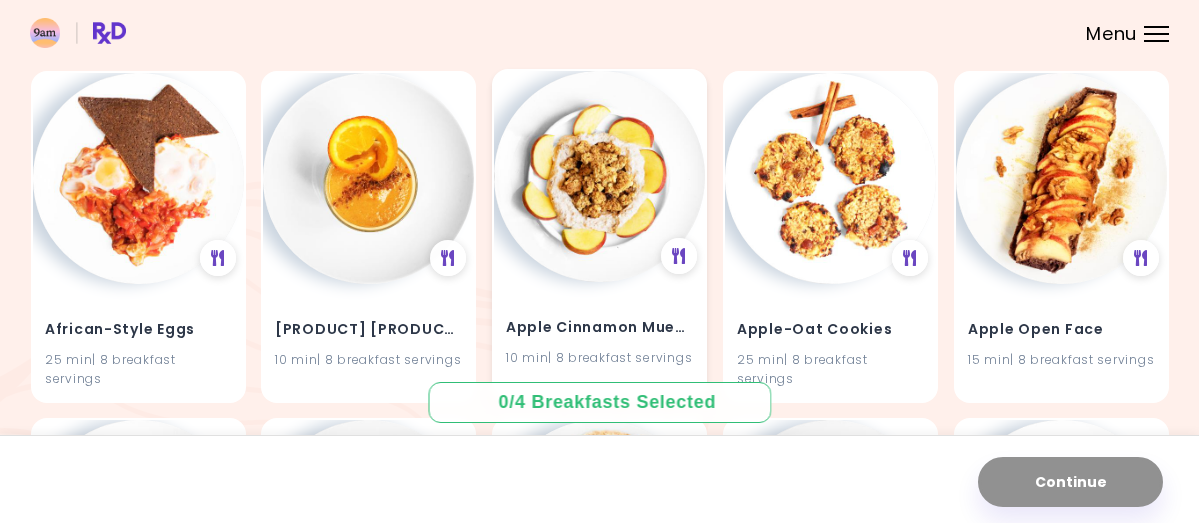 click on "[PRODUCT] [TIME]  min  |   [NUMBER]breakfast servings" at bounding box center (599, 331) 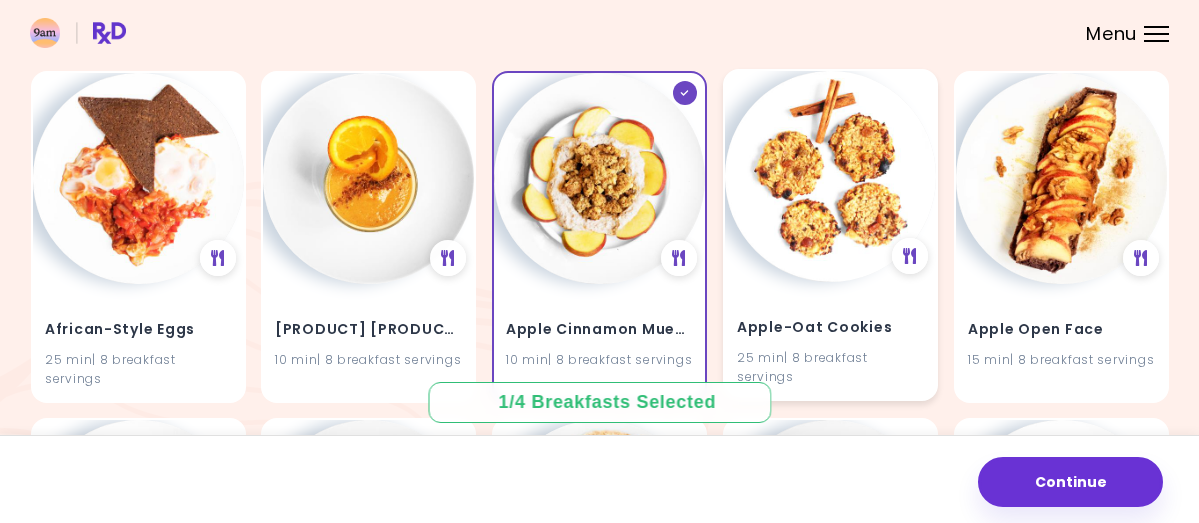 click on "Apple-Oat Cookies" at bounding box center (830, 328) 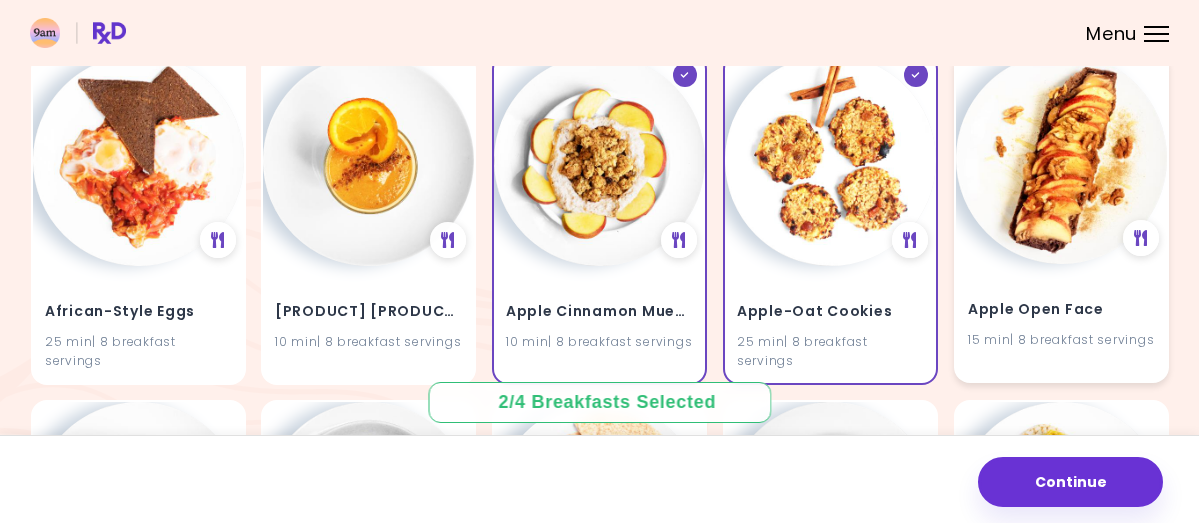 scroll, scrollTop: 200, scrollLeft: 0, axis: vertical 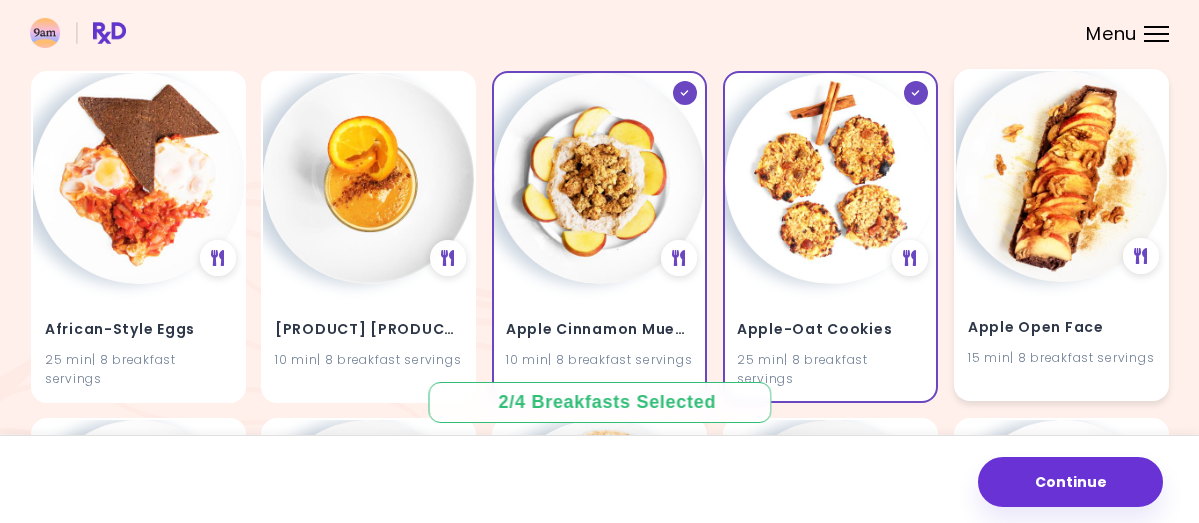 click at bounding box center (1061, 176) 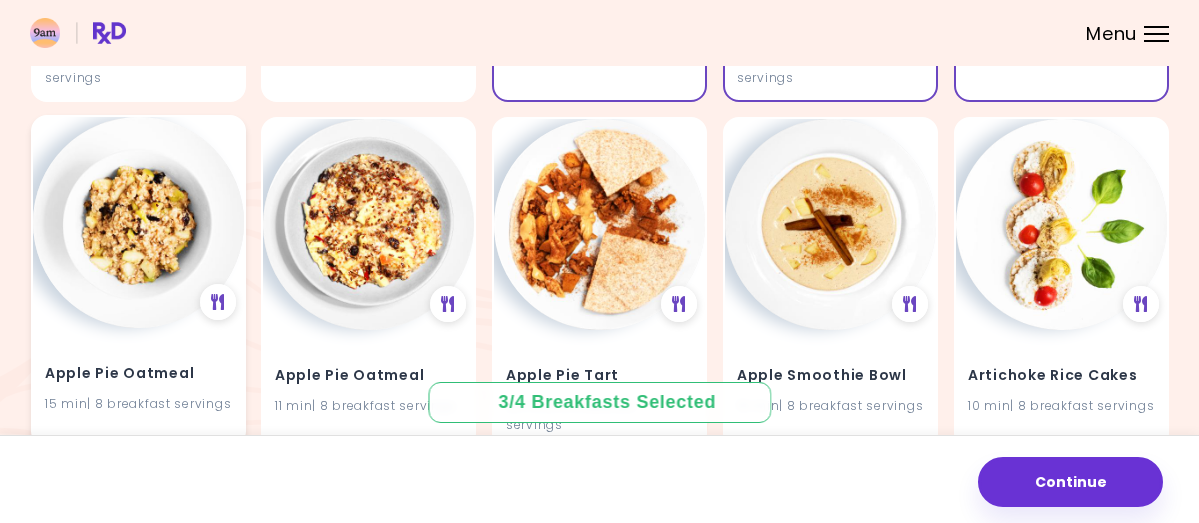 scroll, scrollTop: 500, scrollLeft: 0, axis: vertical 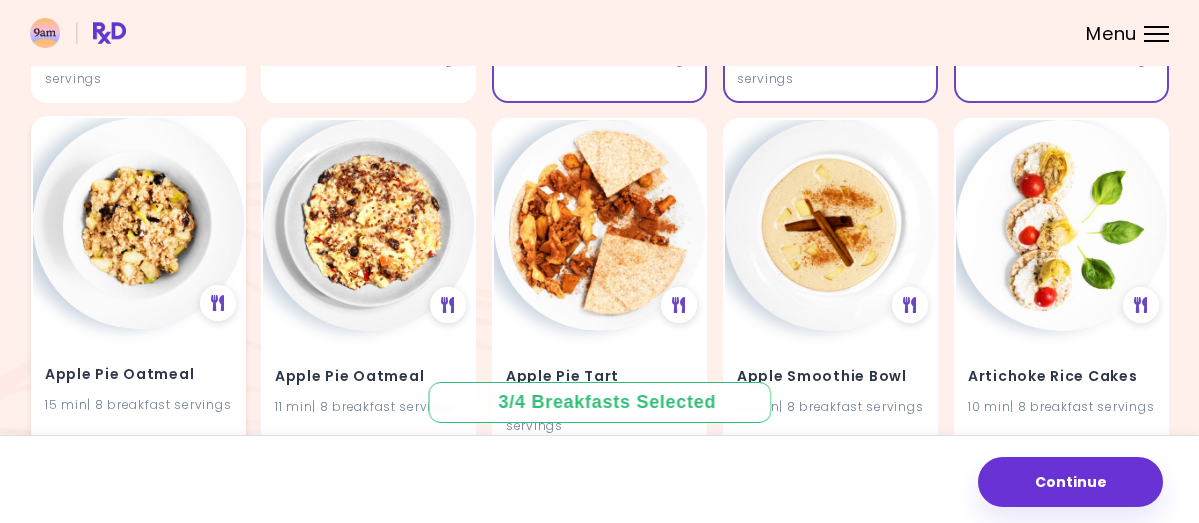 click on "Apple Pie Oatmeal 15   min  |   8 breakfast servings" at bounding box center (138, 378) 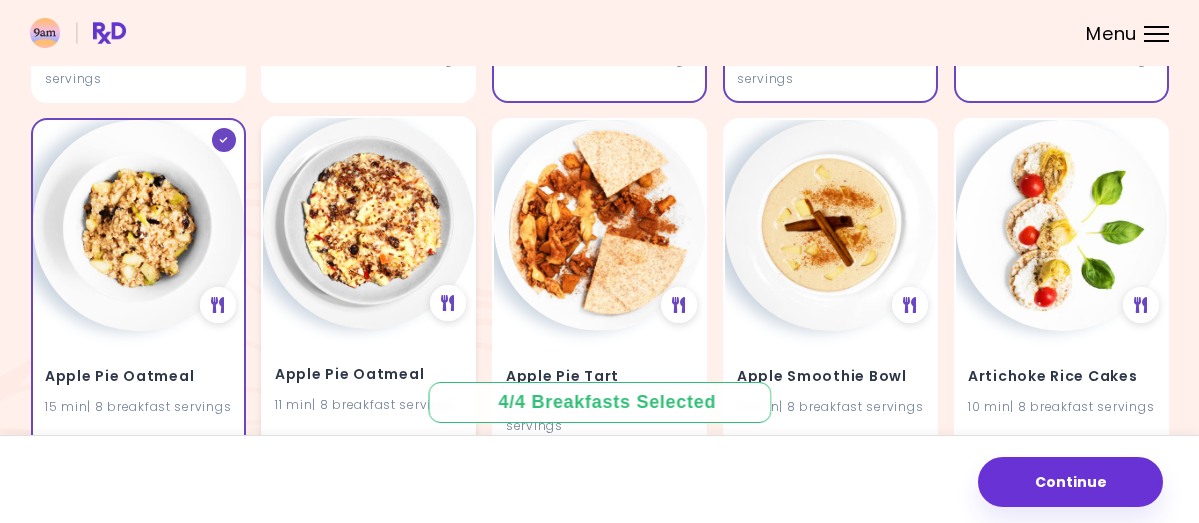 click on "Apple Pie Oatmeal 11   min  |   8 breakfast servings" at bounding box center [368, 378] 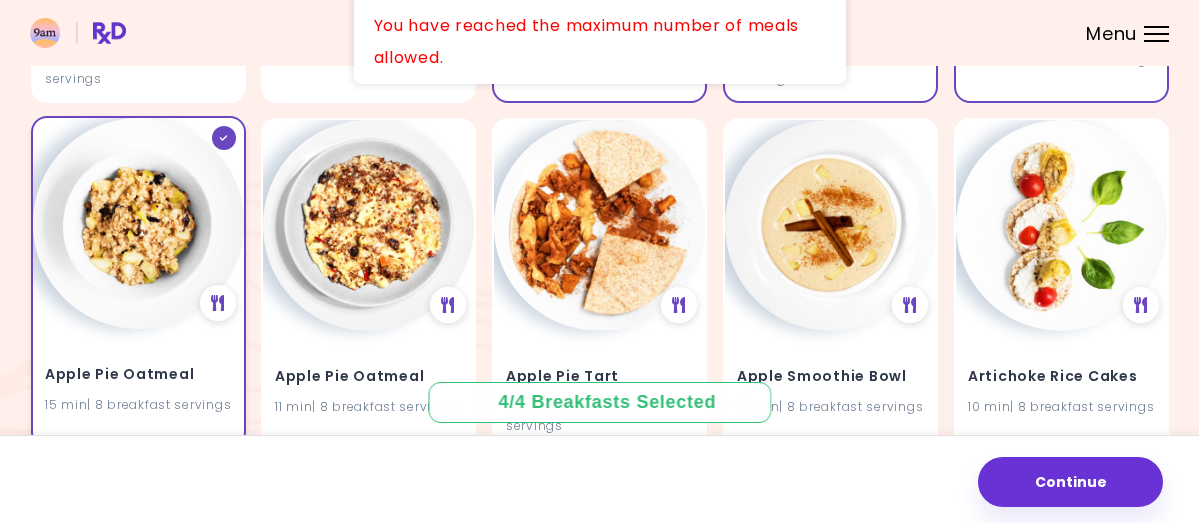 click at bounding box center [138, 223] 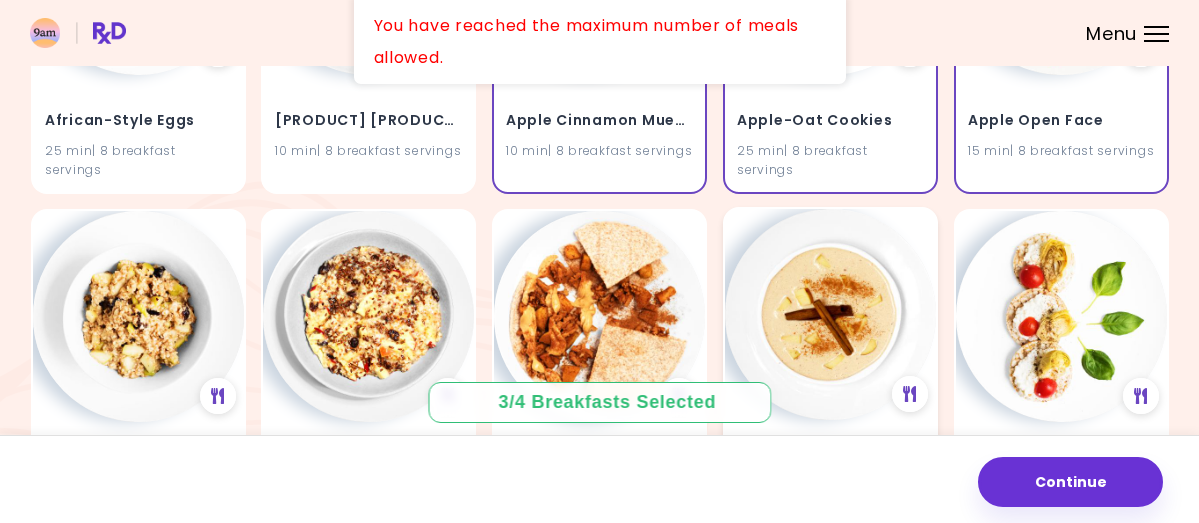 scroll, scrollTop: 400, scrollLeft: 0, axis: vertical 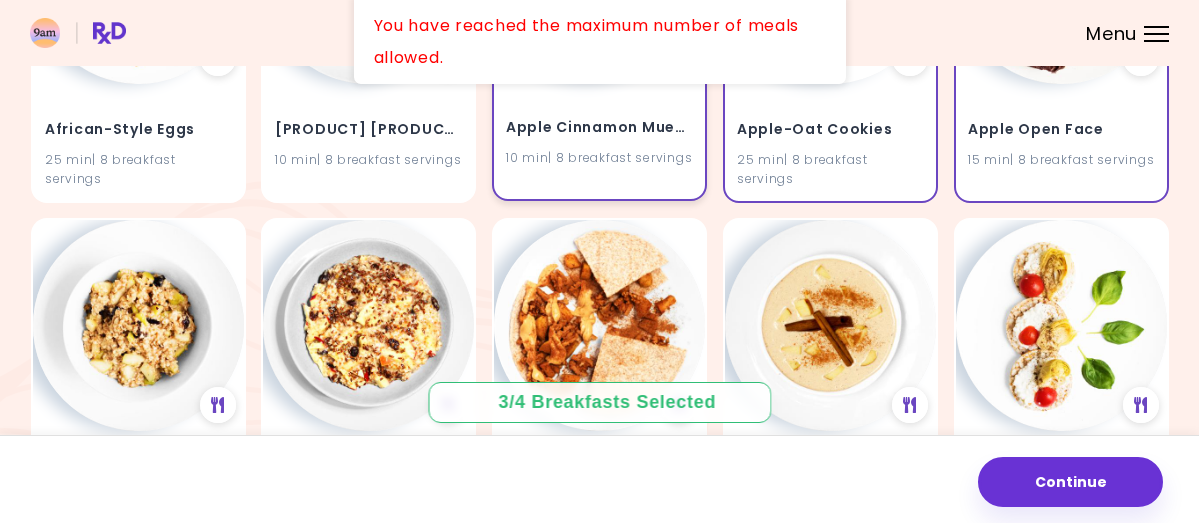 click on "Apple Cinnamon Muesli" at bounding box center (599, 128) 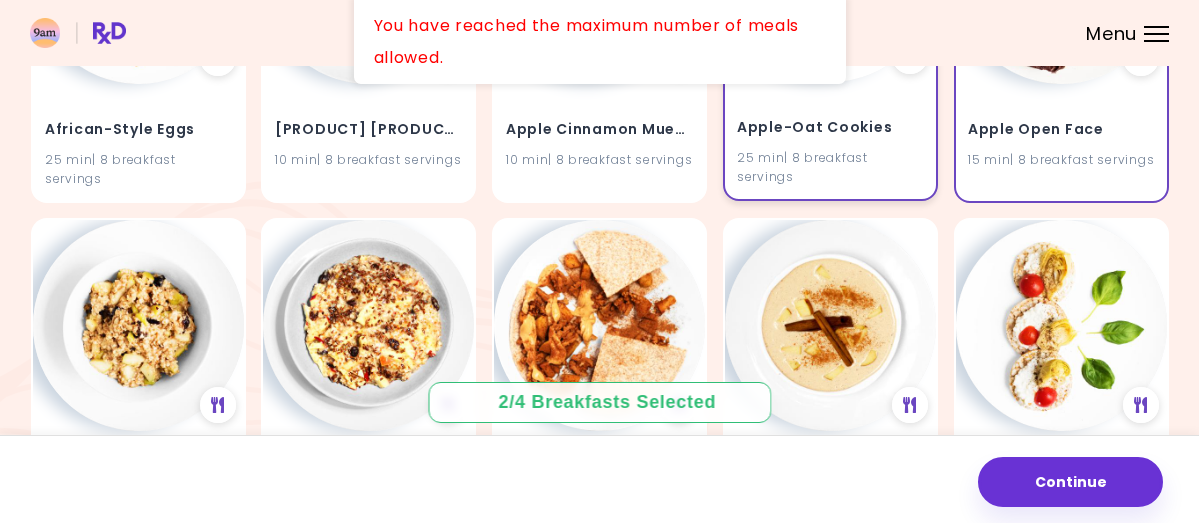 click on "Apple-Oat Cookies" at bounding box center [830, 128] 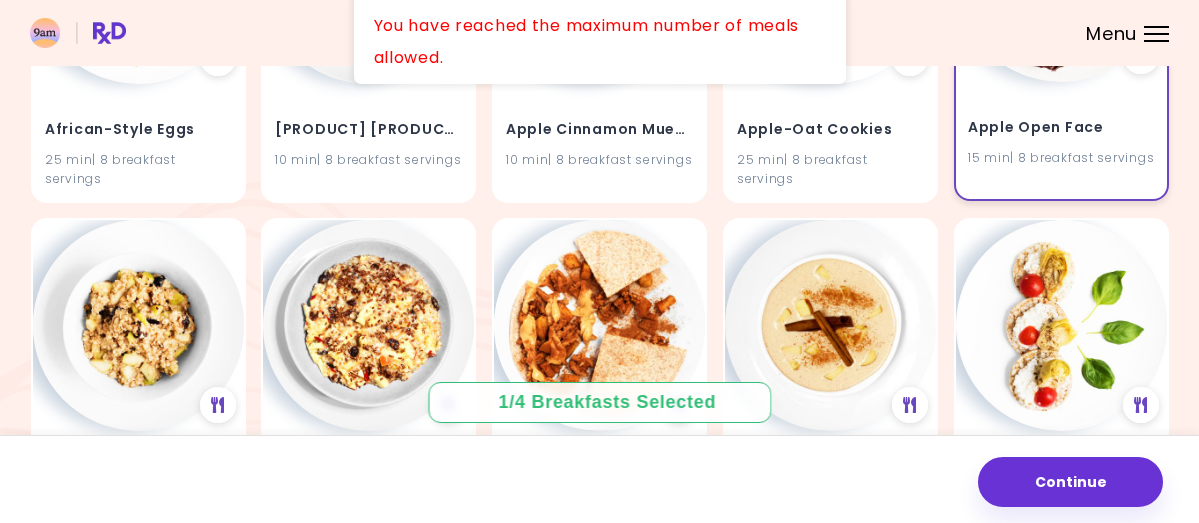 click on "Apple Open Face" at bounding box center [1061, 128] 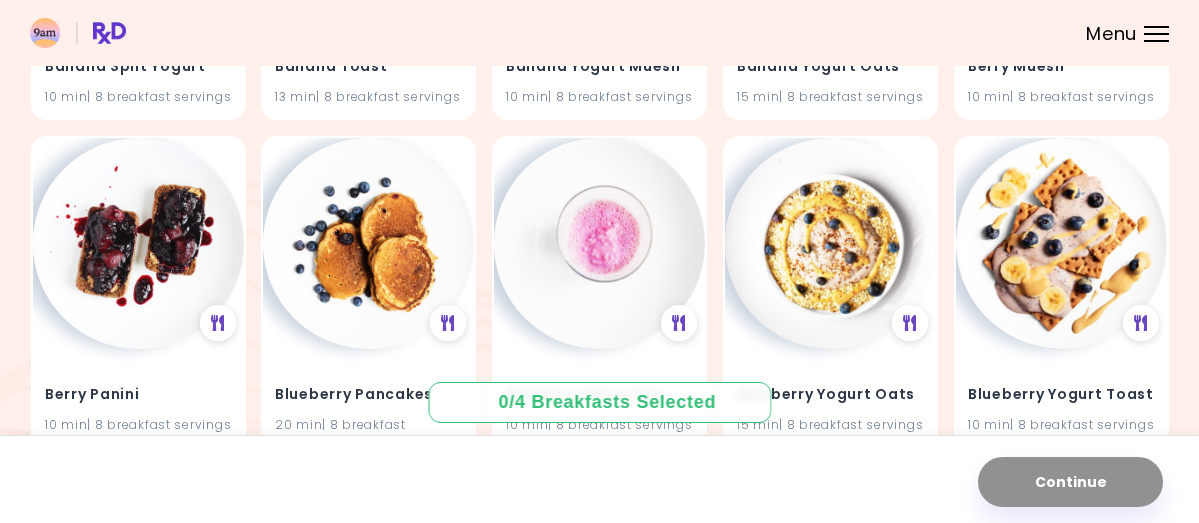 scroll, scrollTop: 2200, scrollLeft: 0, axis: vertical 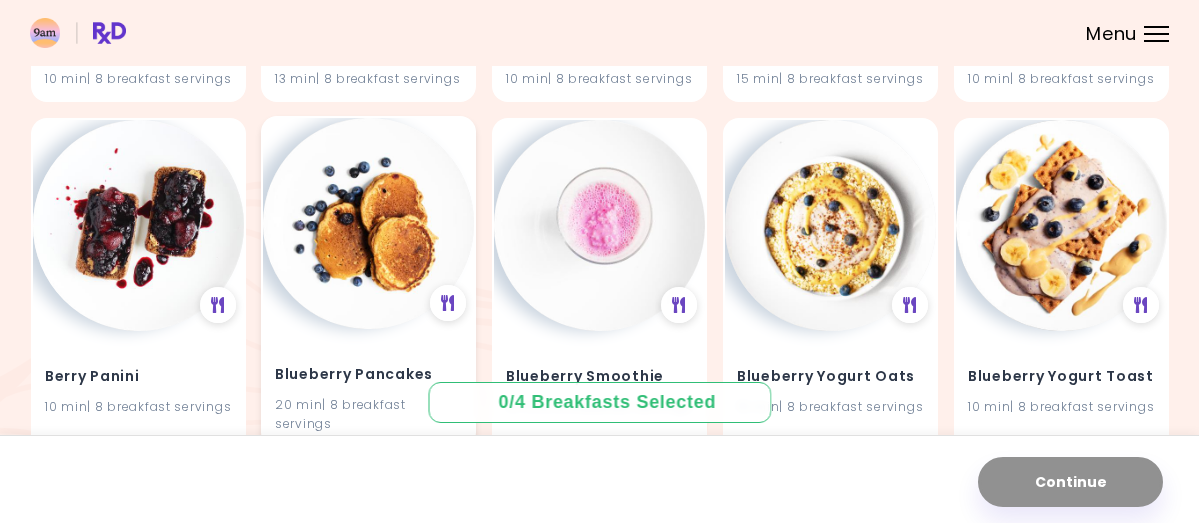click at bounding box center [368, 223] 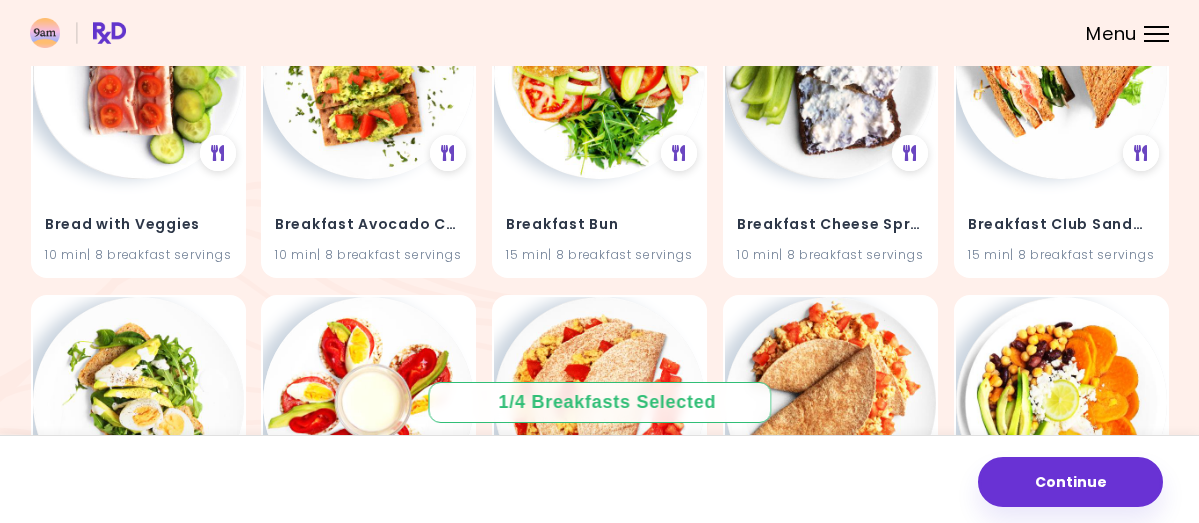 scroll, scrollTop: 2800, scrollLeft: 0, axis: vertical 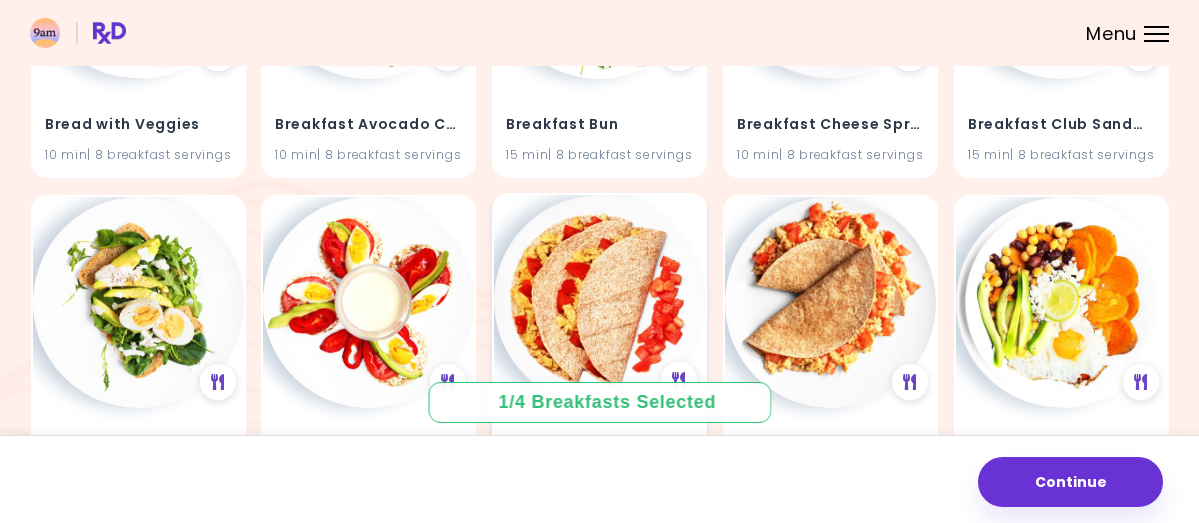 click on "Breakfast Tacos" at bounding box center [599, 452] 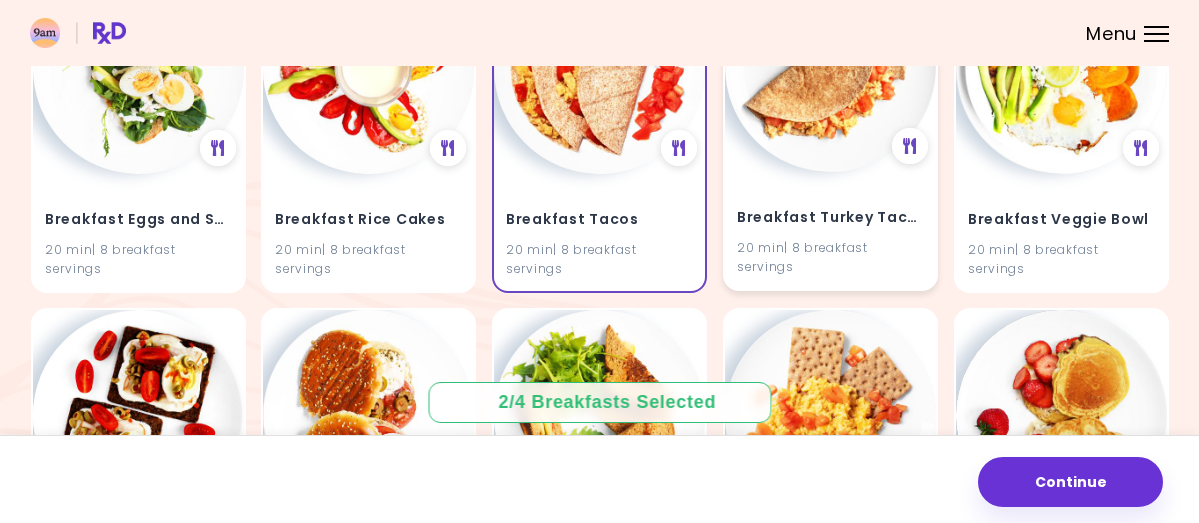 scroll, scrollTop: 3100, scrollLeft: 0, axis: vertical 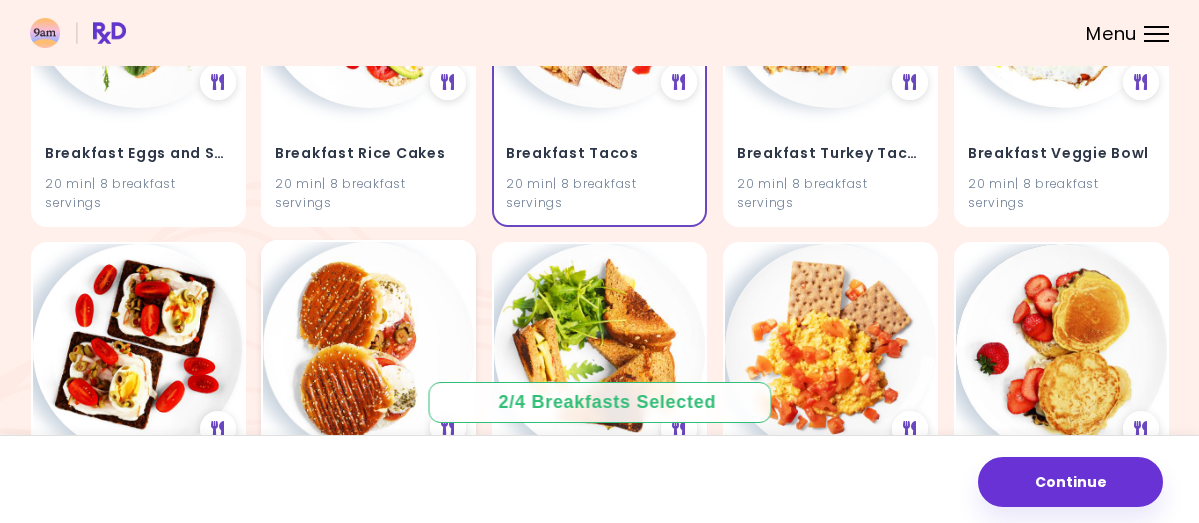 click on "Caprese Buns 20   min  |   8 breakfast servings" at bounding box center [368, 511] 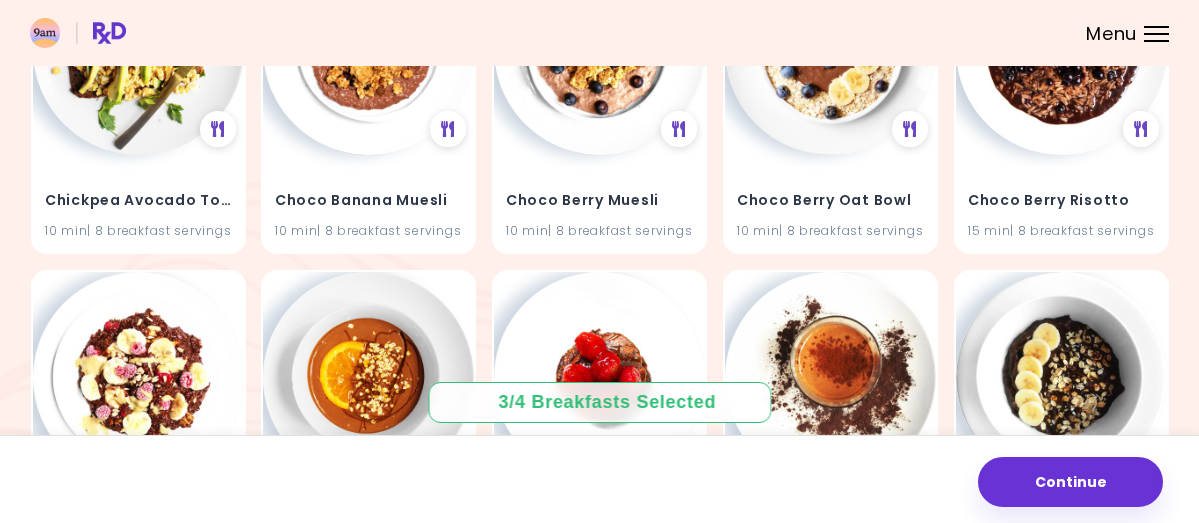 scroll, scrollTop: 4100, scrollLeft: 0, axis: vertical 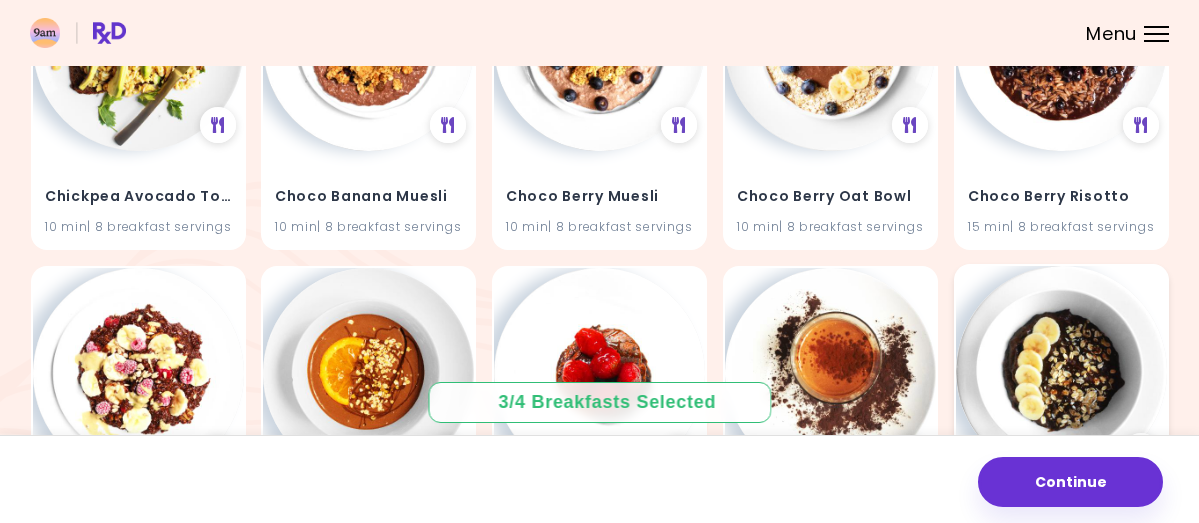 click on "Choco Smoothie Bowl" at bounding box center (1061, 523) 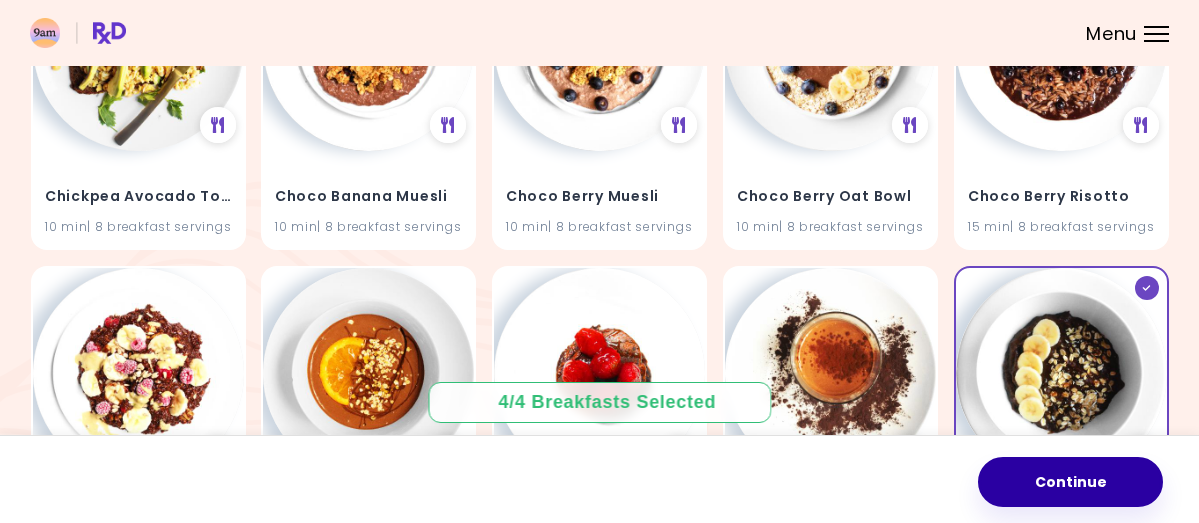 click on "Continue" at bounding box center (1070, 482) 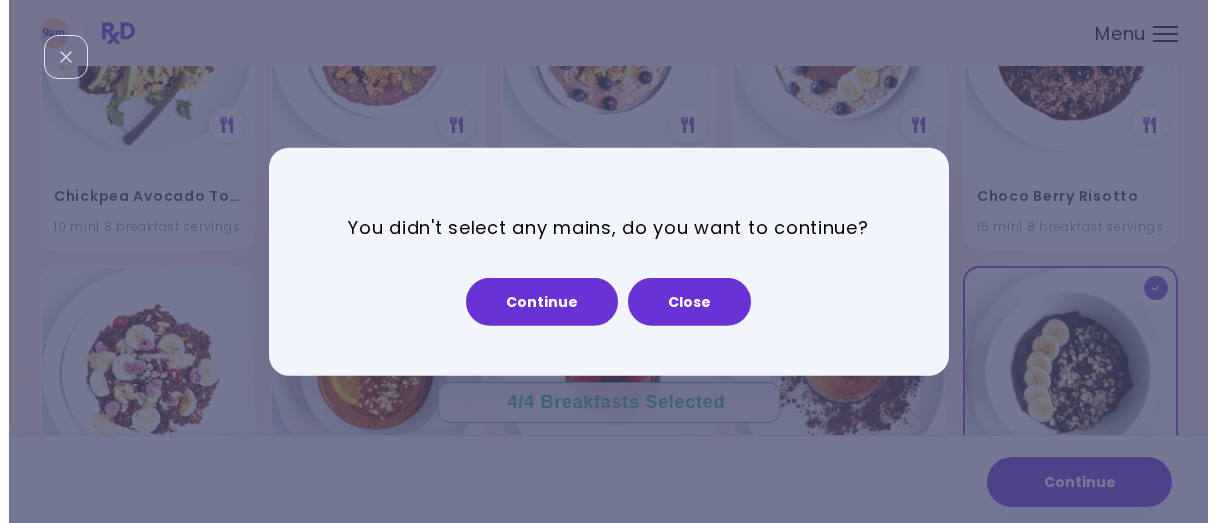 scroll, scrollTop: 4140, scrollLeft: 0, axis: vertical 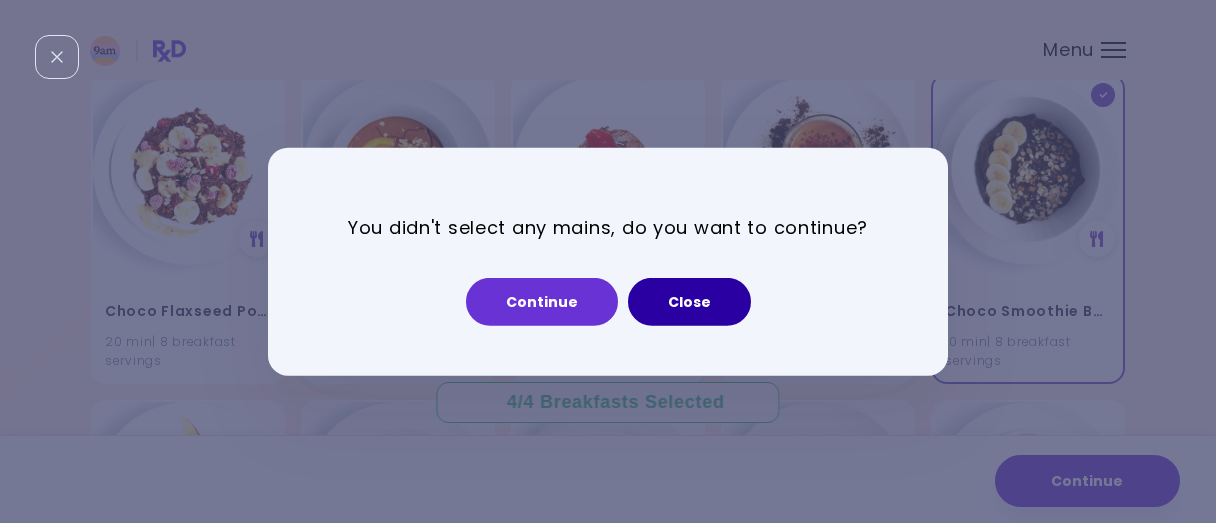 click on "Close" at bounding box center (689, 302) 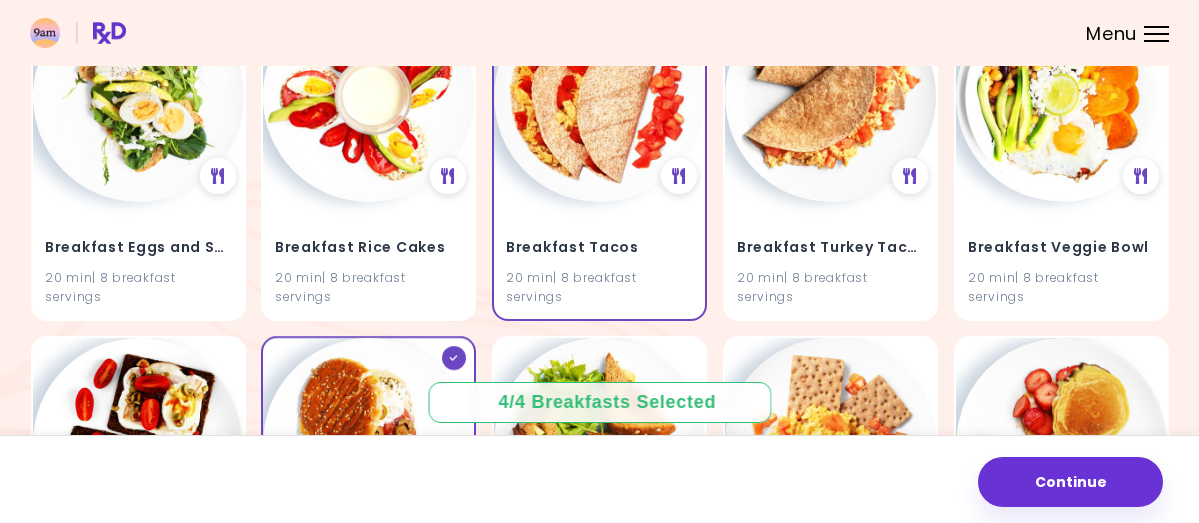 scroll, scrollTop: 3000, scrollLeft: 0, axis: vertical 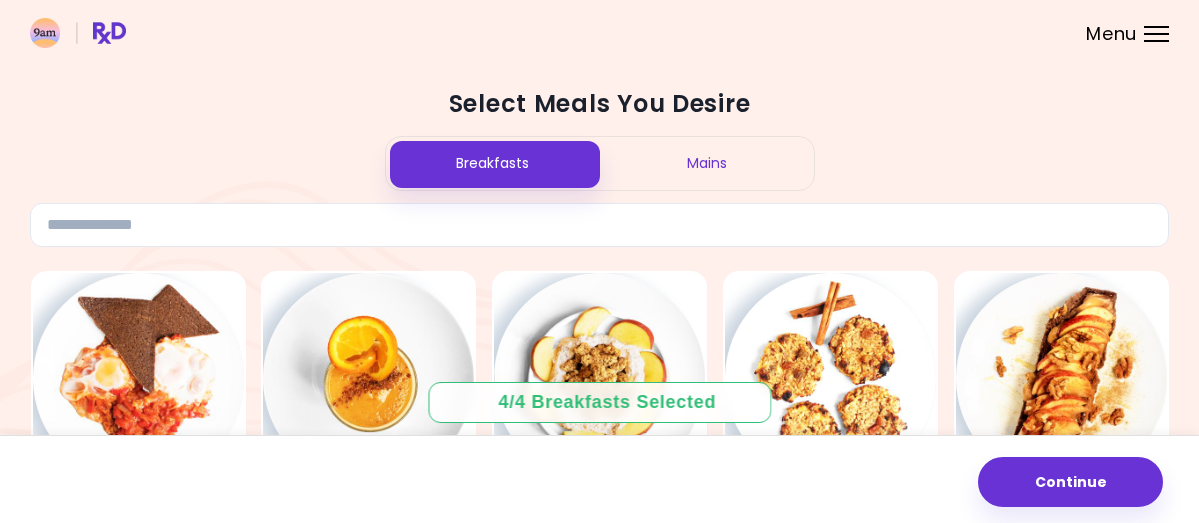 click on "Mains" at bounding box center [707, 163] 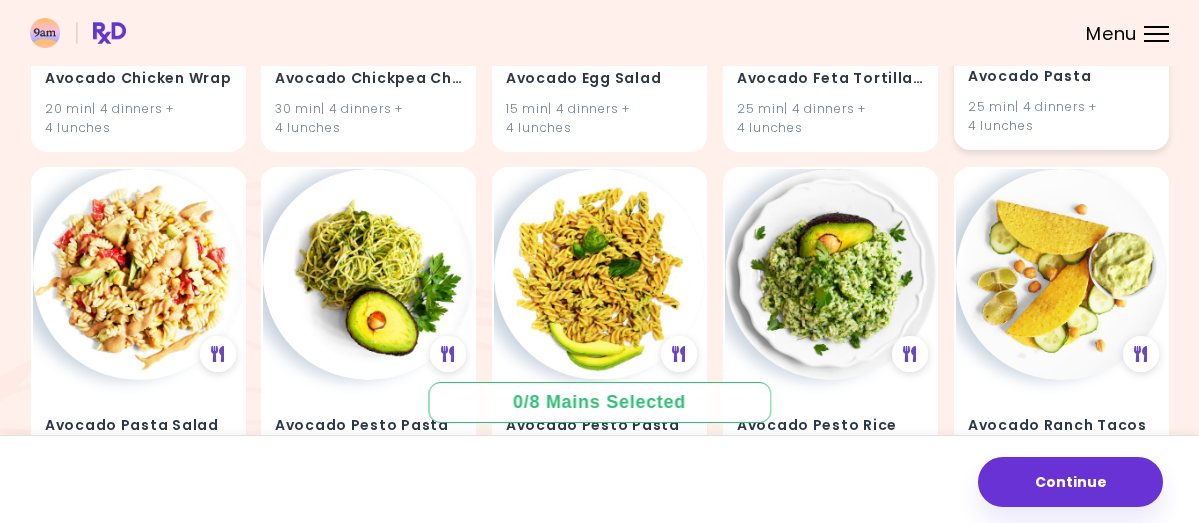 scroll, scrollTop: 1500, scrollLeft: 0, axis: vertical 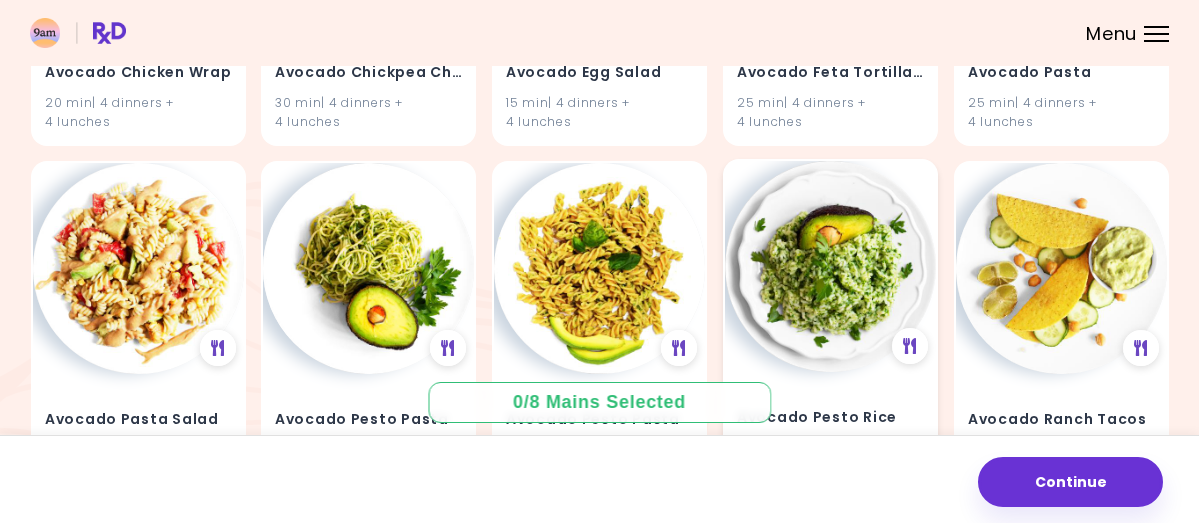 click on "Avocado Pesto Rice 30   min  |   4 dinners +
4 lunches" at bounding box center [830, 430] 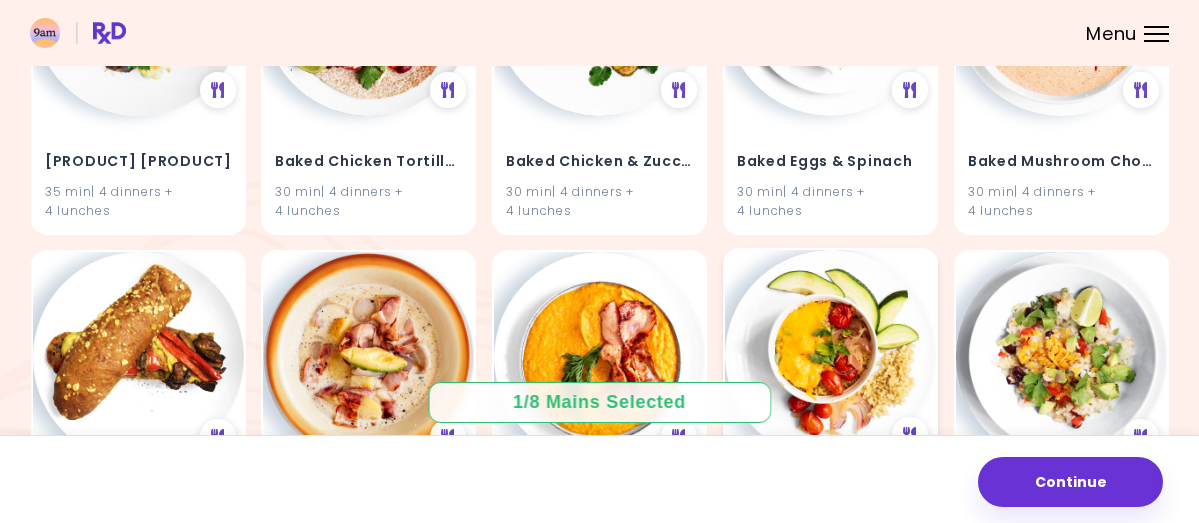 scroll, scrollTop: 3500, scrollLeft: 0, axis: vertical 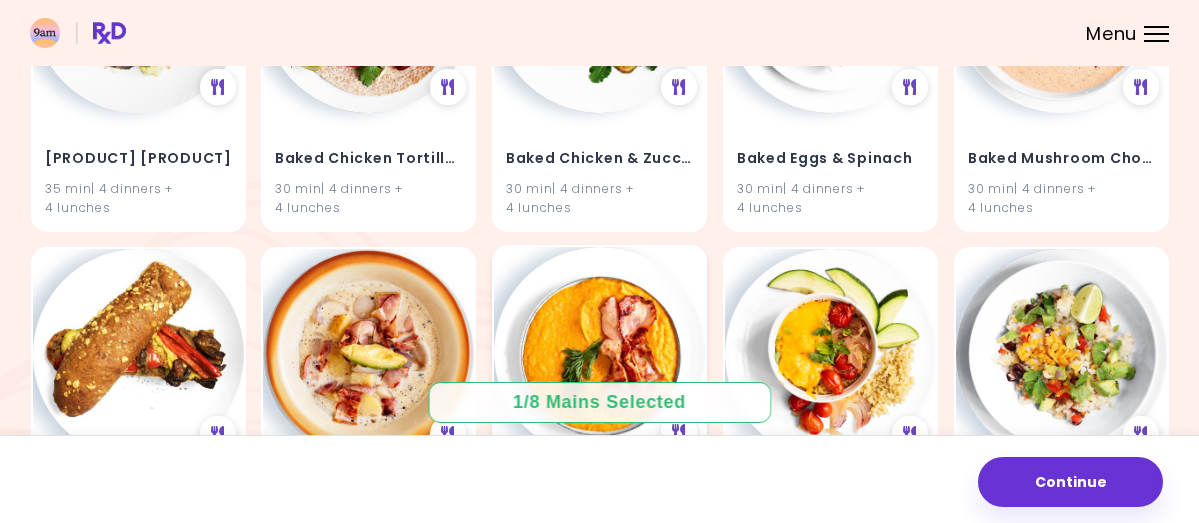 click on "Baked Potato Soup" at bounding box center (599, 505) 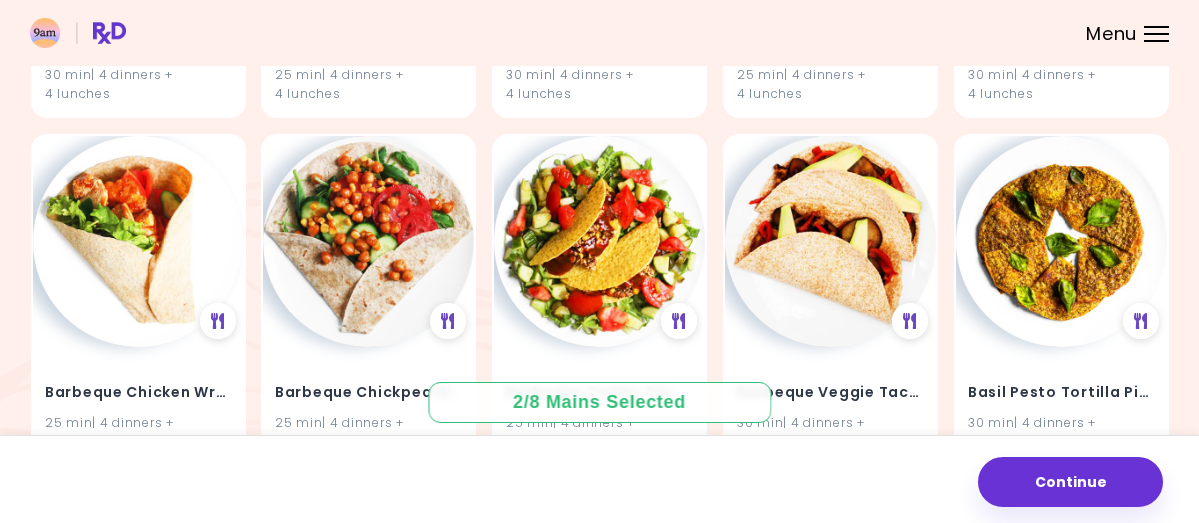 scroll, scrollTop: 5800, scrollLeft: 0, axis: vertical 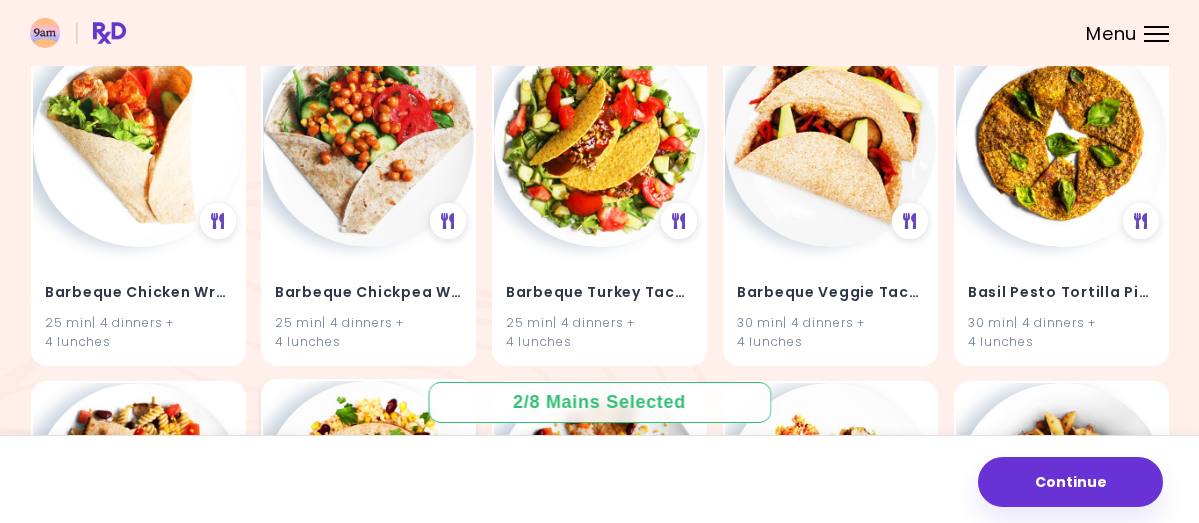 click on "Bean and Rice Burrito 30   min  |   4 dinners +
4 lunches" at bounding box center [368, 650] 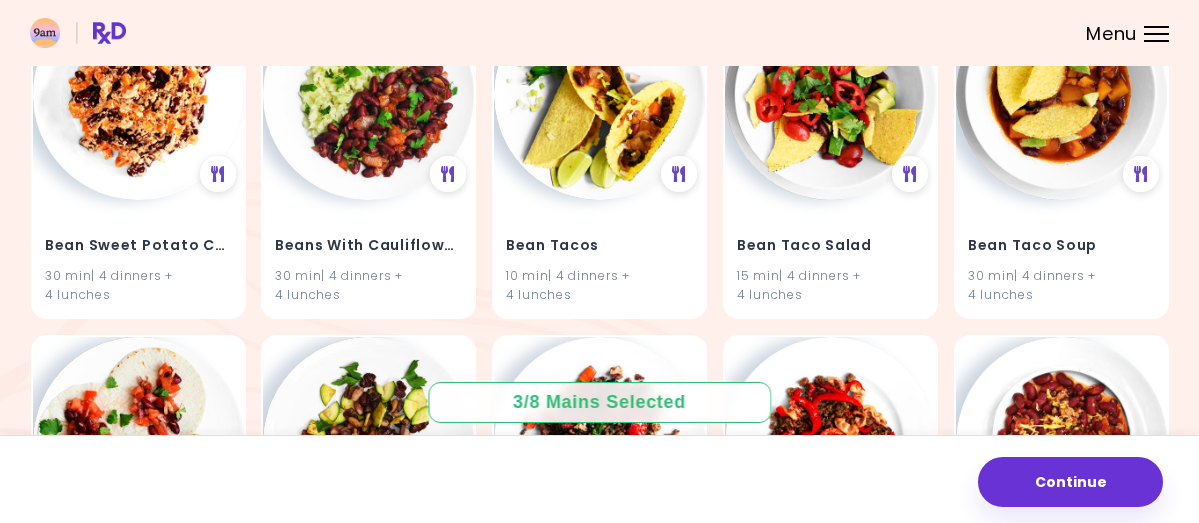 scroll, scrollTop: 8340, scrollLeft: 0, axis: vertical 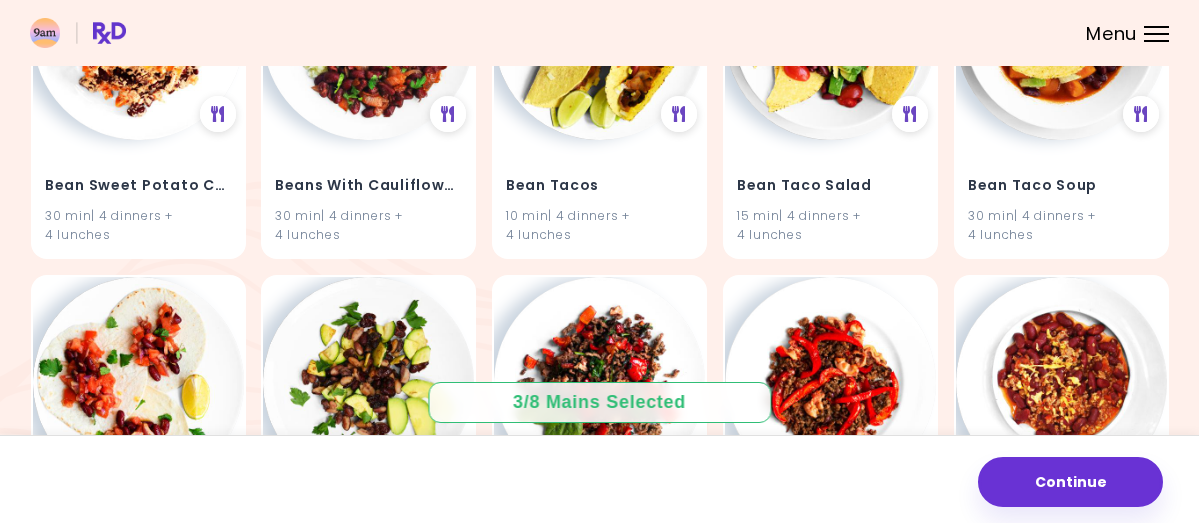 click on "[PRODUCT] [TIME]  min  |   [NUMBER]dinners +
[NUMBER]lunches" at bounding box center [599, 891] 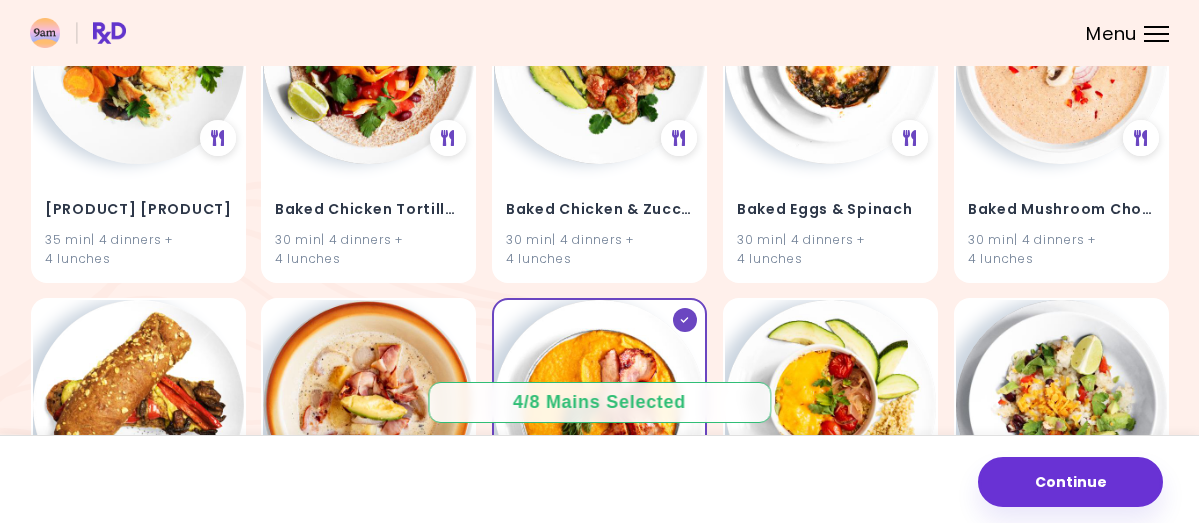 scroll, scrollTop: 3440, scrollLeft: 0, axis: vertical 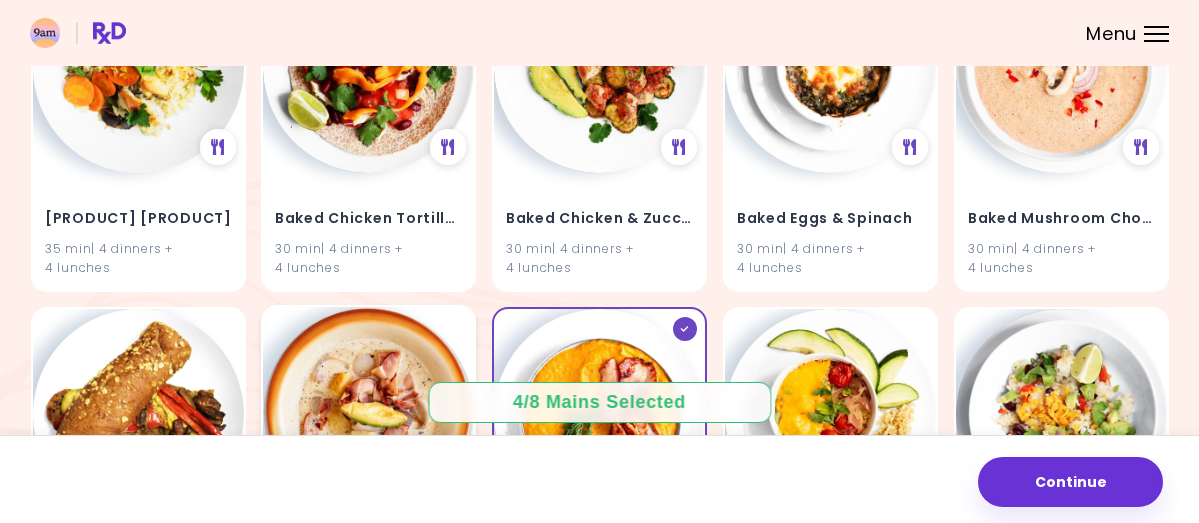 click on "[TIME]  min  |   [NUMBER]dinners +
[NUMBER]lunches" at bounding box center (368, 576) 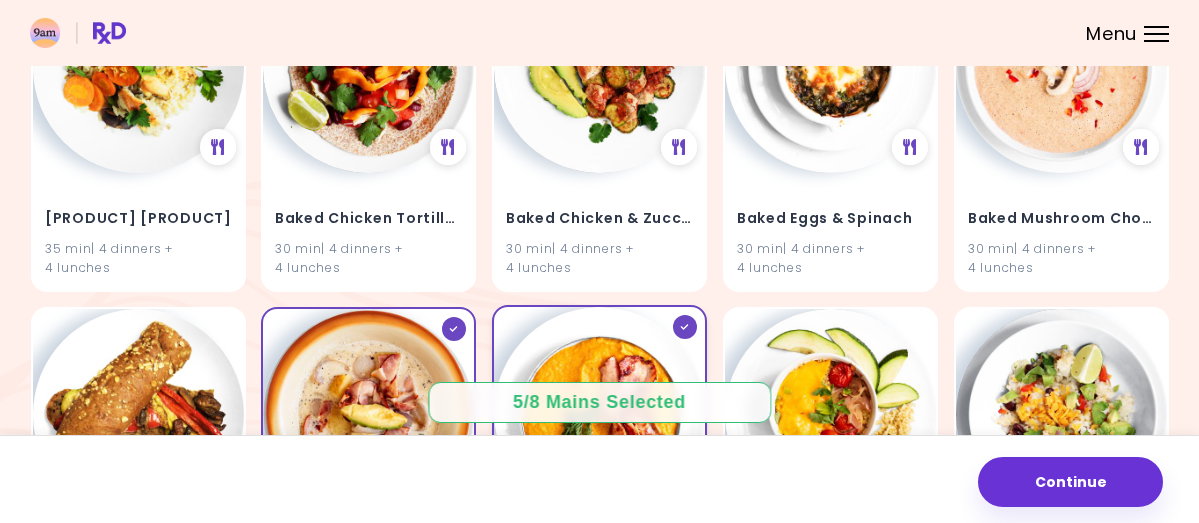 click at bounding box center (599, 412) 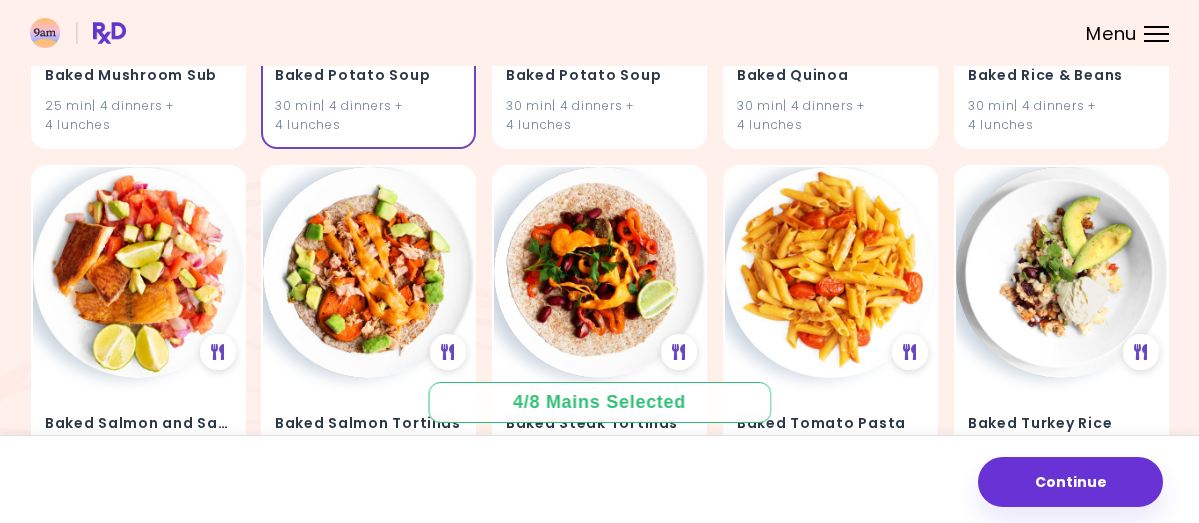 scroll, scrollTop: 3940, scrollLeft: 0, axis: vertical 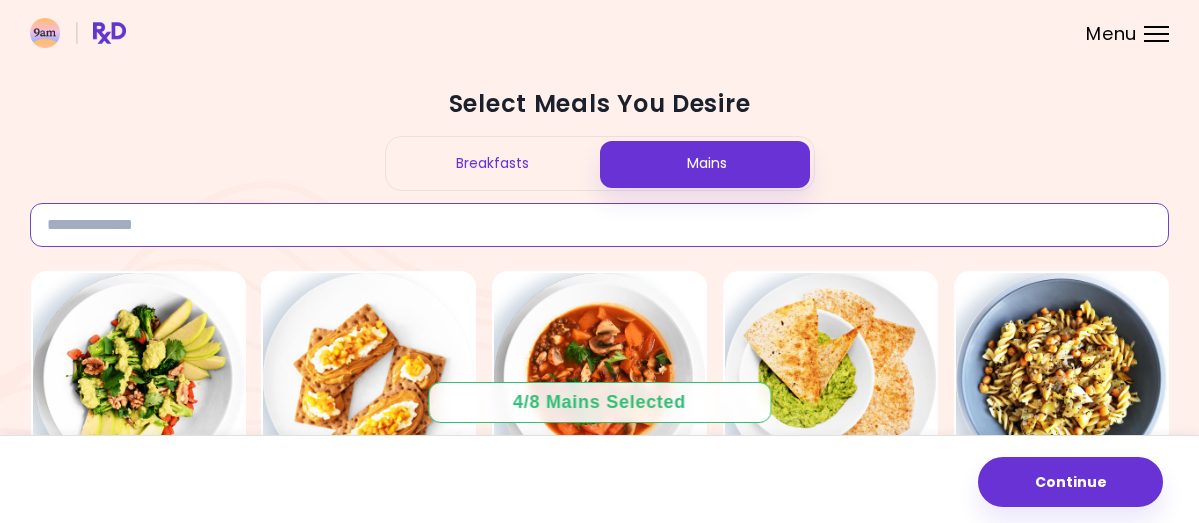 click at bounding box center [599, 225] 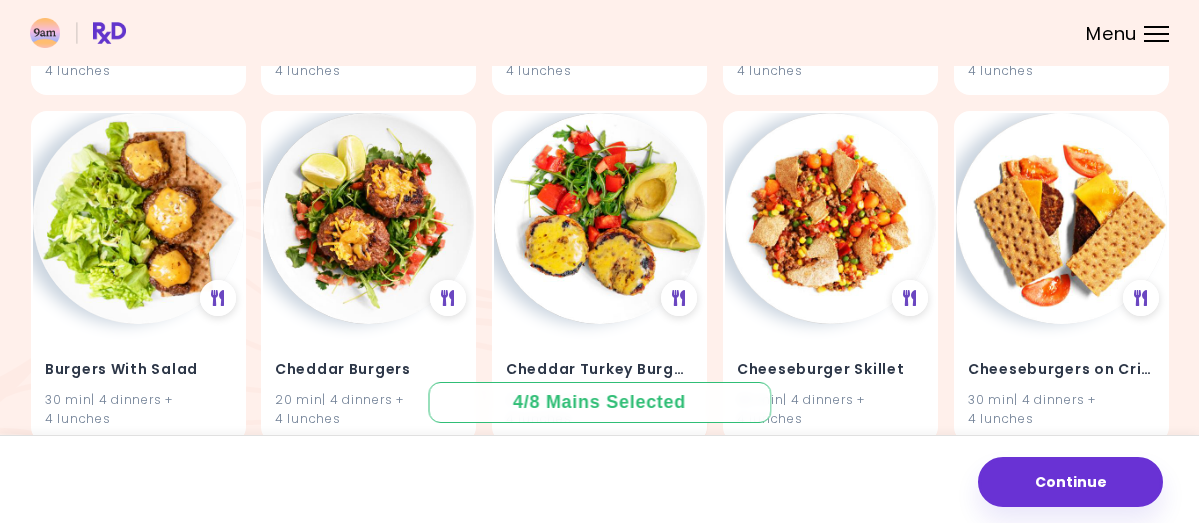 scroll, scrollTop: 900, scrollLeft: 0, axis: vertical 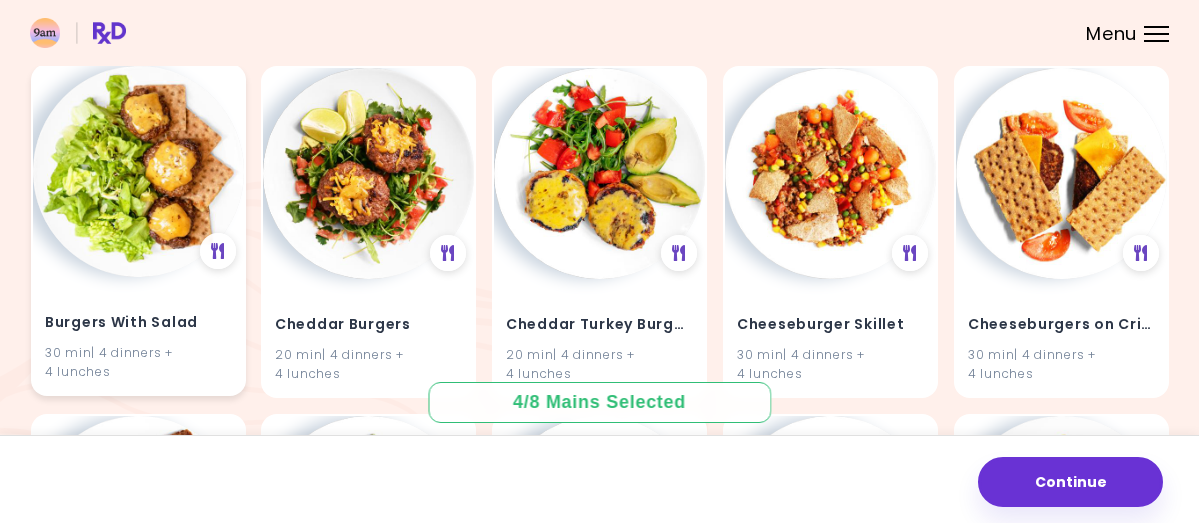click at bounding box center [138, 171] 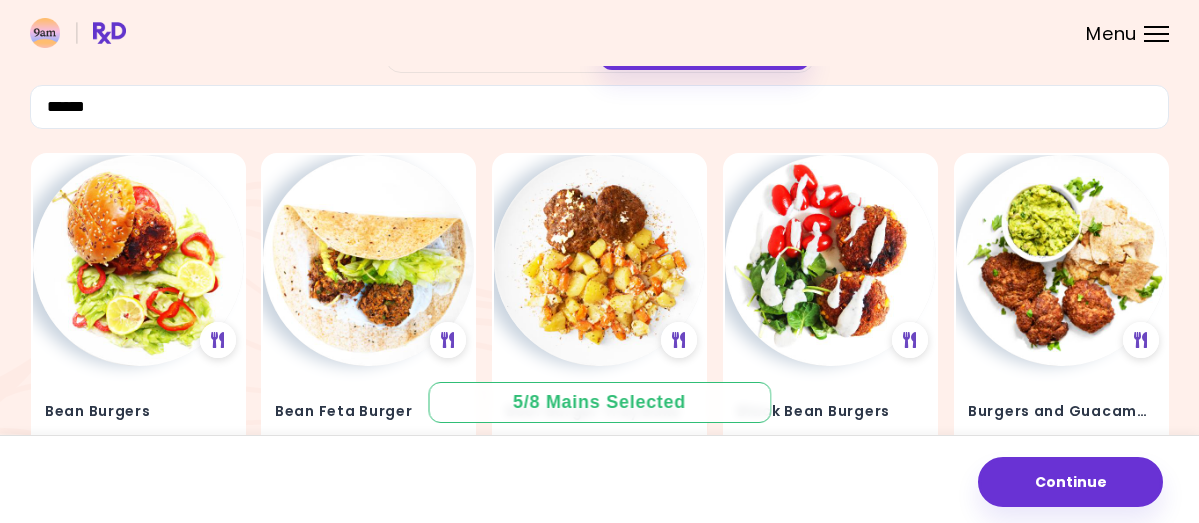 scroll, scrollTop: 100, scrollLeft: 0, axis: vertical 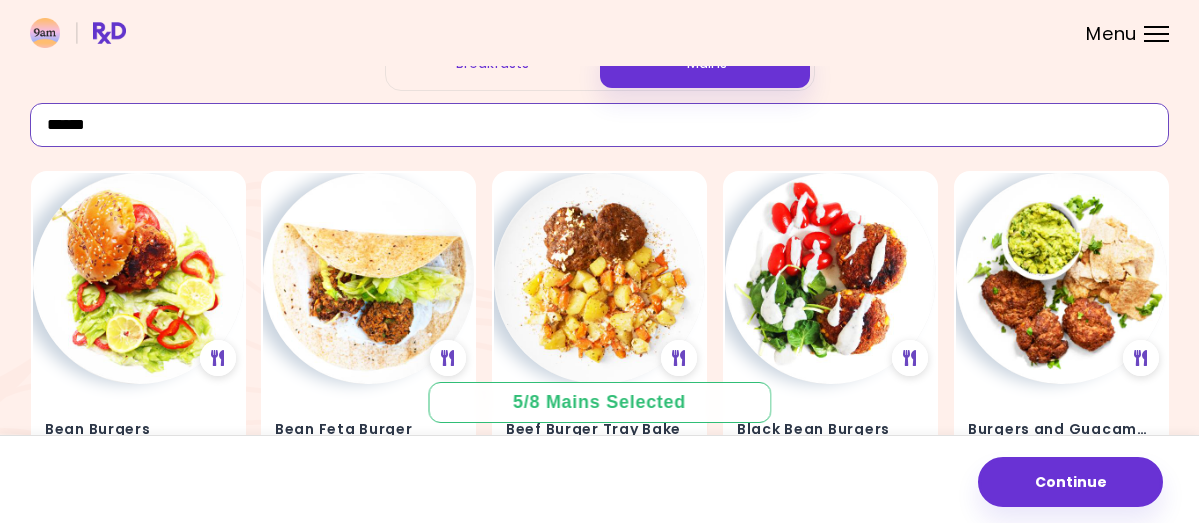 click on "******" at bounding box center (599, 125) 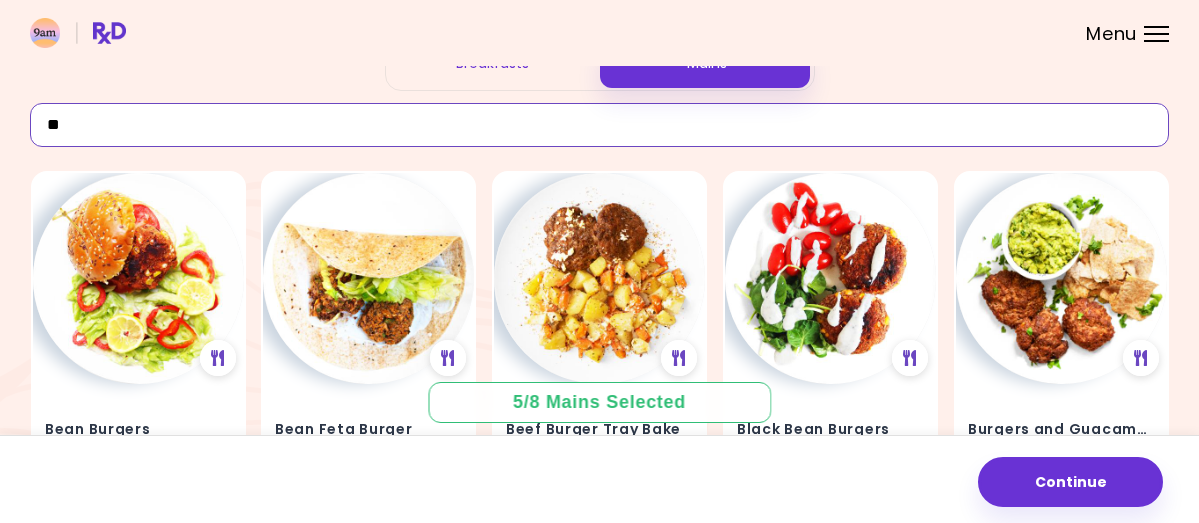 type on "*" 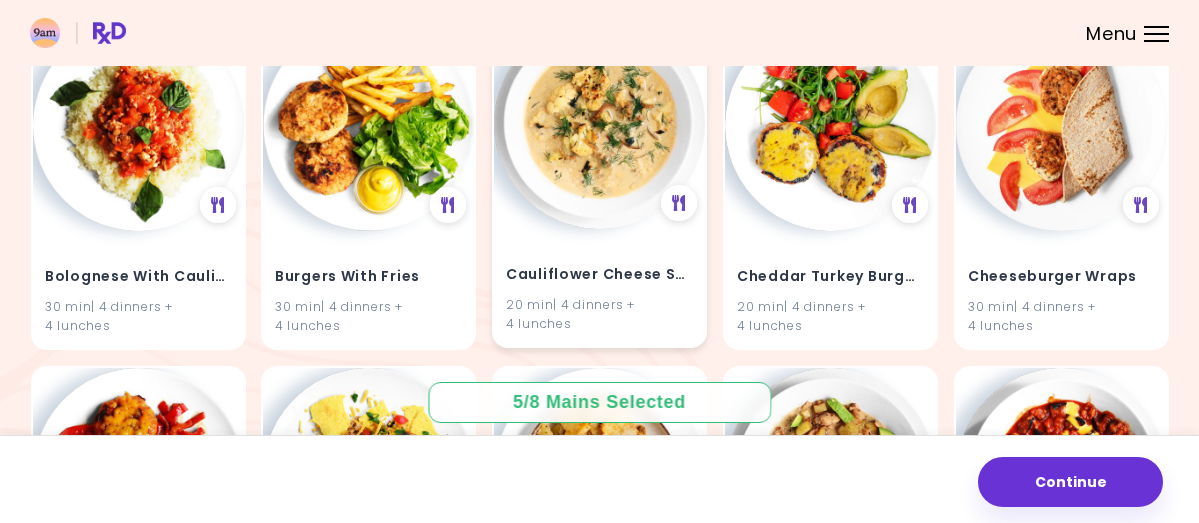 scroll, scrollTop: 500, scrollLeft: 0, axis: vertical 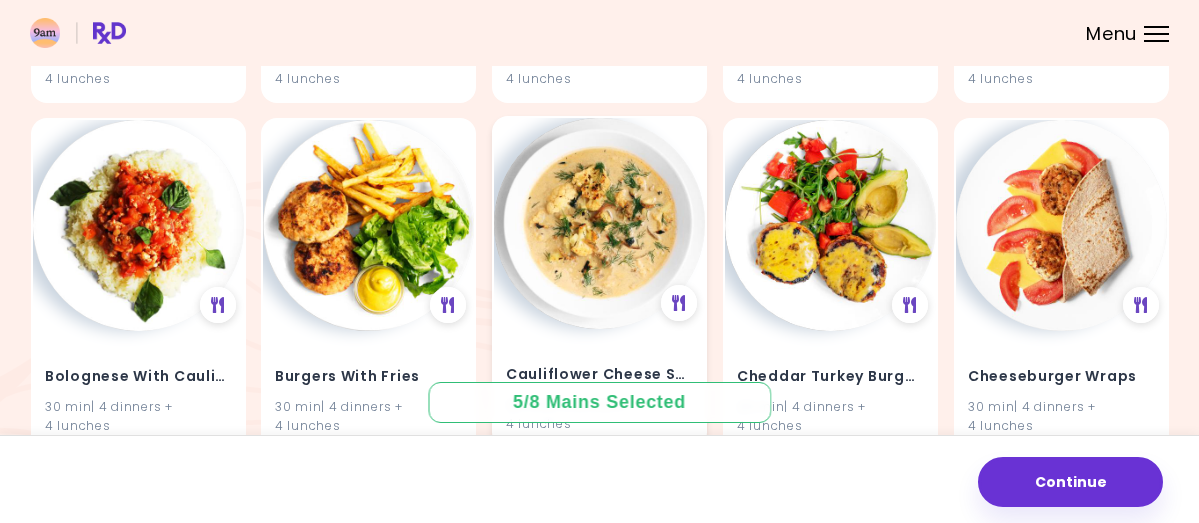 click at bounding box center [599, 223] 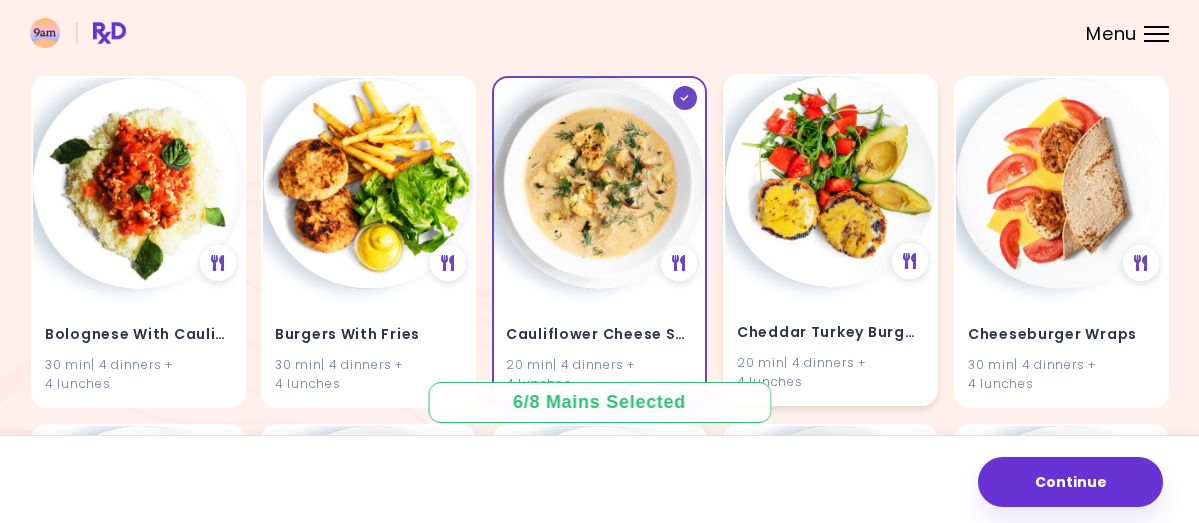 scroll, scrollTop: 500, scrollLeft: 0, axis: vertical 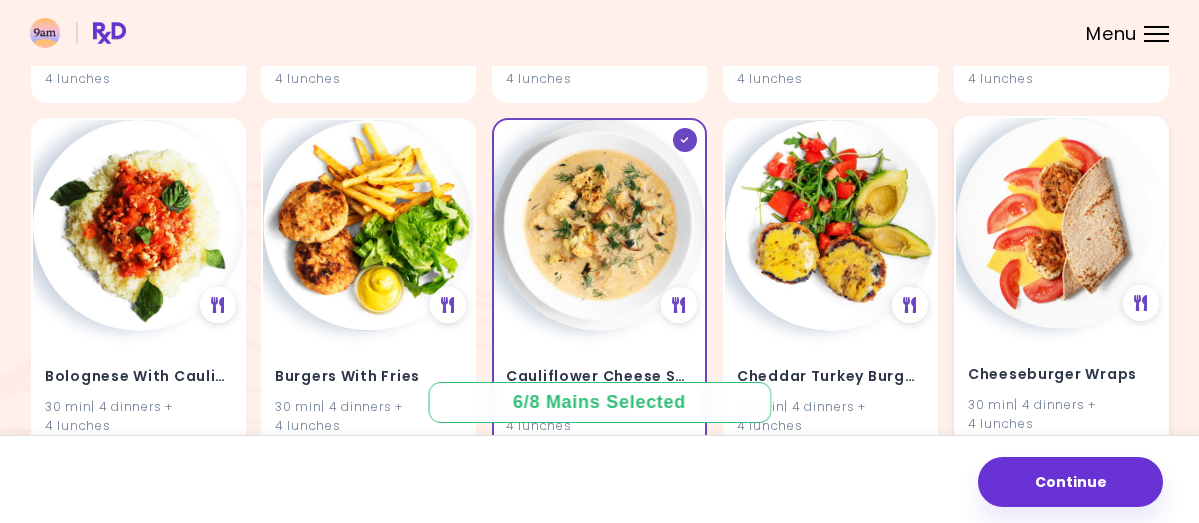 click at bounding box center (1061, 223) 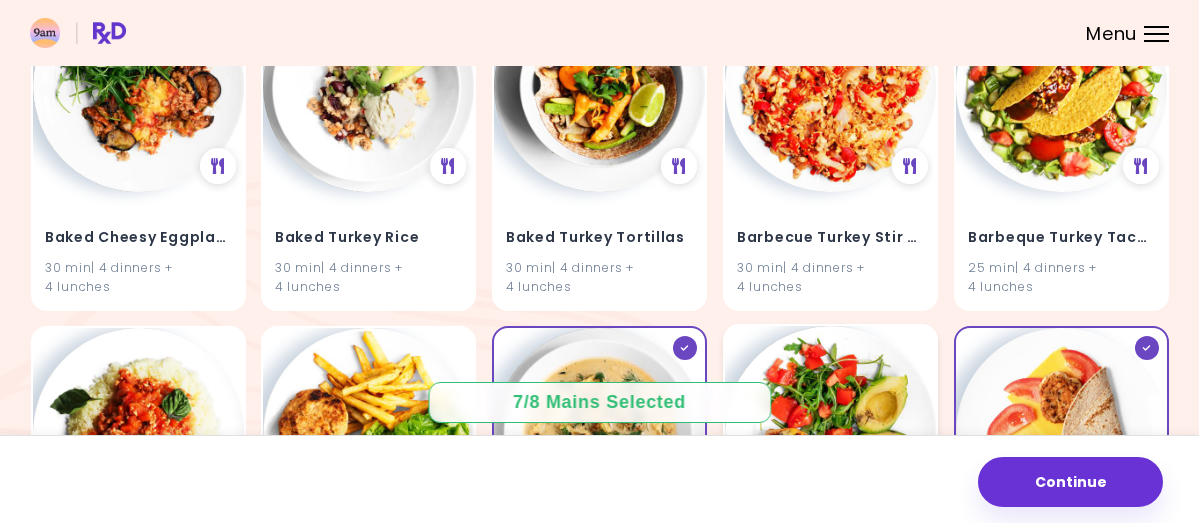 scroll, scrollTop: 0, scrollLeft: 0, axis: both 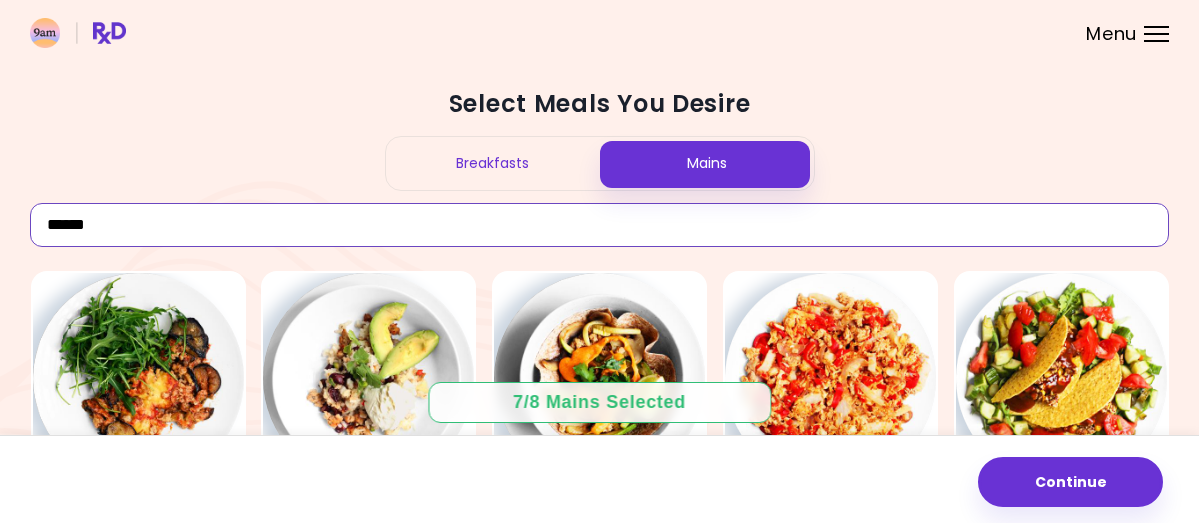 click on "******" at bounding box center [599, 225] 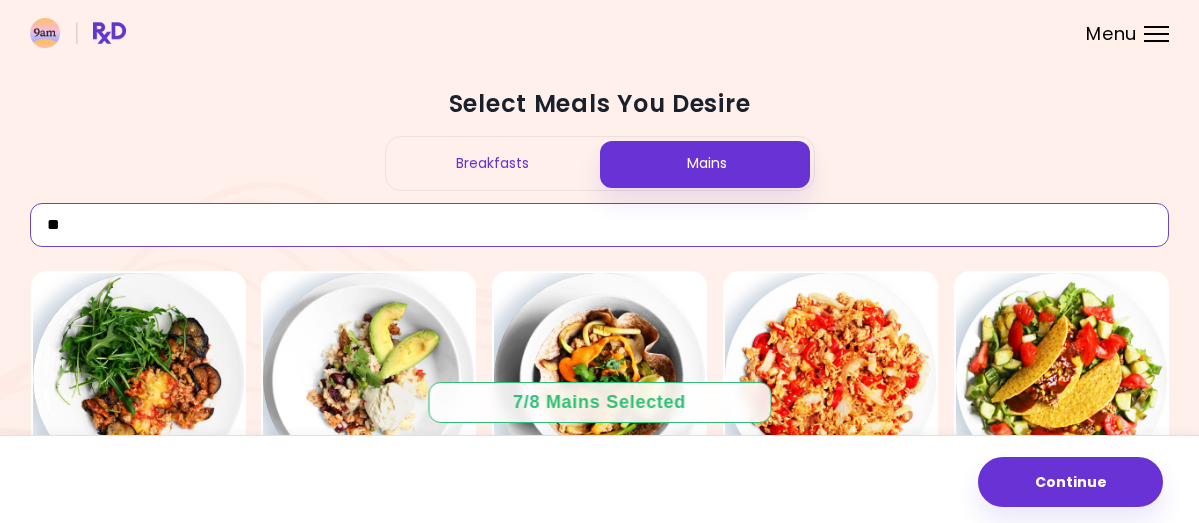 type on "*" 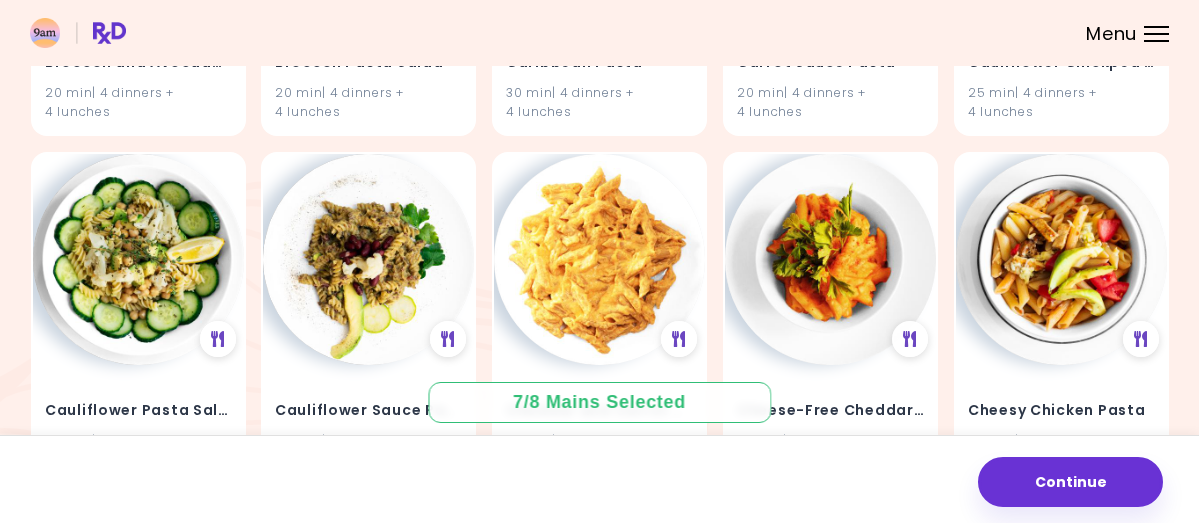 scroll, scrollTop: 3100, scrollLeft: 0, axis: vertical 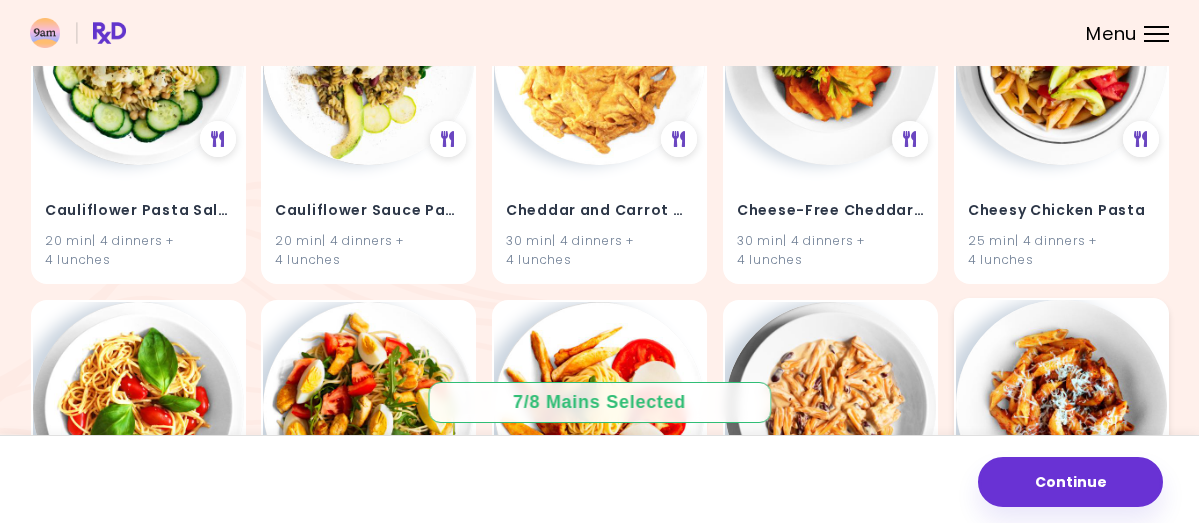 type on "*****" 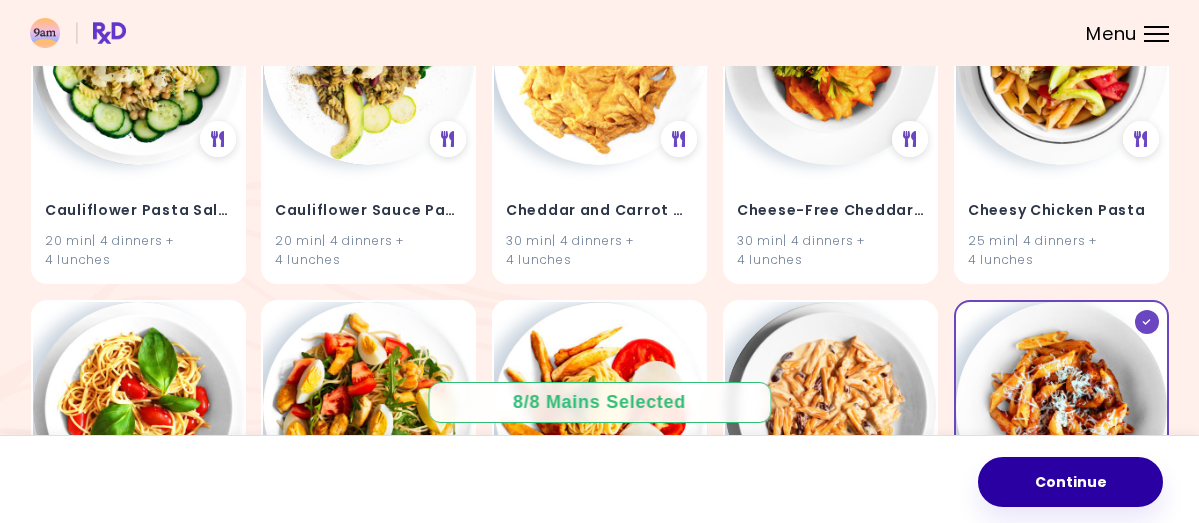 click on "Continue" at bounding box center (1070, 482) 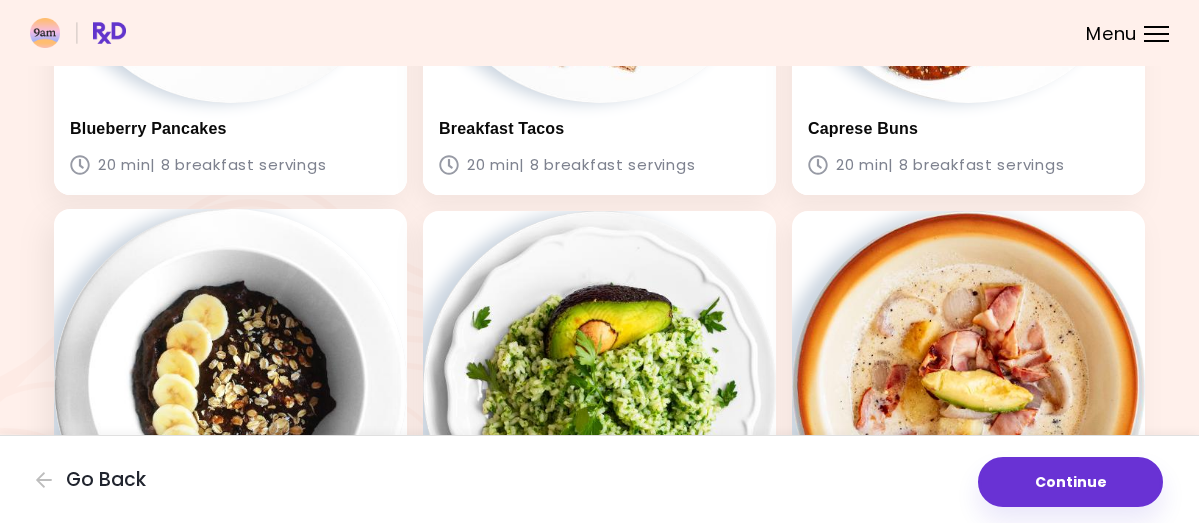 scroll, scrollTop: 600, scrollLeft: 0, axis: vertical 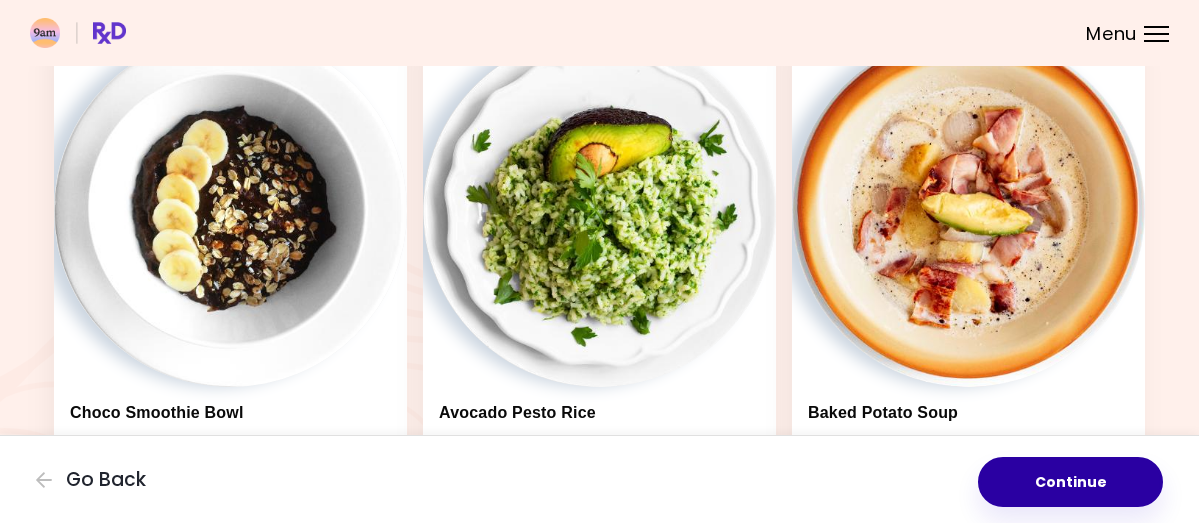 click on "Continue" at bounding box center [1070, 482] 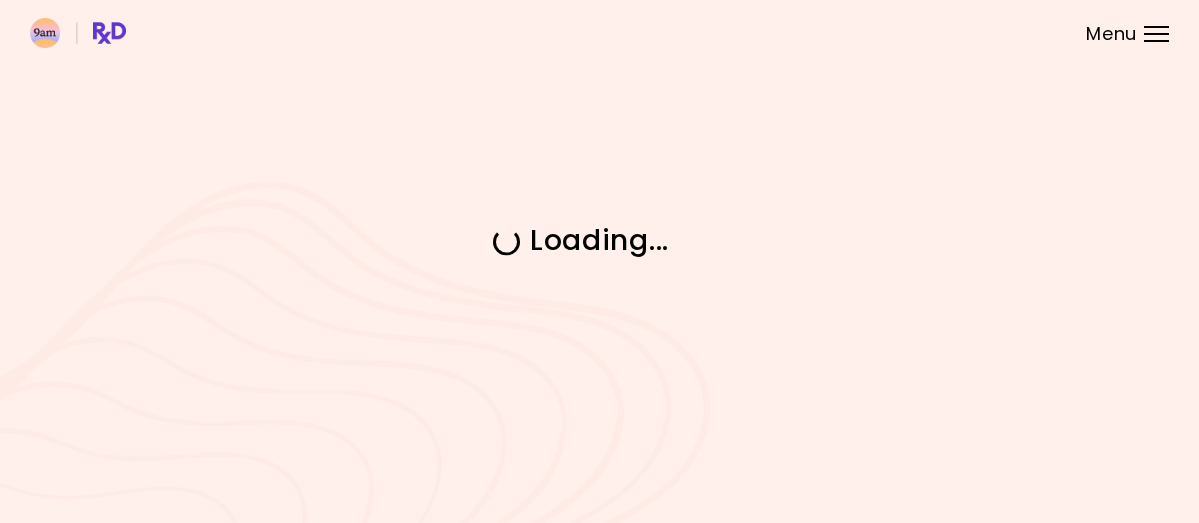 scroll, scrollTop: 0, scrollLeft: 0, axis: both 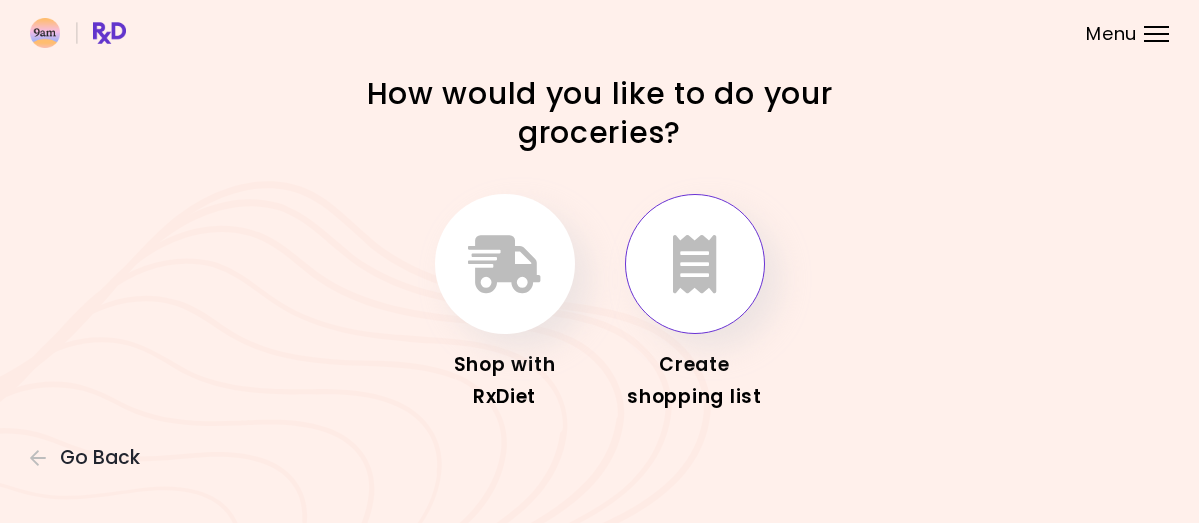 click at bounding box center (695, 264) 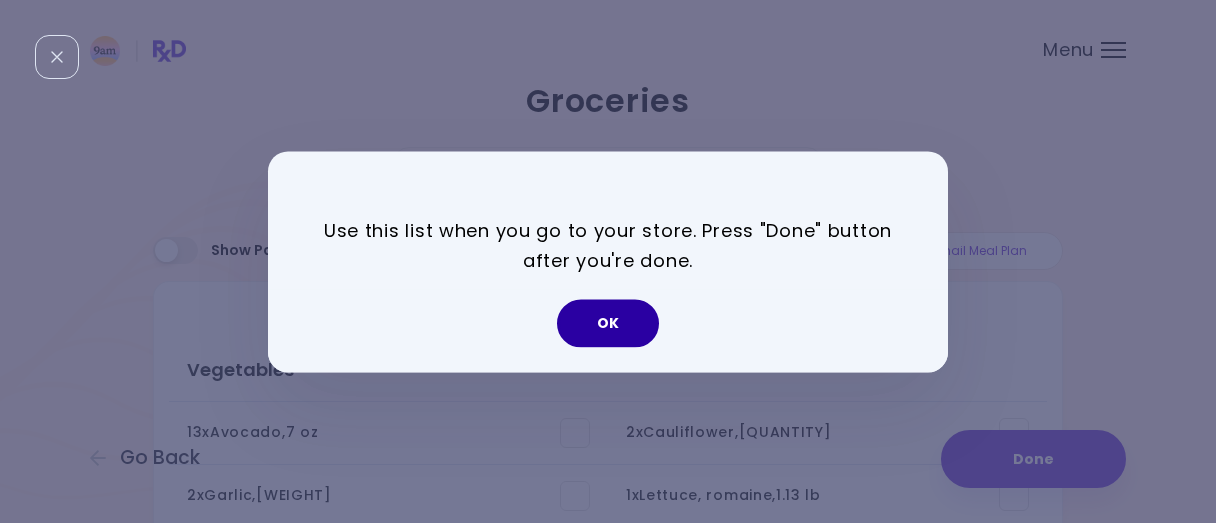 click on "OK" at bounding box center (608, 323) 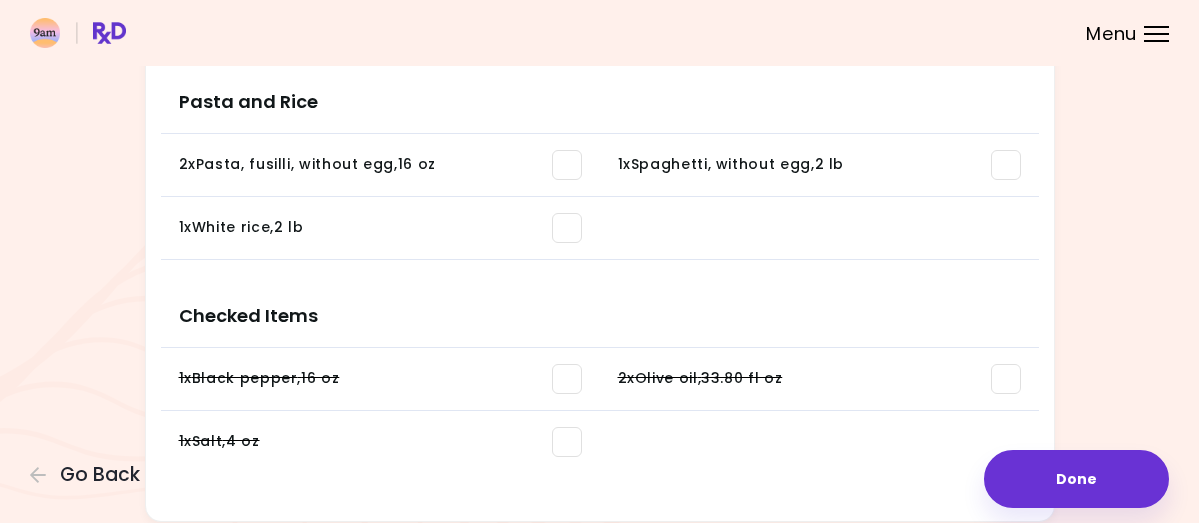 scroll, scrollTop: 2943, scrollLeft: 0, axis: vertical 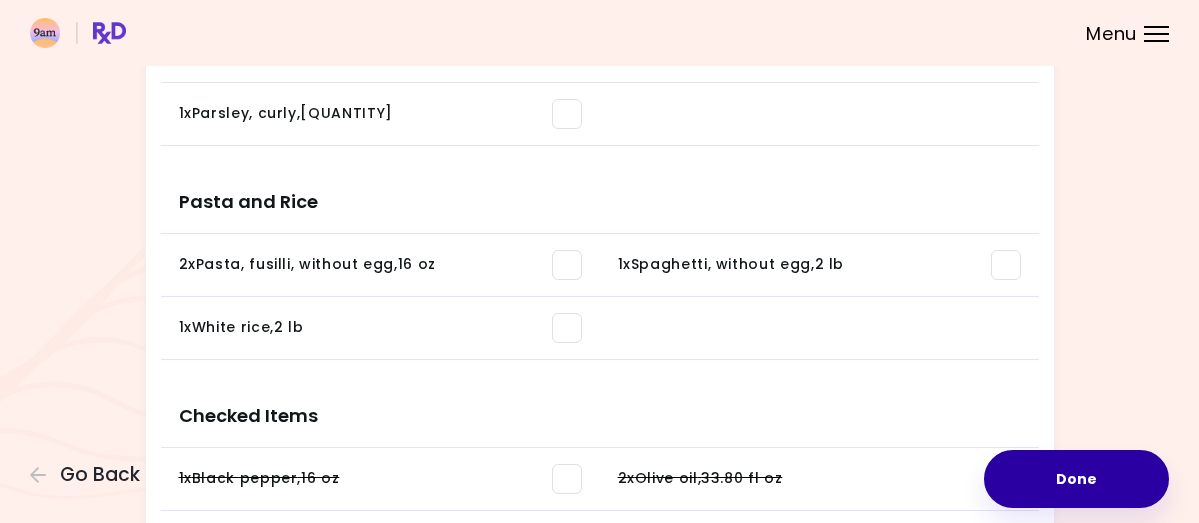 click on "Done" at bounding box center (1076, 479) 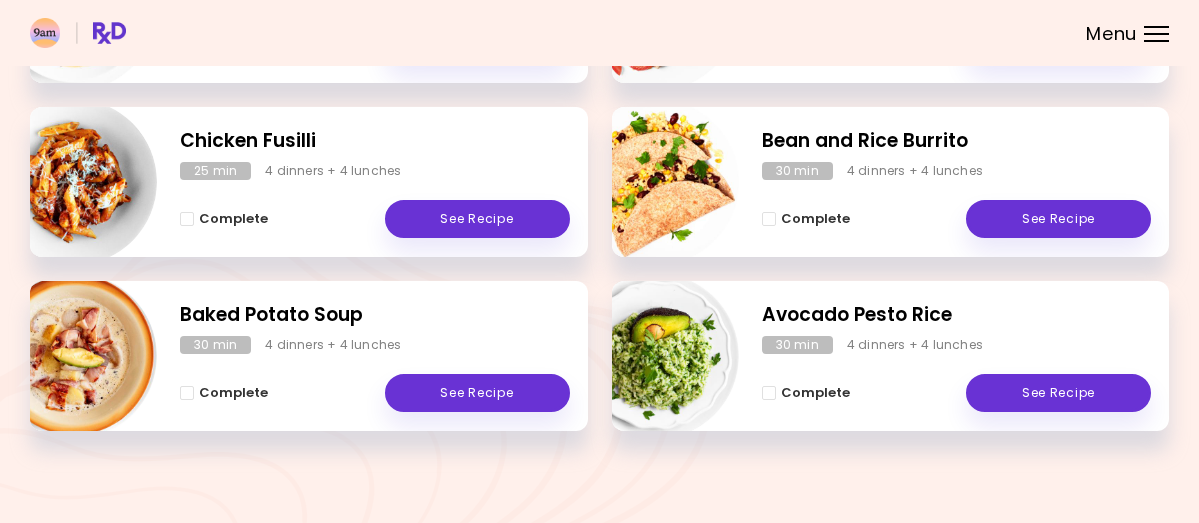 scroll, scrollTop: 0, scrollLeft: 0, axis: both 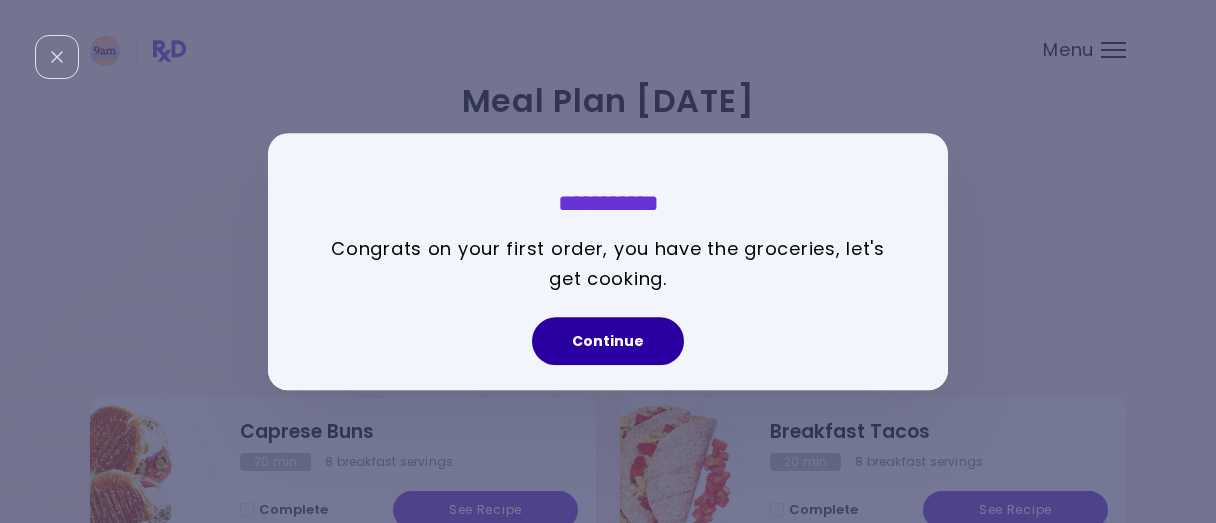 click on "Continue" at bounding box center [608, 341] 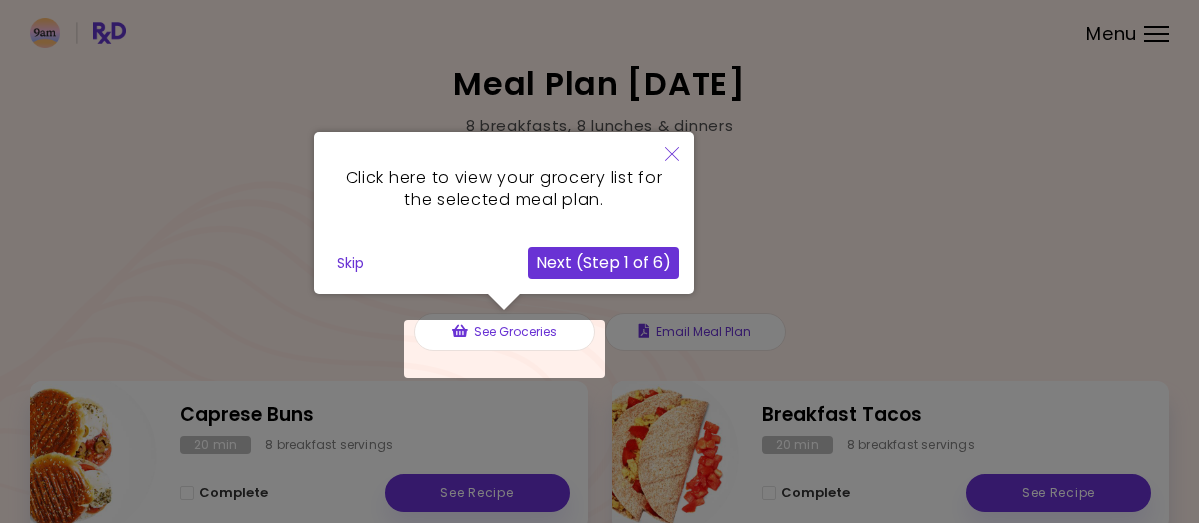 click at bounding box center (504, 349) 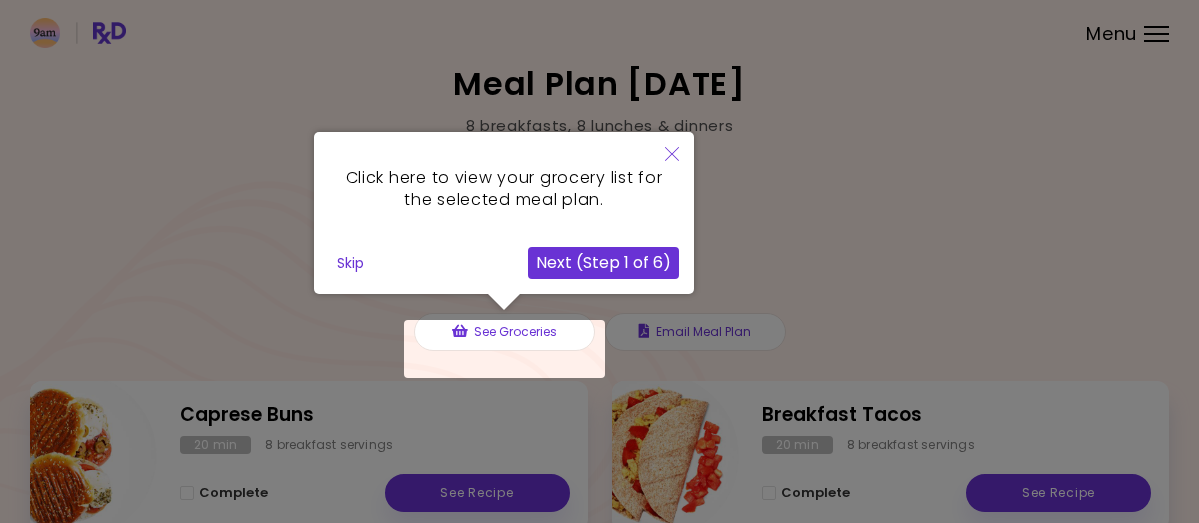 click on "Next (Step 1 of 6)" at bounding box center [603, 263] 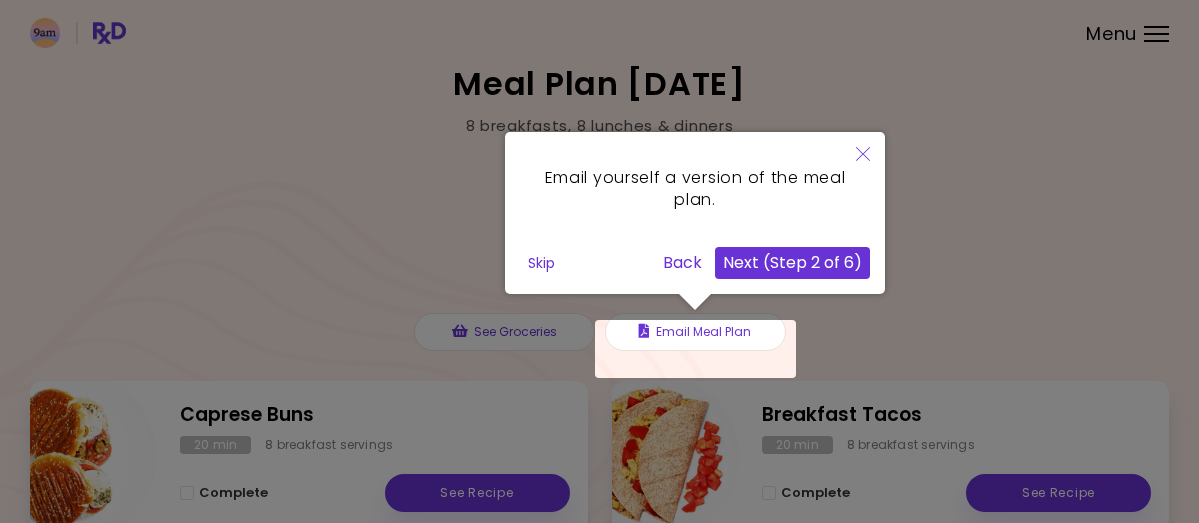 click on "Next (Step 2 of 6)" at bounding box center (792, 263) 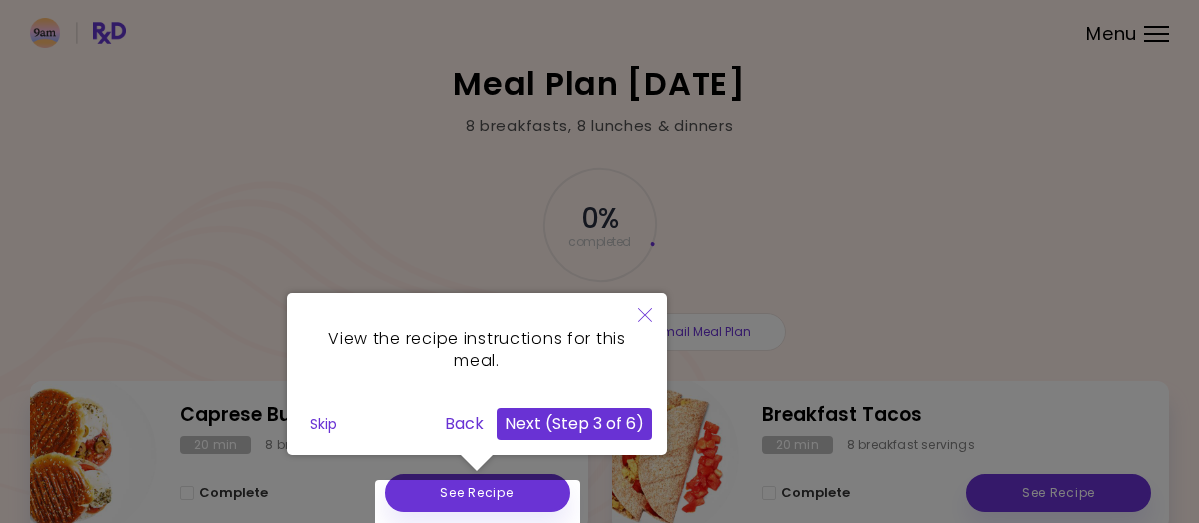 click on "Next (Step 3 of 6)" at bounding box center [574, 424] 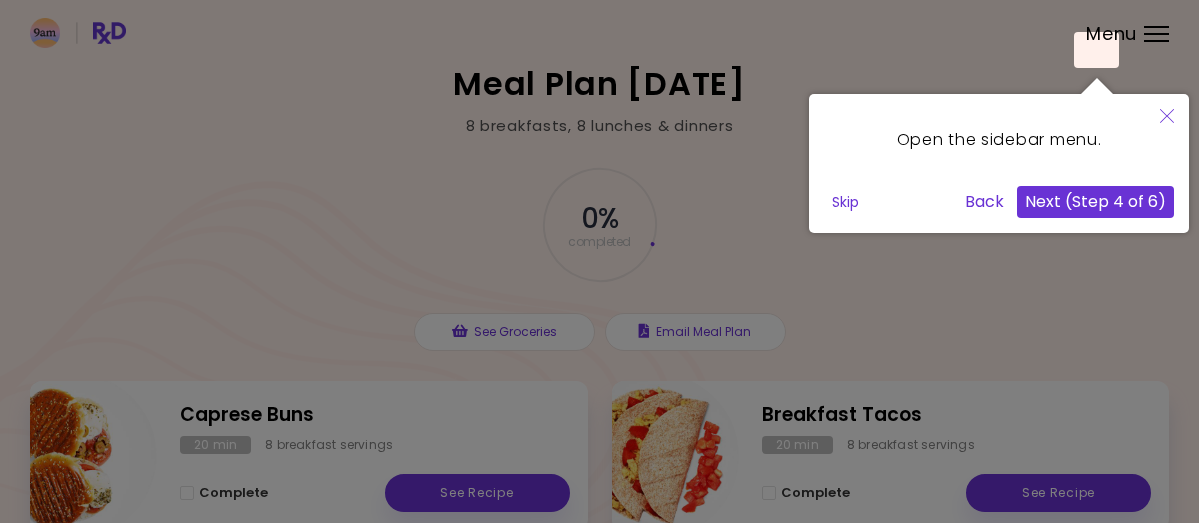 click on "Next (Step 4 of 6)" at bounding box center (1095, 202) 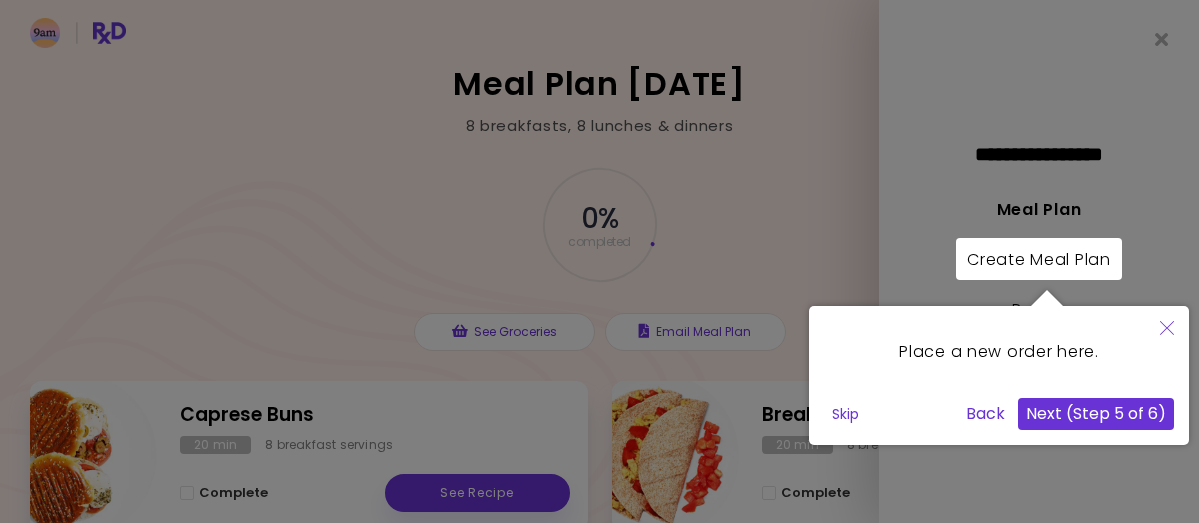 click on "Next (Step 5 of 6)" at bounding box center [1096, 414] 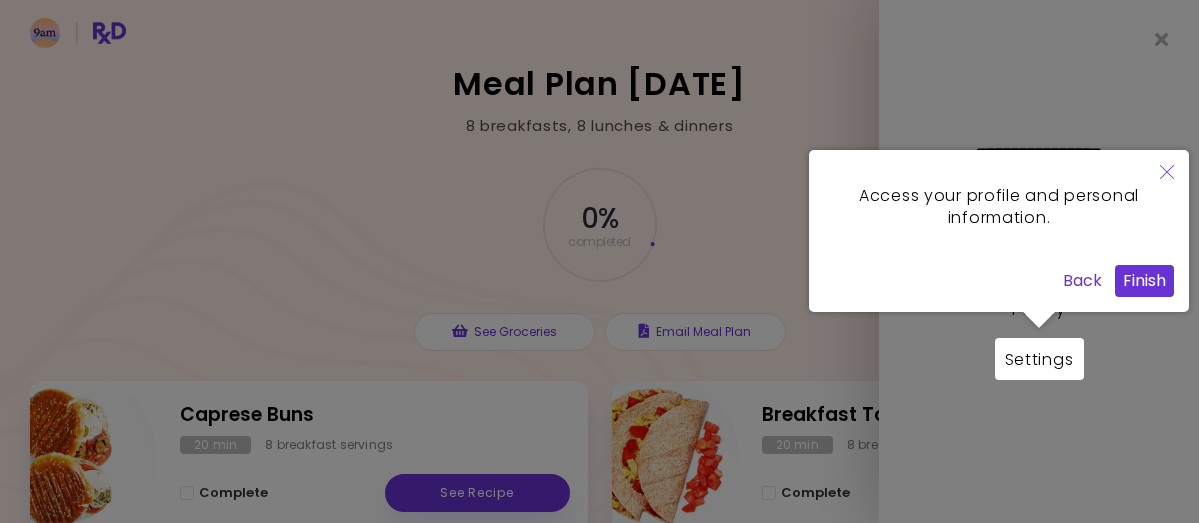 click on "Finish" at bounding box center (1144, 281) 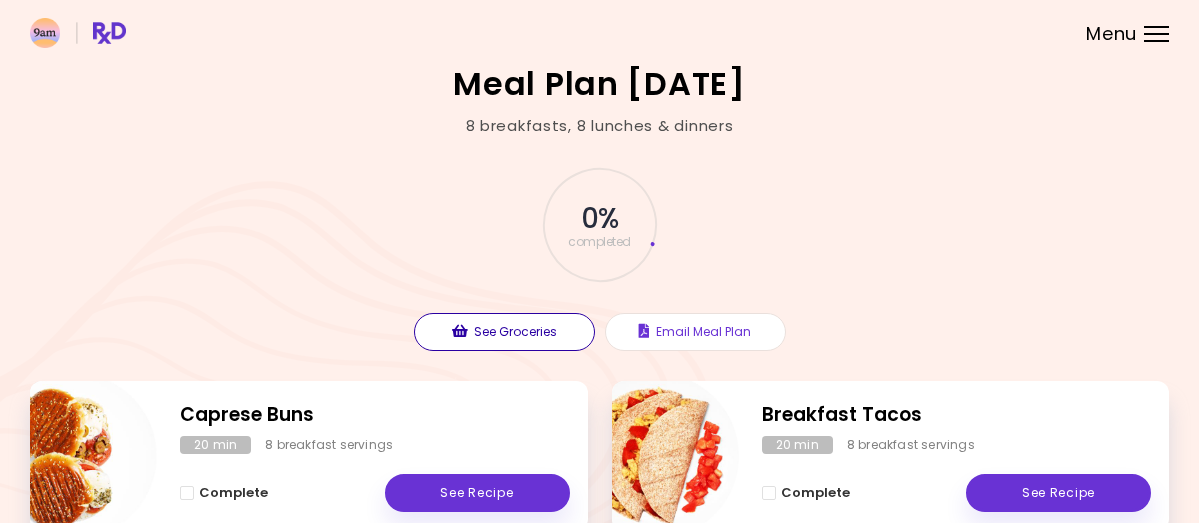 click on "See Groceries" at bounding box center (504, 332) 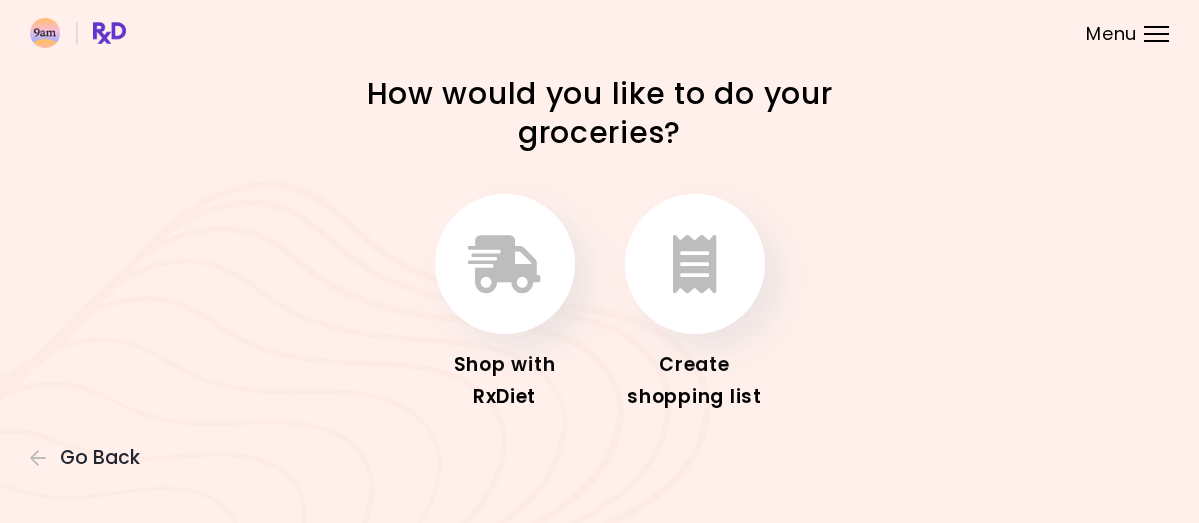 scroll, scrollTop: 33, scrollLeft: 0, axis: vertical 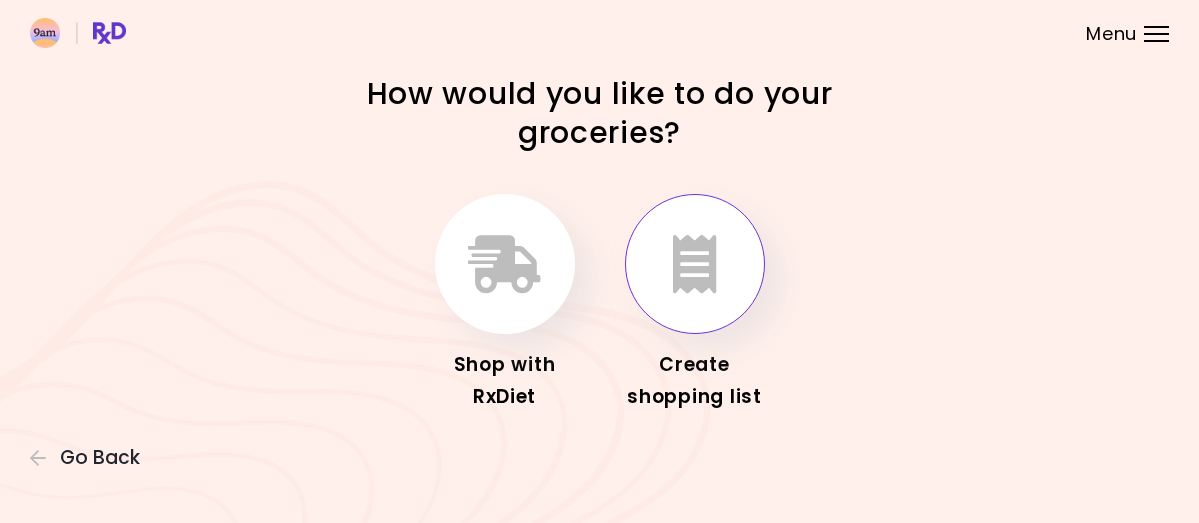 click at bounding box center (695, 264) 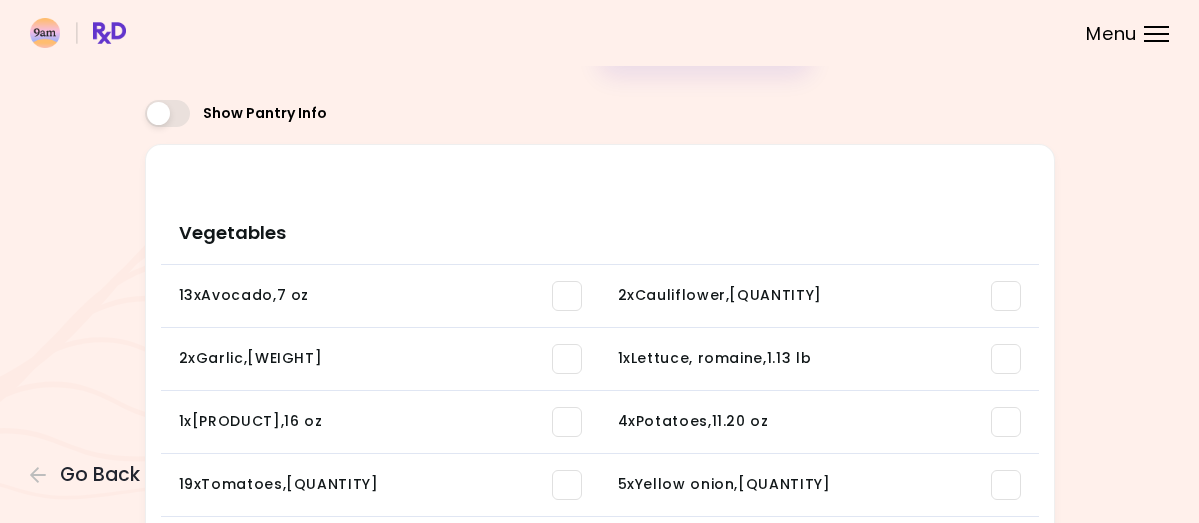 scroll, scrollTop: 100, scrollLeft: 0, axis: vertical 